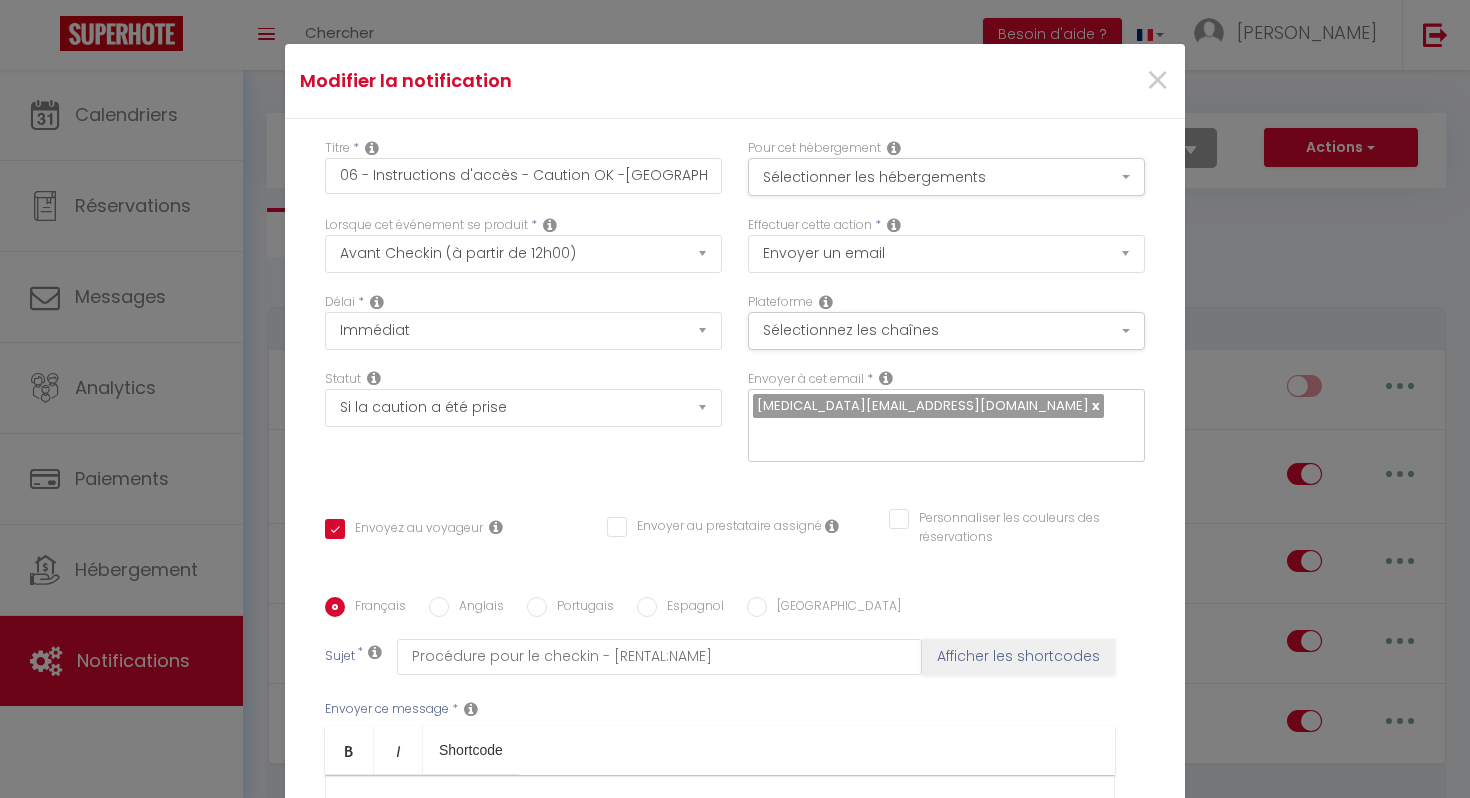 select on "2" 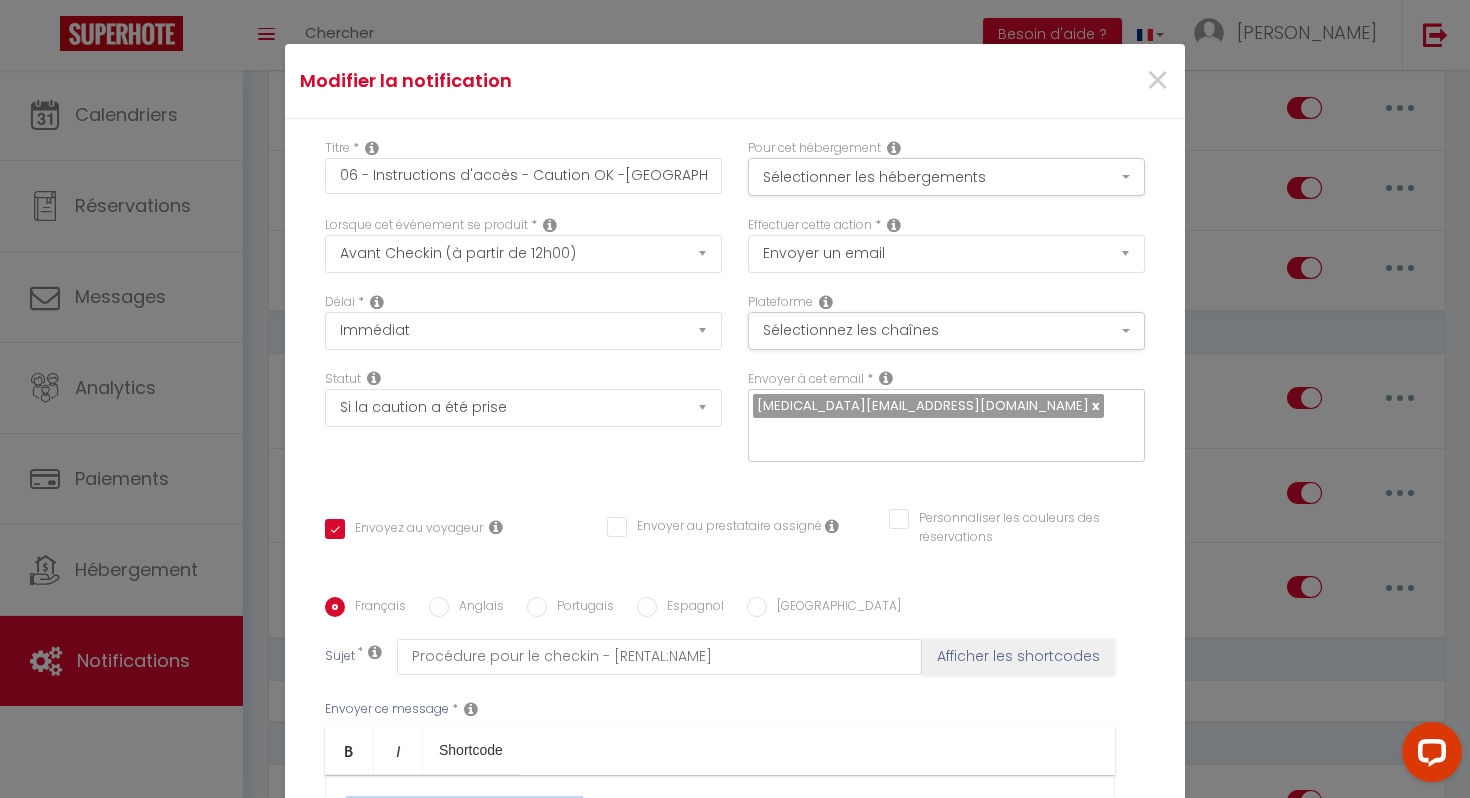 scroll, scrollTop: 0, scrollLeft: 0, axis: both 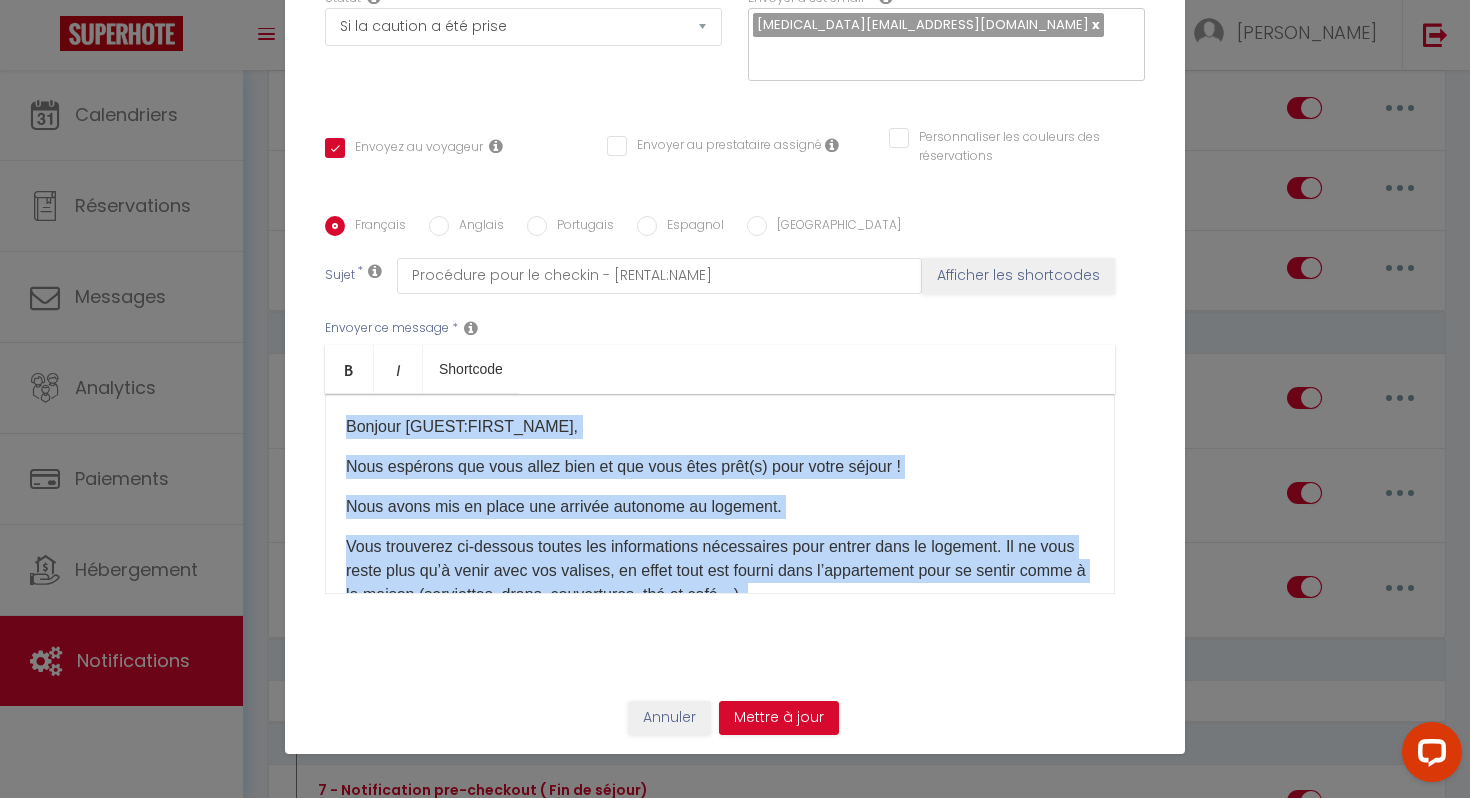 click on "Bonjour [GUEST:FIRST_NAME]​,  Nous espérons que vous allez bien et que vous êtes prêt(s) pour votre séjour !  Nous avons mis en place une arrivée autonome au logement.  Vous trouverez ci-dessous toutes les informations nécessaires pour entrer dans le logement.
Il ne vous reste plus qu’à venir avec vos valises, en effet tout est fourni dans l’appartement pour se sentir comme à la maison (serviettes, draps, couvertures, thé et café…).  [RENTAL:NAME]​​, [RENTAL:ADDRESS] ​[RENTAL:ZIPCODE] [RENTAL:CITY]​.
IMPORTANT !!
La clé se trouve dans une boîte à clé sécurisée dans la boîte aux lettres : N° 28 - MG.
La boite aux lettres est équipée d'une serrure à code : CODE 1-0-0 (sens de la flèche - tourner la manette vers la droite/haut et tirer la porte).
1-    PORTE ENTREE ​1 :   Pas de code
2-    DIGICODE ENTREE _ Porte 2 :   Code :  4758
3-    LA CODE DE LA BOITE A CLE EST :  54911
​
[MEDICAL_DATA] Conciergerie ​" at bounding box center (720, 494) 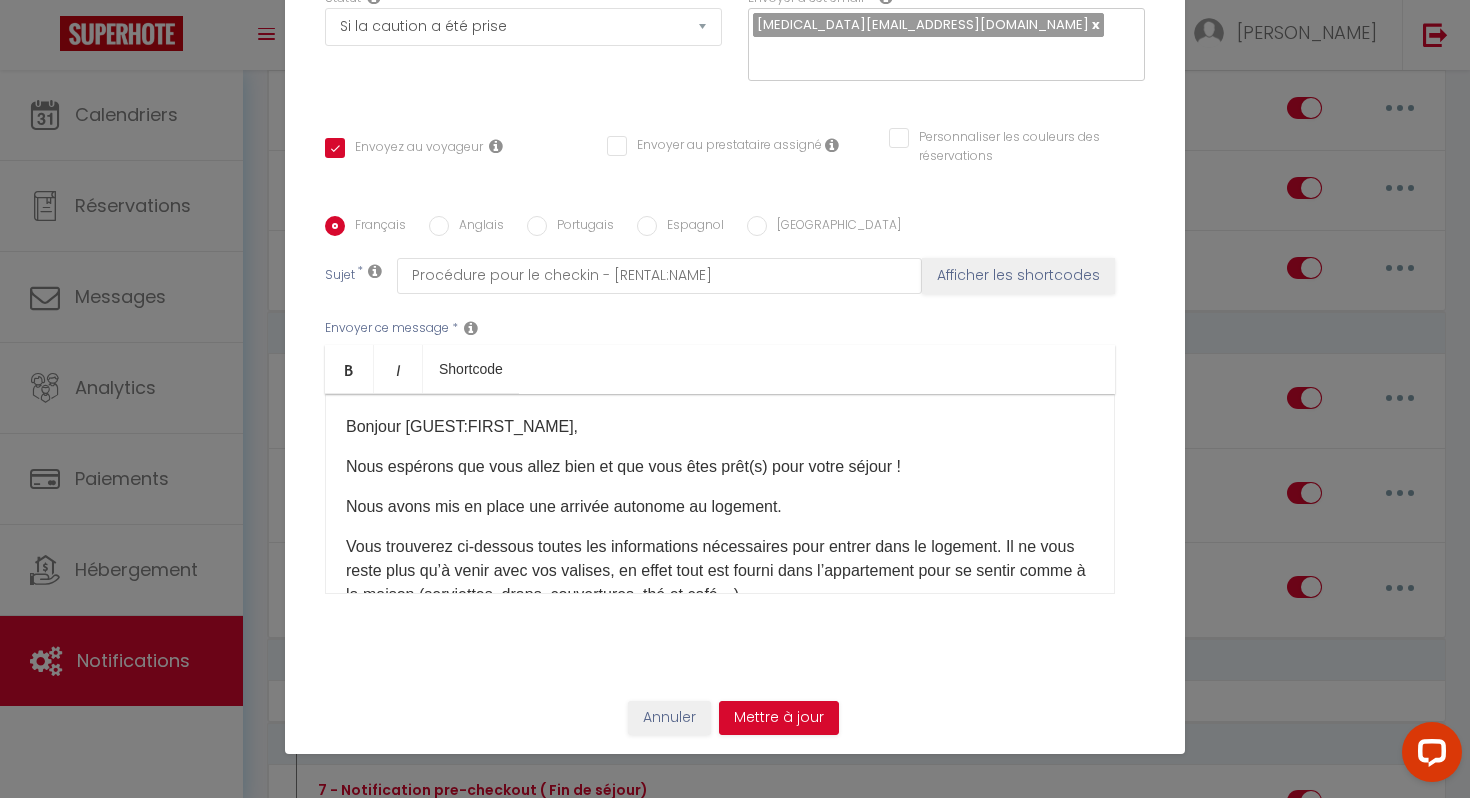 type 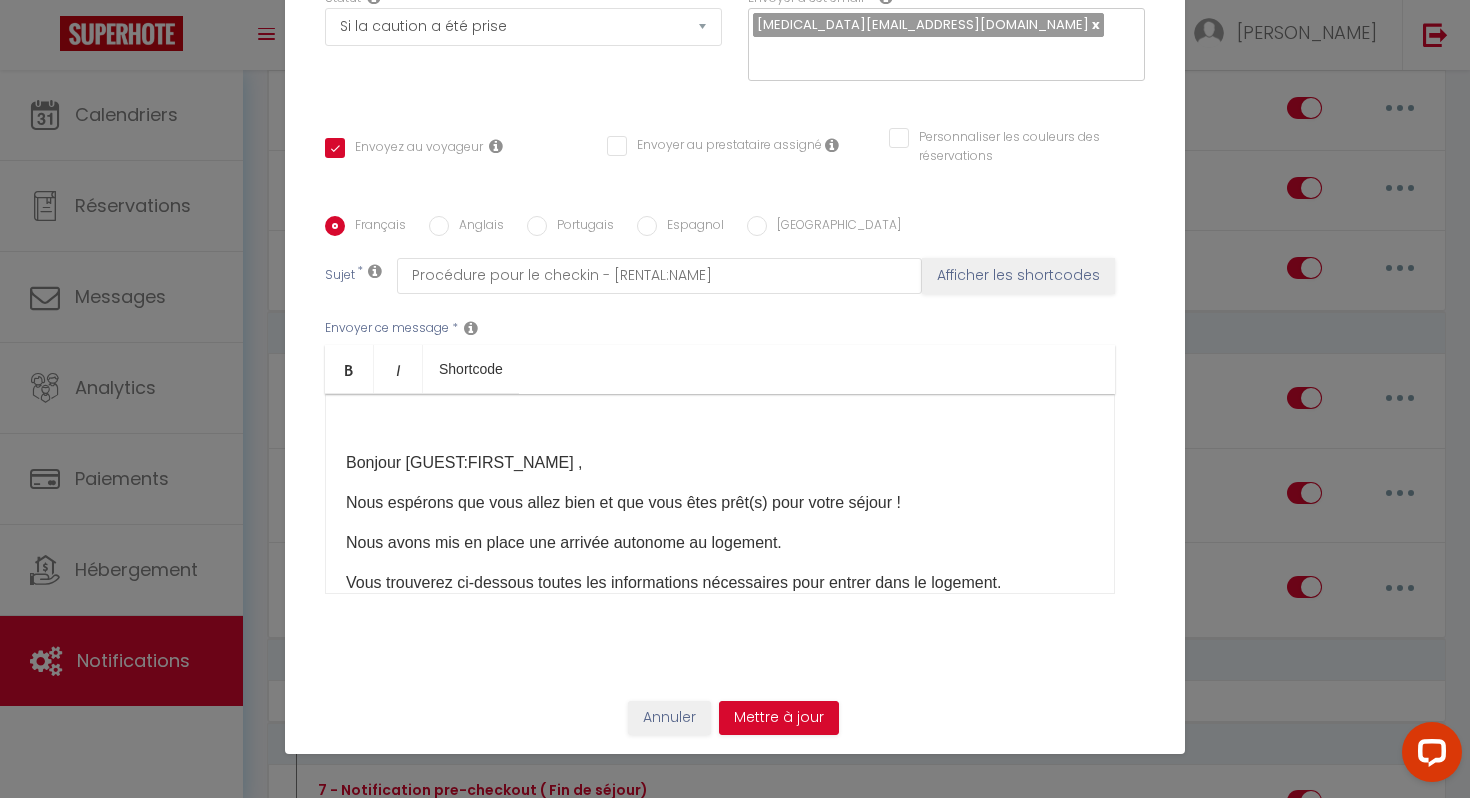 scroll, scrollTop: 0, scrollLeft: 0, axis: both 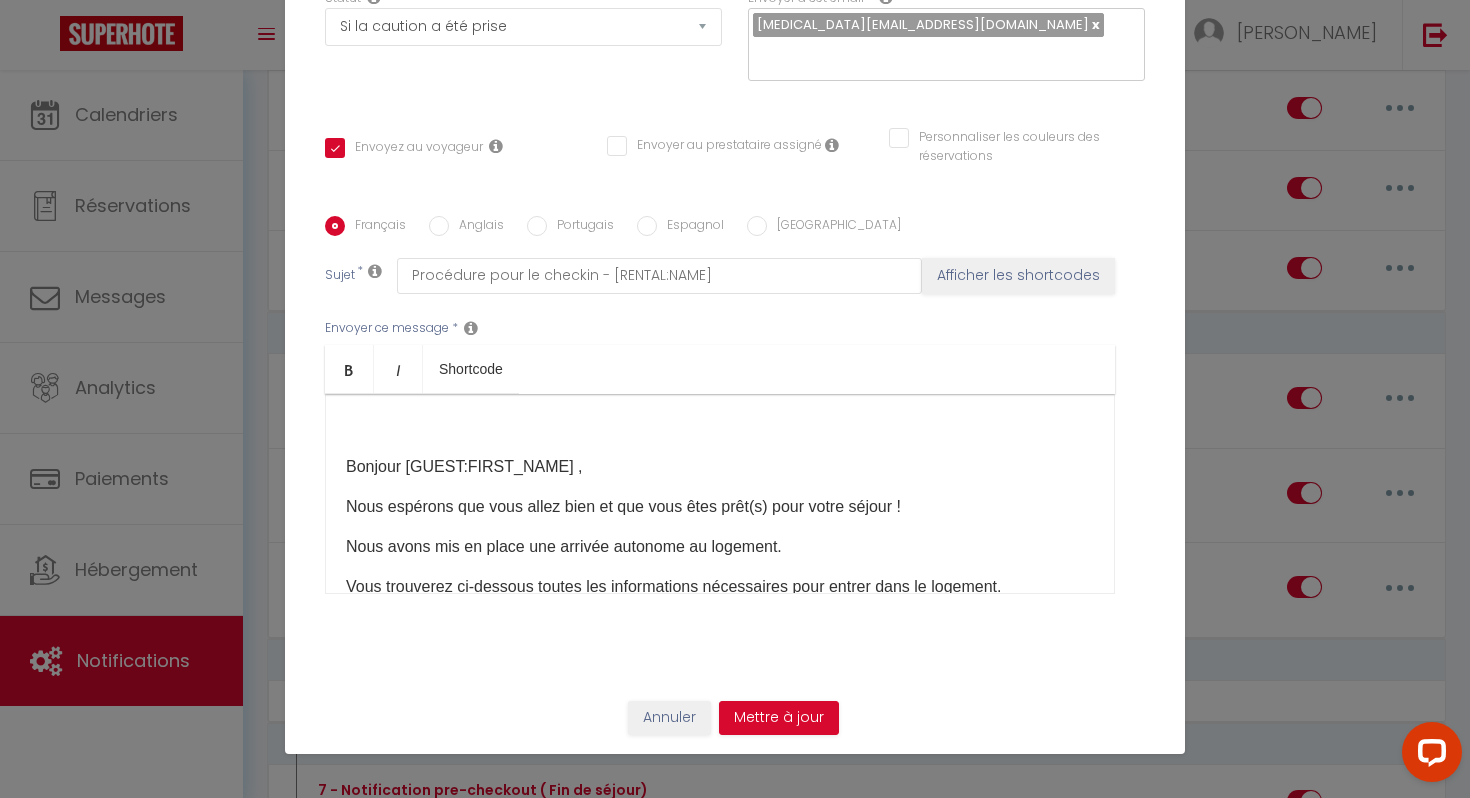 click at bounding box center (720, 427) 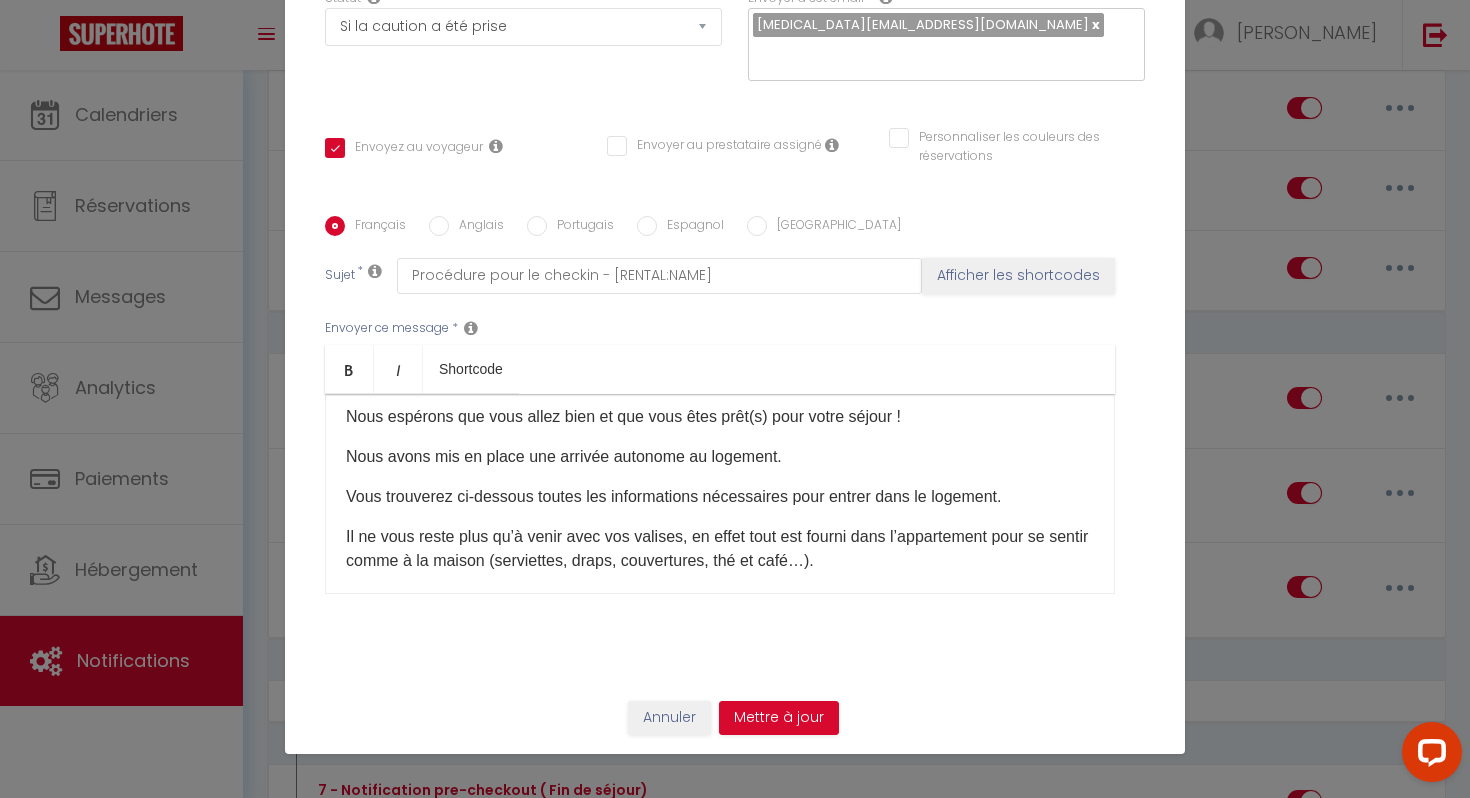 scroll, scrollTop: 54, scrollLeft: 0, axis: vertical 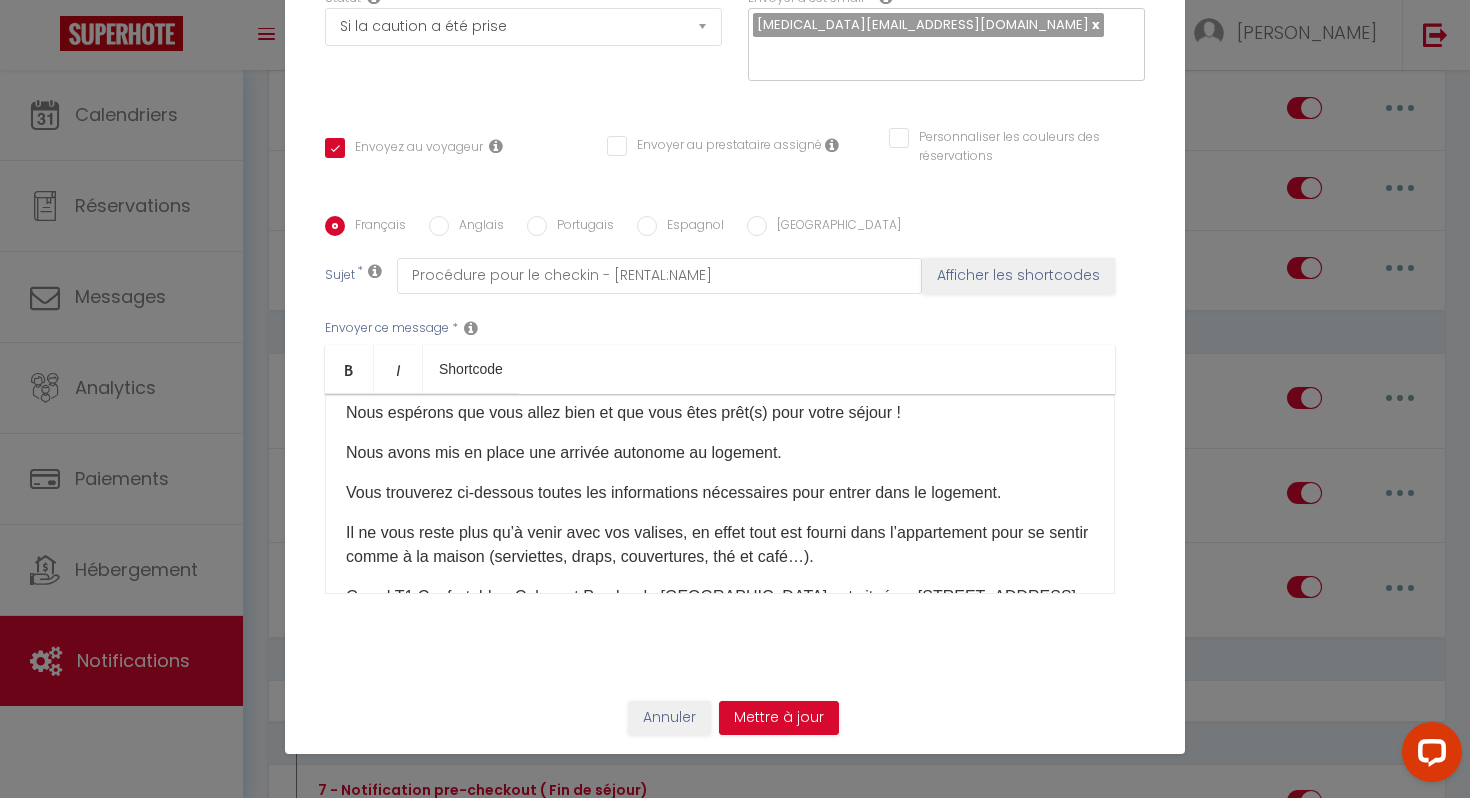click on "Il ne vous reste plus qu’à venir avec vos valises, en effet tout est fourni dans l’appartement pour se sentir comme à la maison (serviettes, draps, couvertures, thé et café…)." at bounding box center (720, 545) 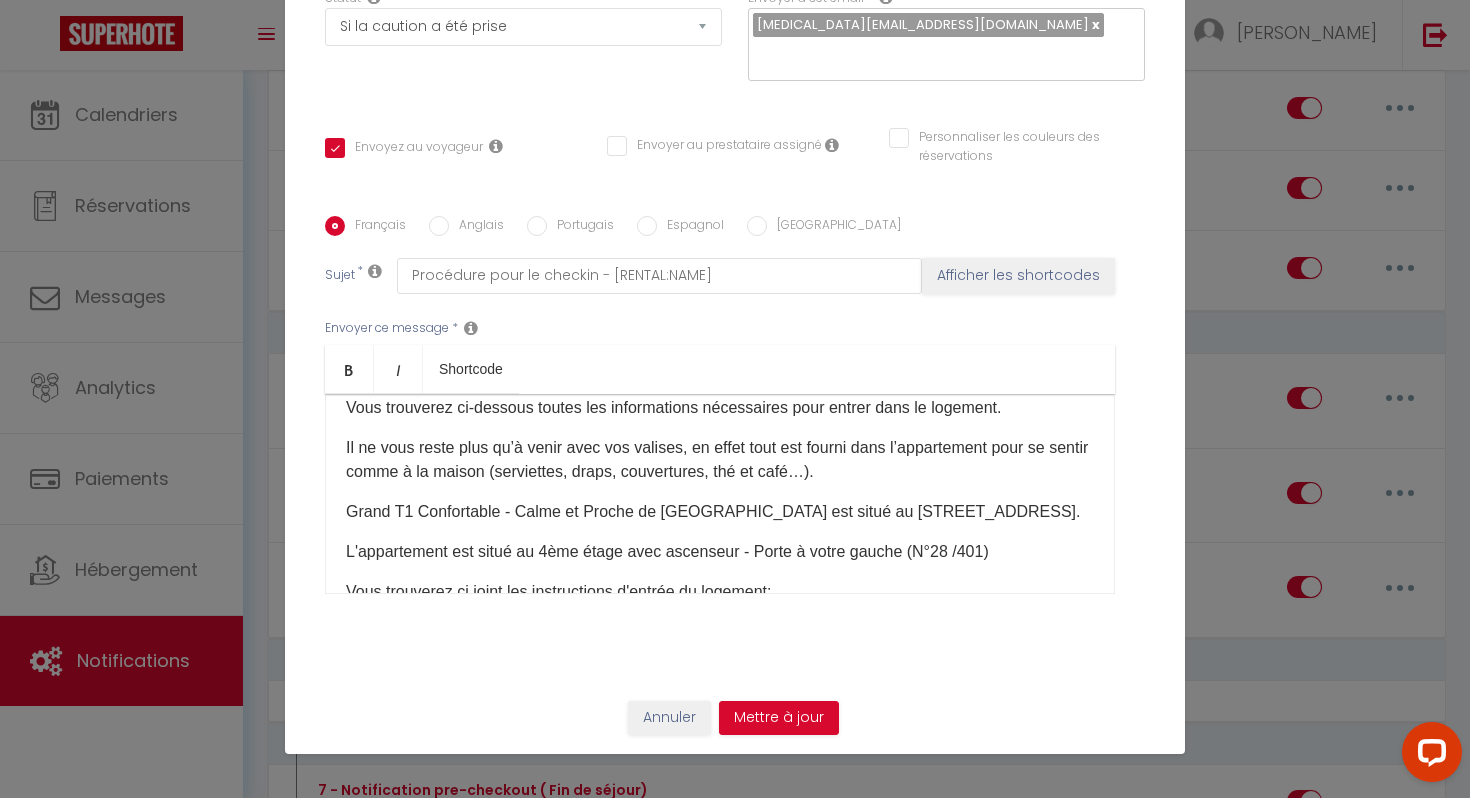 scroll, scrollTop: 146, scrollLeft: 0, axis: vertical 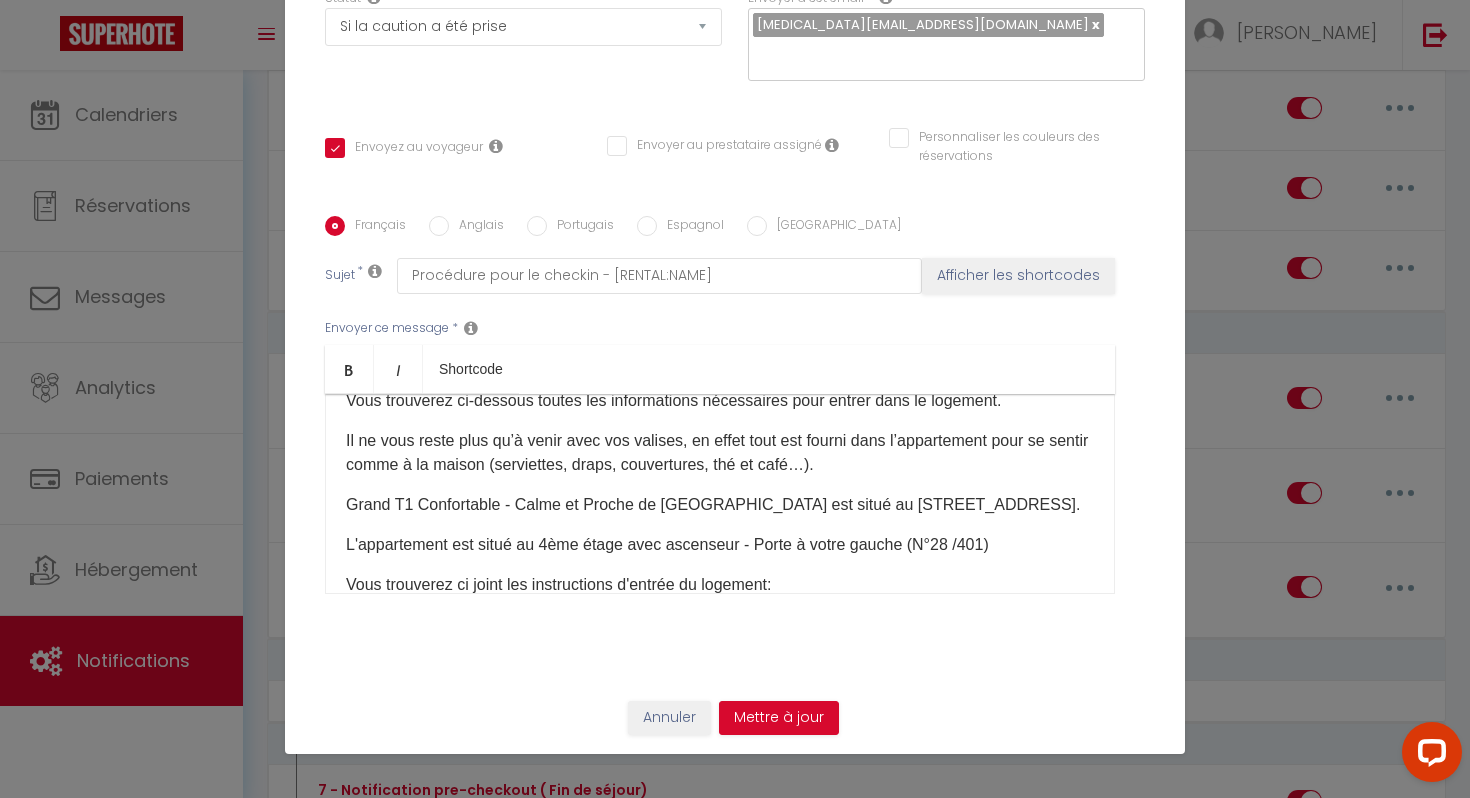click on "Bonjour [GUEST:FIRST_NAME] ,
Nous espérons que vous allez bien et que vous êtes prêt(s) pour votre séjour !
Nous avons mis en place une arrivée autonome au logement.
Vous trouverez ci-dessous toutes les informations nécessaires pour entrer dans le logement.
Il ne vous reste plus qu’à venir avec vos valises, en effet tout est fourni dans l’appartement pour se sentir comme à la maison (serviettes, draps, couvertures, thé et café…).
Grand T1 Confortable - Calme et Proche de [GEOGRAPHIC_DATA] est situé au [STREET_ADDRESS].
L'appartement est situé au 4ème étage avec ascenseur - Porte à votre gauche (N°28 /401)
Vous trouverez ci joint les instructions d'entrée du logement:
La clé se trouve dans une boîte à clé sécurisée dans la boîte aux lettres : N° 28 - MG.
La boite aux lettres est équipée d'une serrure à code : CODE 1-0-0 (sens de la flèche - tourner la manette vers la droite/haut et tirer la porte)." at bounding box center [720, 494] 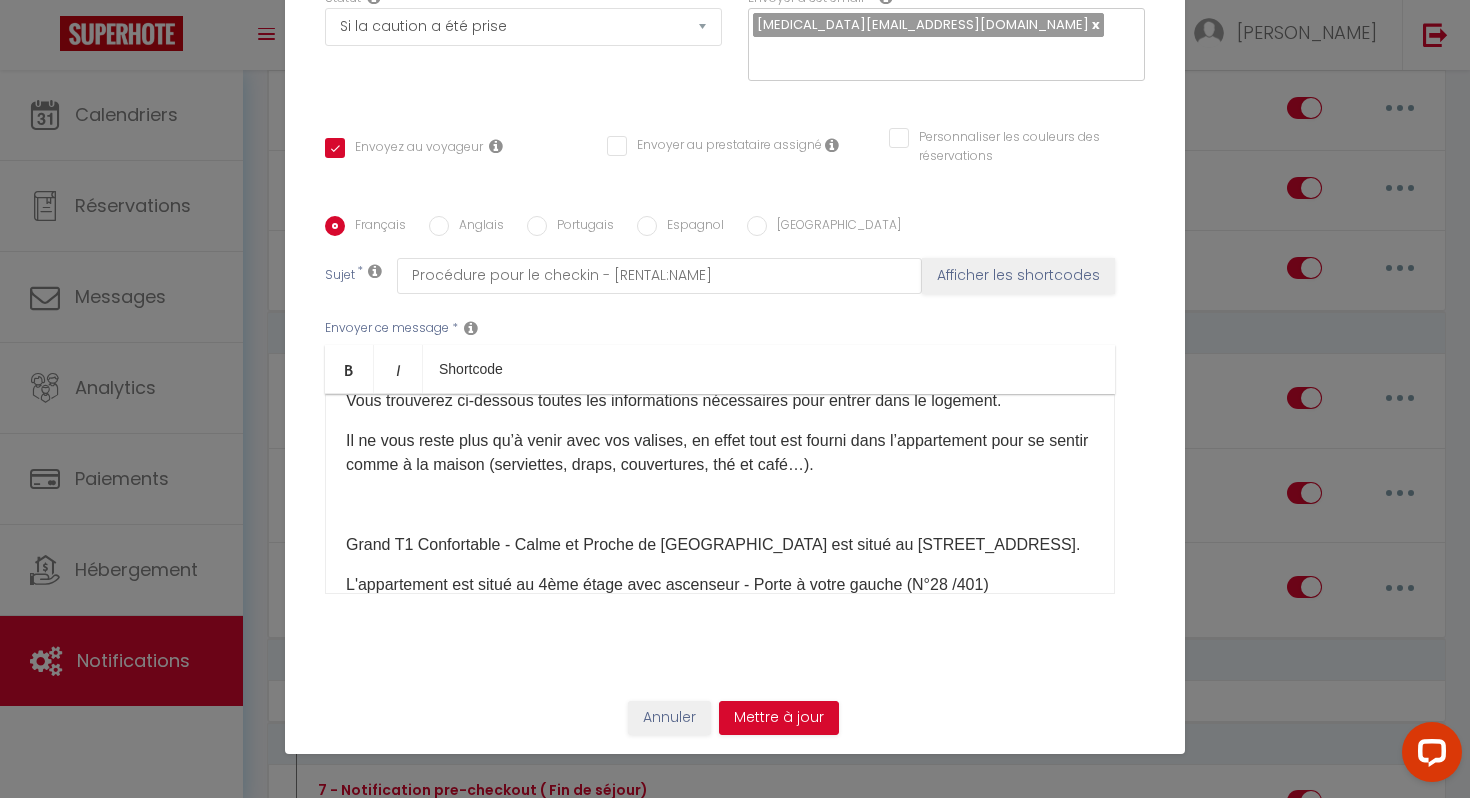 click on "Bonjour [GUEST:FIRST_NAME] ,
Nous espérons que vous allez bien et que vous êtes prêt(s) pour votre séjour !
Nous avons mis en place une arrivée autonome au logement.
Vous trouverez ci-dessous toutes les informations nécessaires pour entrer dans le logement.
Il ne vous reste plus qu’à venir avec vos valises, en effet tout est fourni dans l’appartement pour se sentir comme à la maison (serviettes, draps, couvertures, thé et café…).
Grand T1 Confortable - Calme et Proche de [GEOGRAPHIC_DATA] est situé au [STREET_ADDRESS].
L'appartement est situé au 4ème étage avec ascenseur - Porte à votre gauche (N°28 /401)
Vous trouverez ci joint les instructions d'entrée du logement:
La clé se trouve dans une boîte à clé sécurisée dans la boîte aux lettres : N° 28 - MG.
La boite aux lettres est équipée d'une serrure à code : CODE 1-0-0 (sens de la flèche - tourner la manette vers la droite/haut et tirer la porte)." at bounding box center (720, 494) 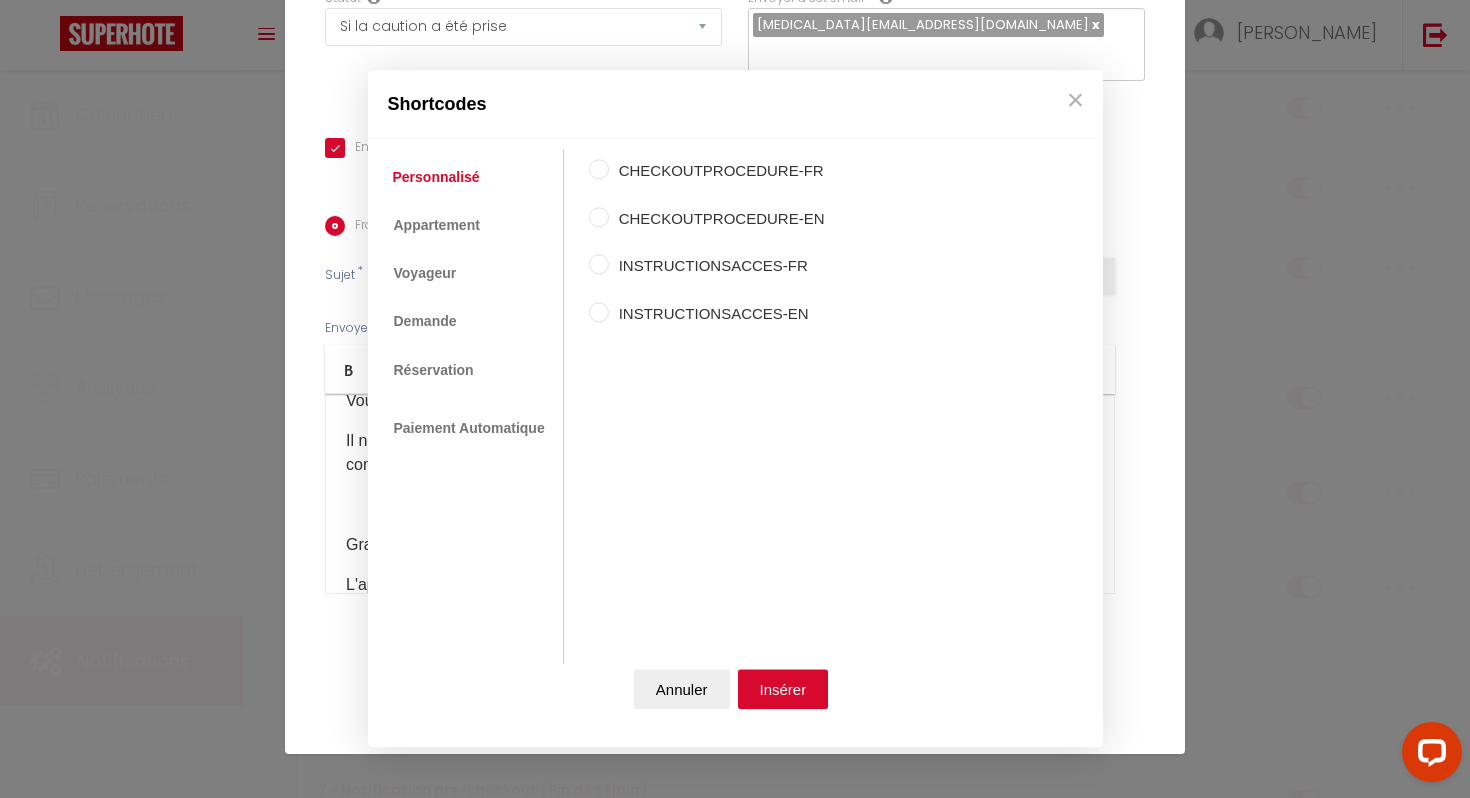 click on "Coaching SuperHote ce soir à 18h00, pour participer:  [URL][DOMAIN_NAME][SECURITY_DATA]   ×     Toggle navigation       Toggle Search     Toggle menubar     Chercher   BUTTON
Besoin d'aide ?
[PERSON_NAME]   Paramètres        Équipe     Résultat de la recherche   Aucun résultat     Calendriers     Réservations     Messages     Analytics      Paiements     Hébergement     Notifications                 Résultat de la recherche   Id   Appart   Voyageur    Checkin   Checkout   Nuits   Pers.   Plateforme   Statut     Résultat de la recherche   Aucun résultat          Notifications
Actions
Nouvelle Notification    Exporter    Importer    Tous les apparts    Le Nid douillet d'Aulnay  · Le Nid Douillet - Appart  proche [GEOGRAPHIC_DATA]/CDG/Parking [GEOGRAPHIC_DATA] · Grand T1  Confortable - Calme et Proche de [GEOGRAPHIC_DATA]       Nouveau shortcode personnalisé    Notifications" at bounding box center [735, 1532] 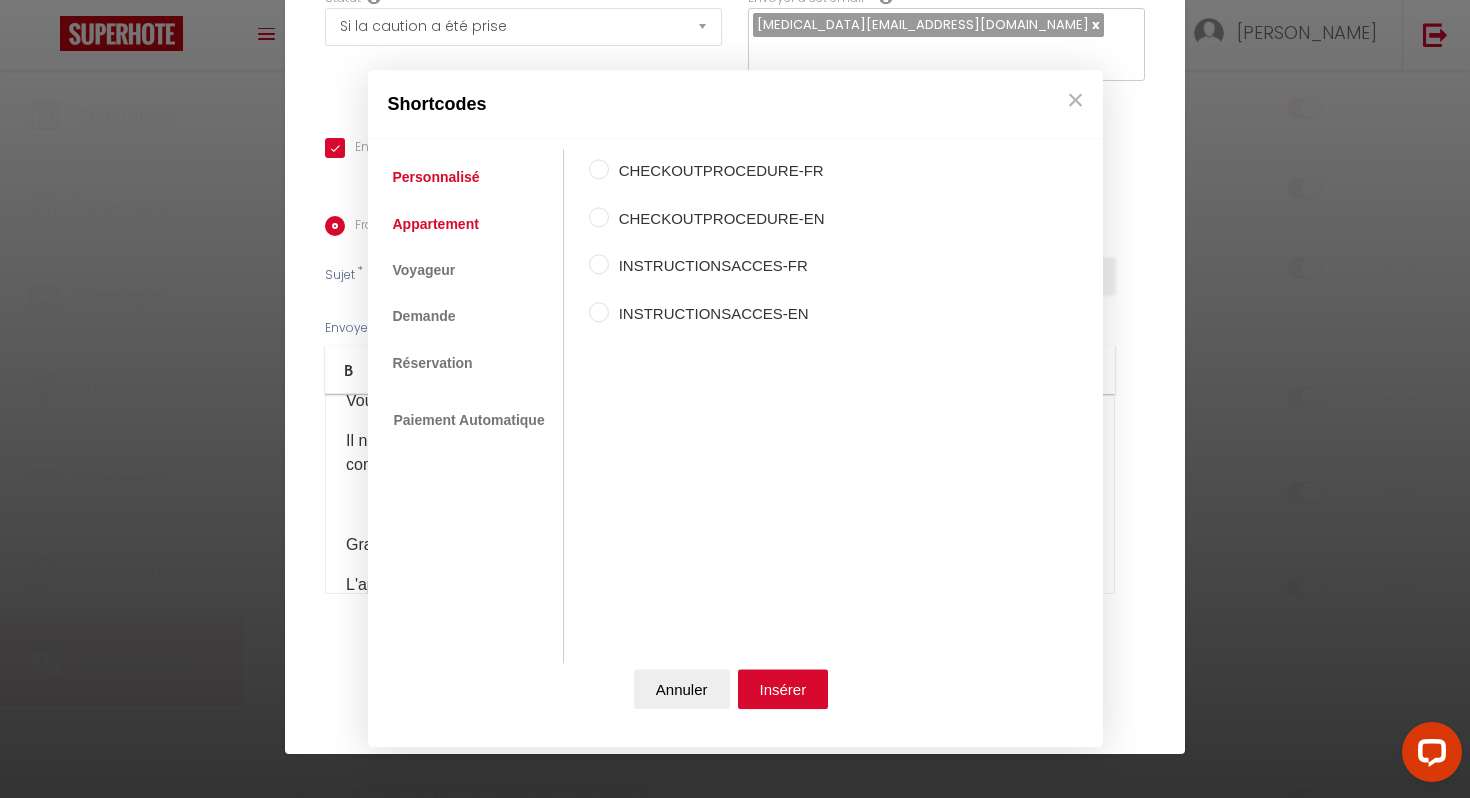 click on "Appartement" at bounding box center (436, 224) 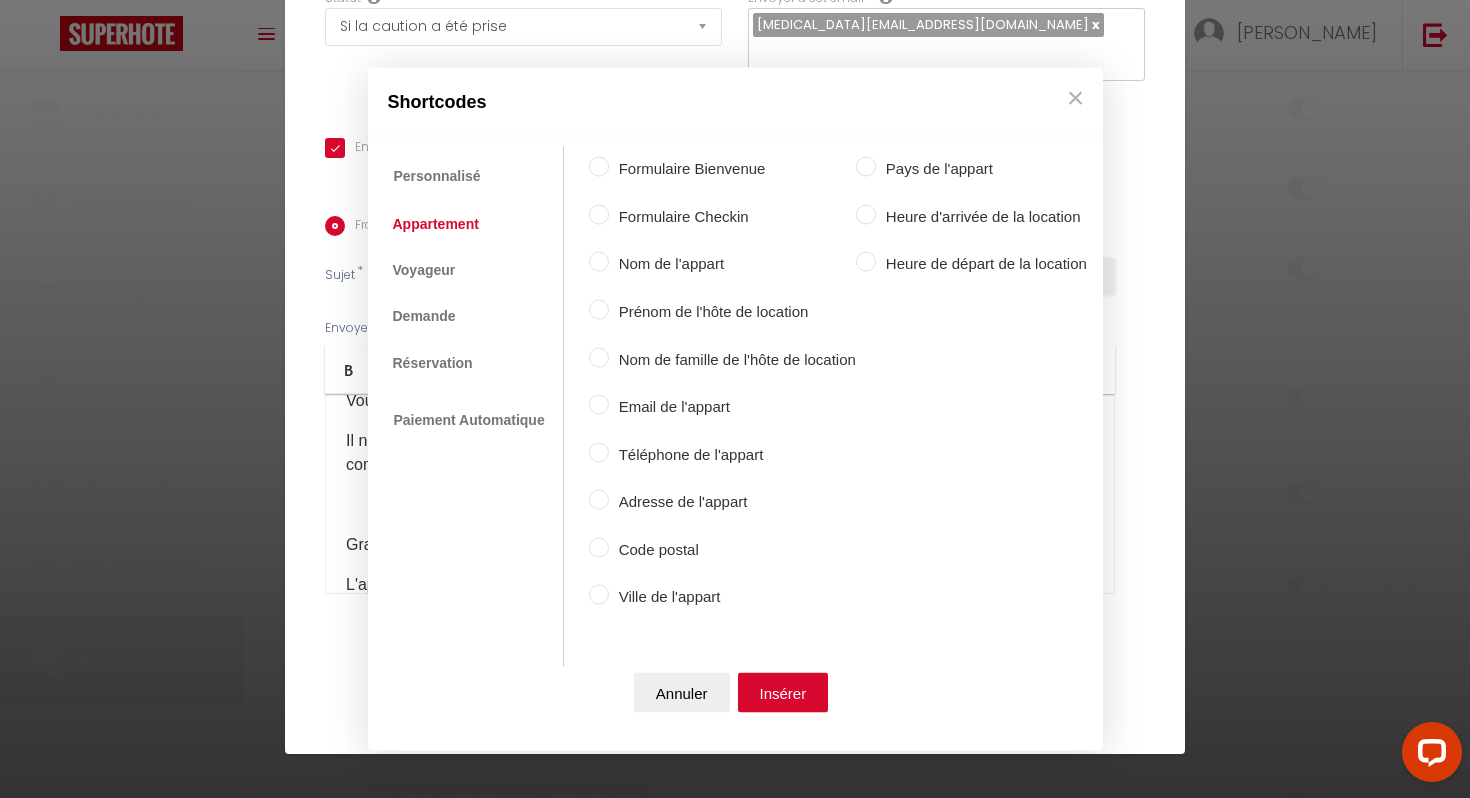 click on "Nom de l'appart" at bounding box center [599, 262] 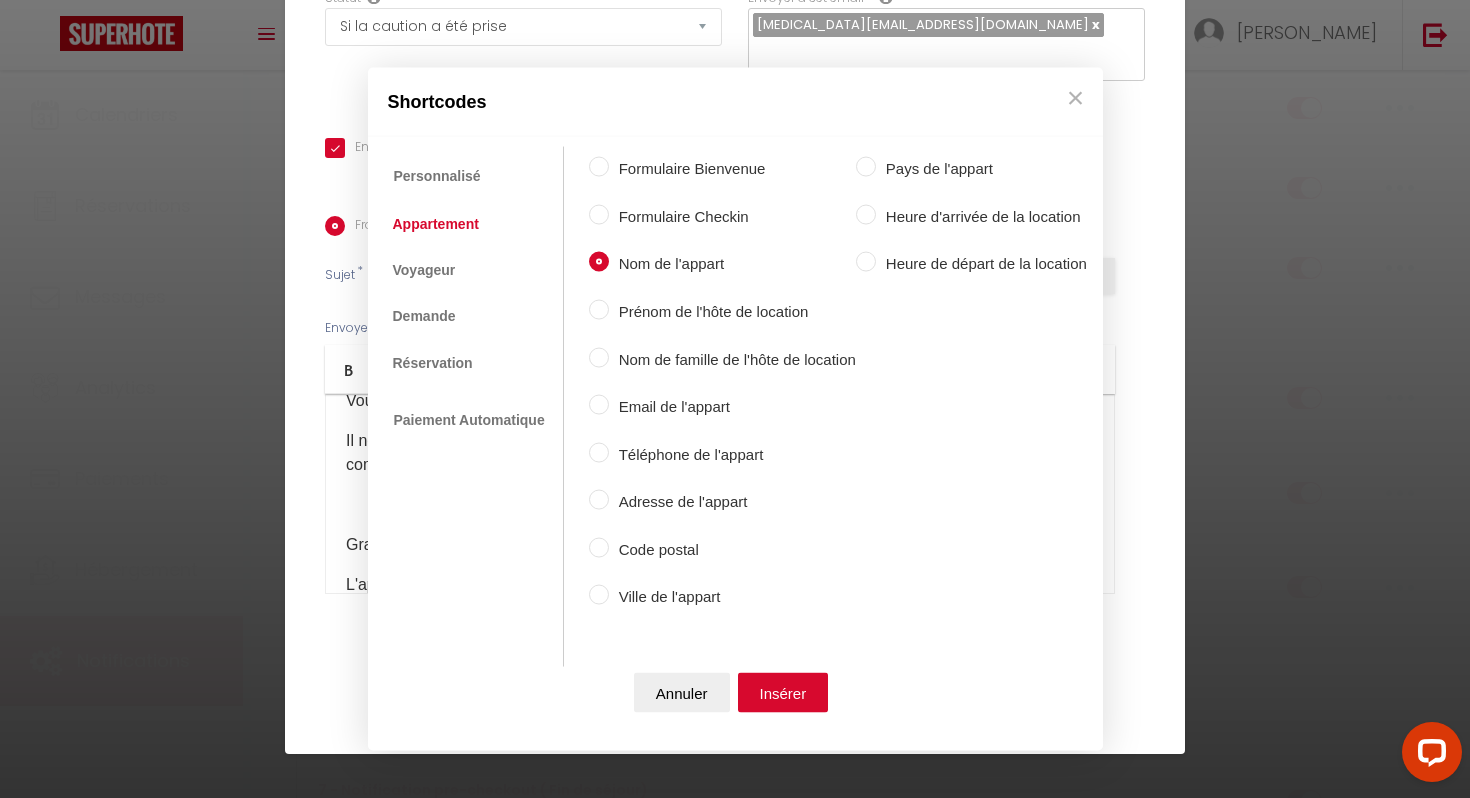 click on "Adresse de l'appart" at bounding box center (599, 500) 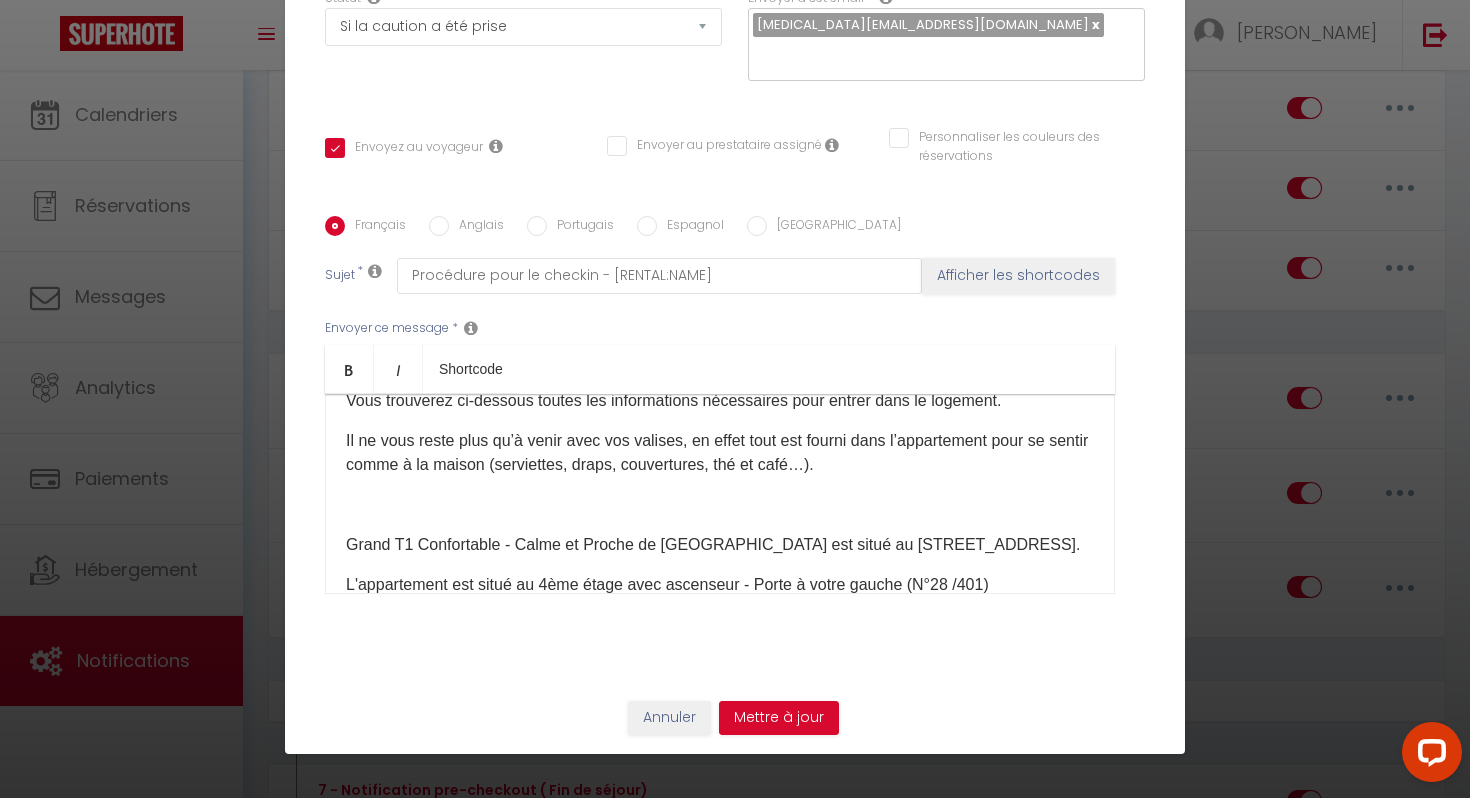 click on "Annuler" at bounding box center (682, 692) 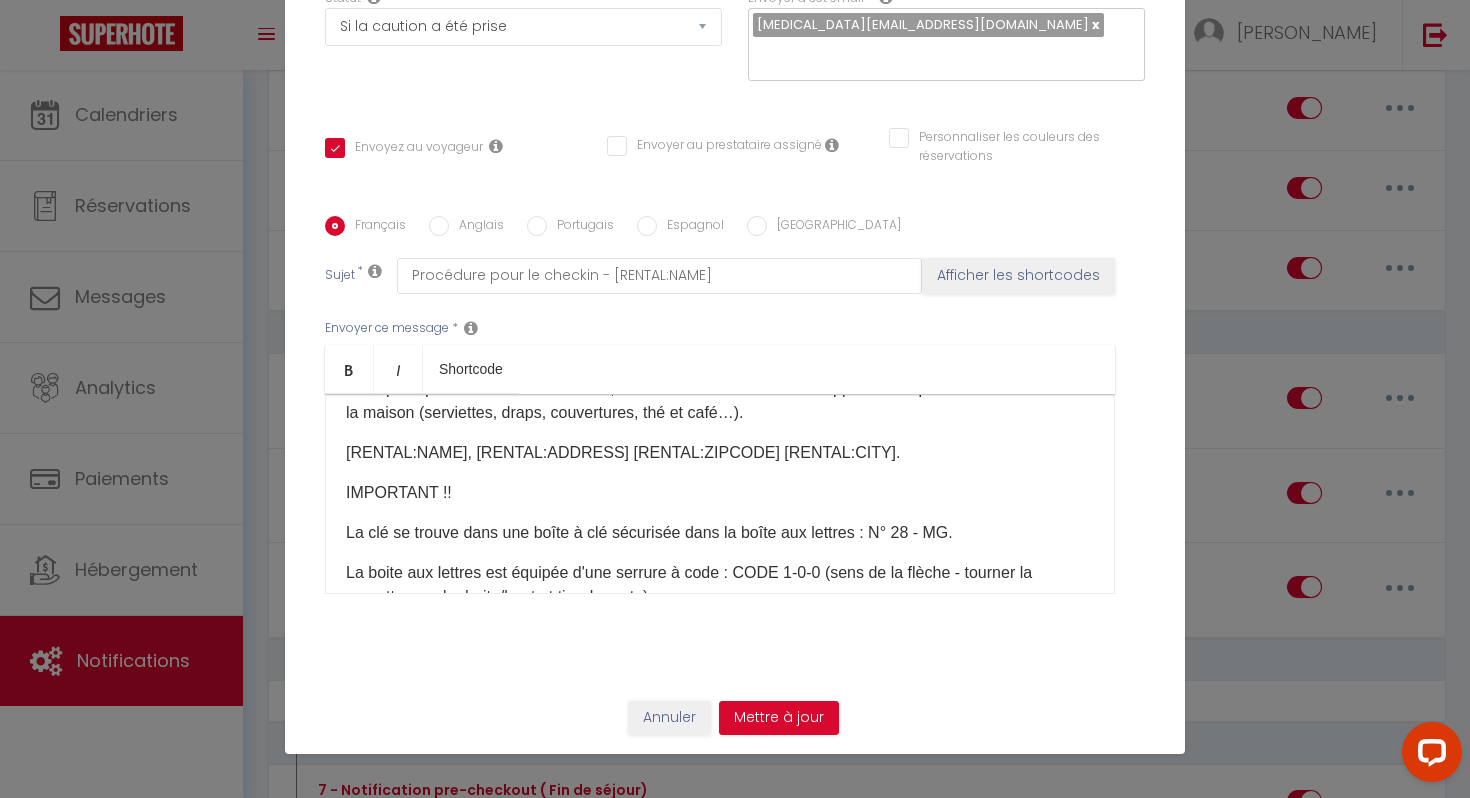 scroll, scrollTop: 1234, scrollLeft: 0, axis: vertical 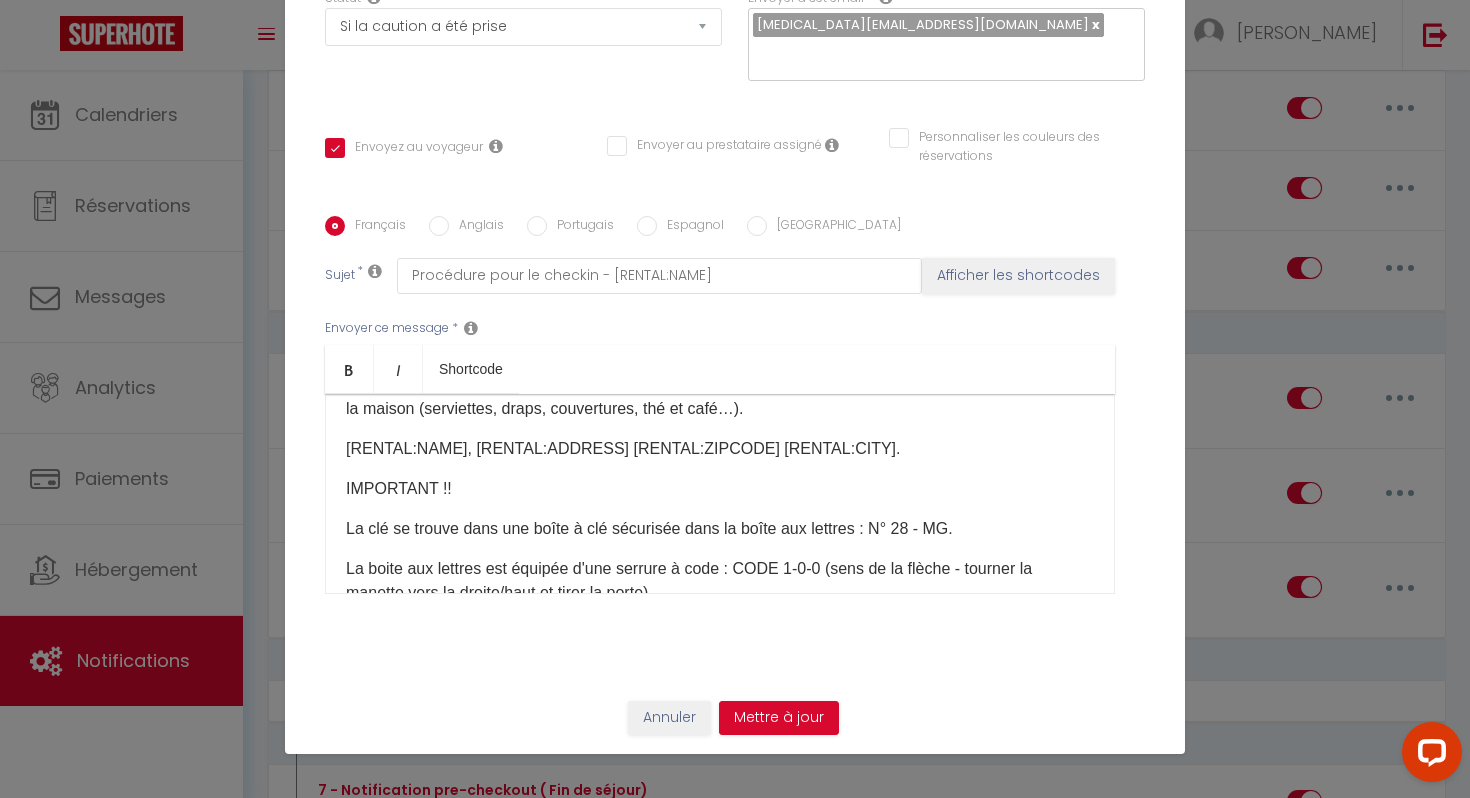 drag, startPoint x: 342, startPoint y: 473, endPoint x: 864, endPoint y: 473, distance: 522 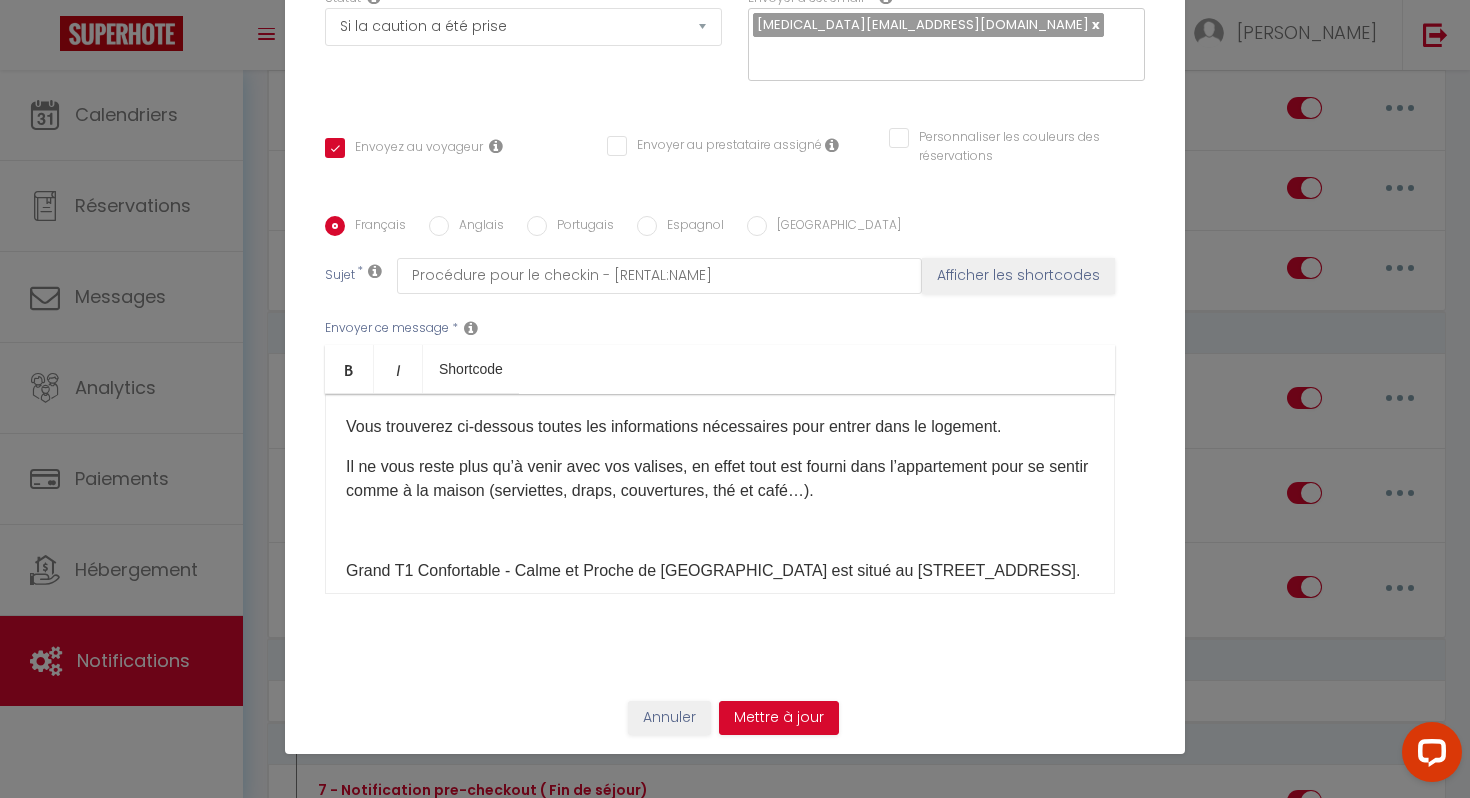 scroll, scrollTop: 113, scrollLeft: 0, axis: vertical 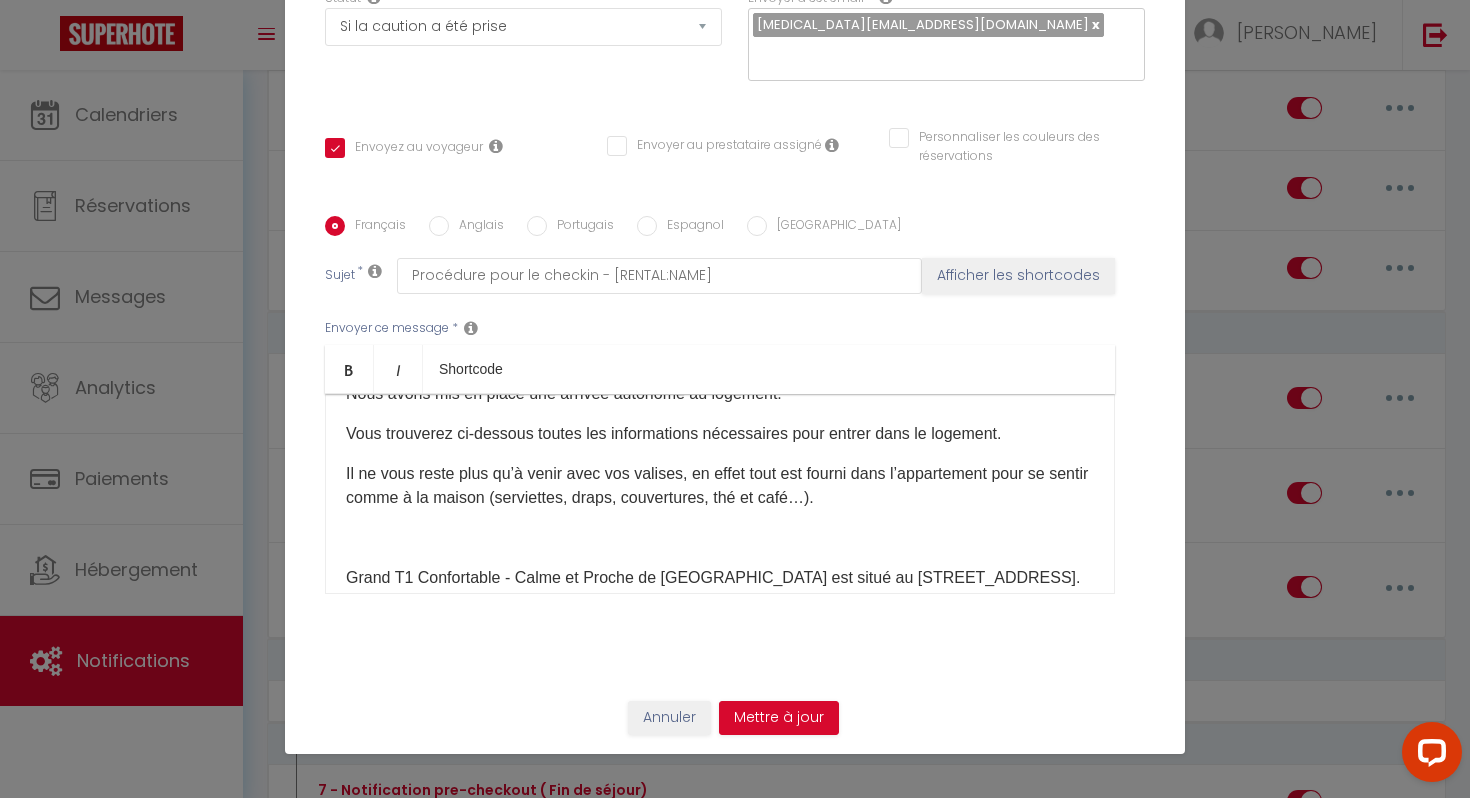 click at bounding box center [720, 538] 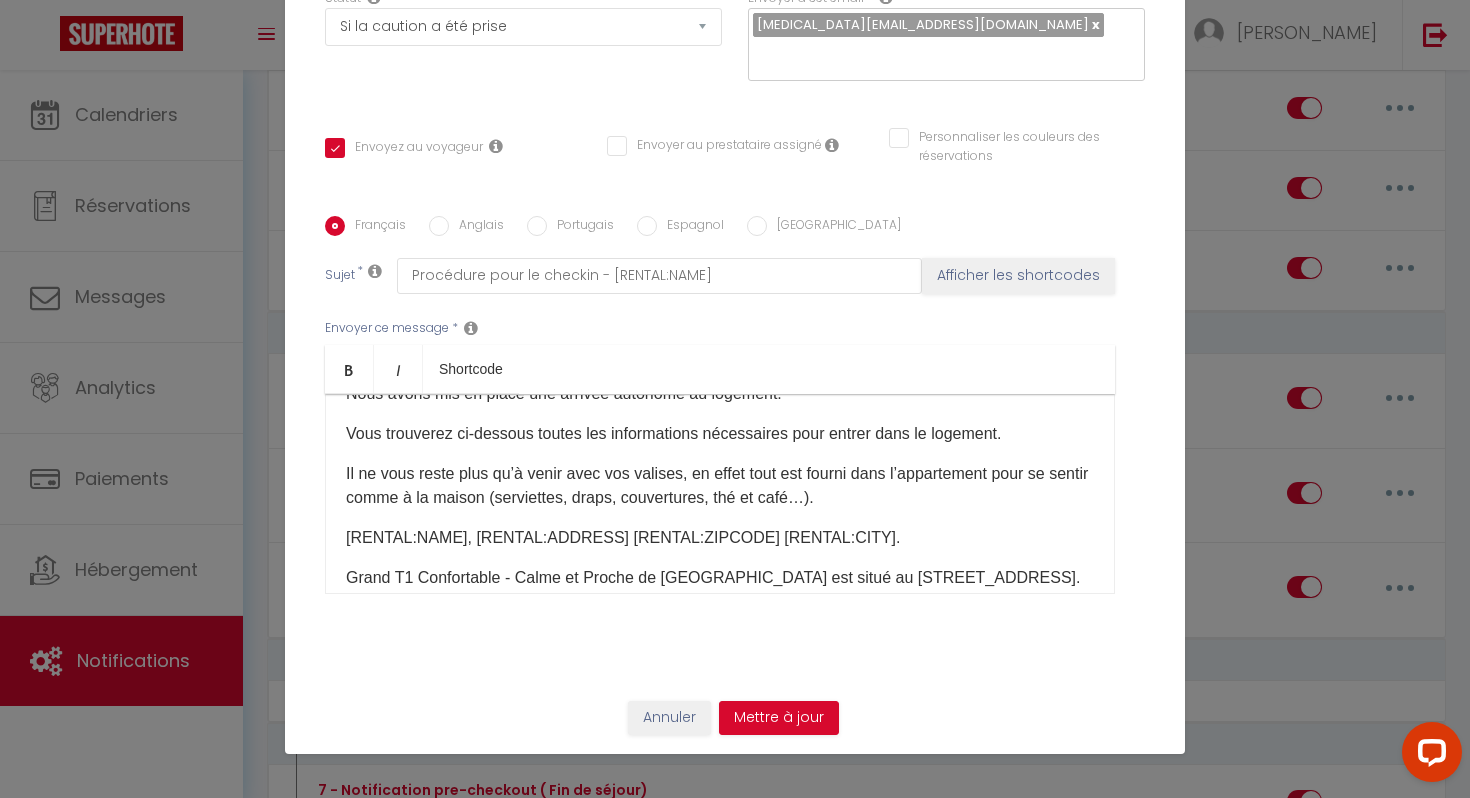scroll, scrollTop: 141, scrollLeft: 0, axis: vertical 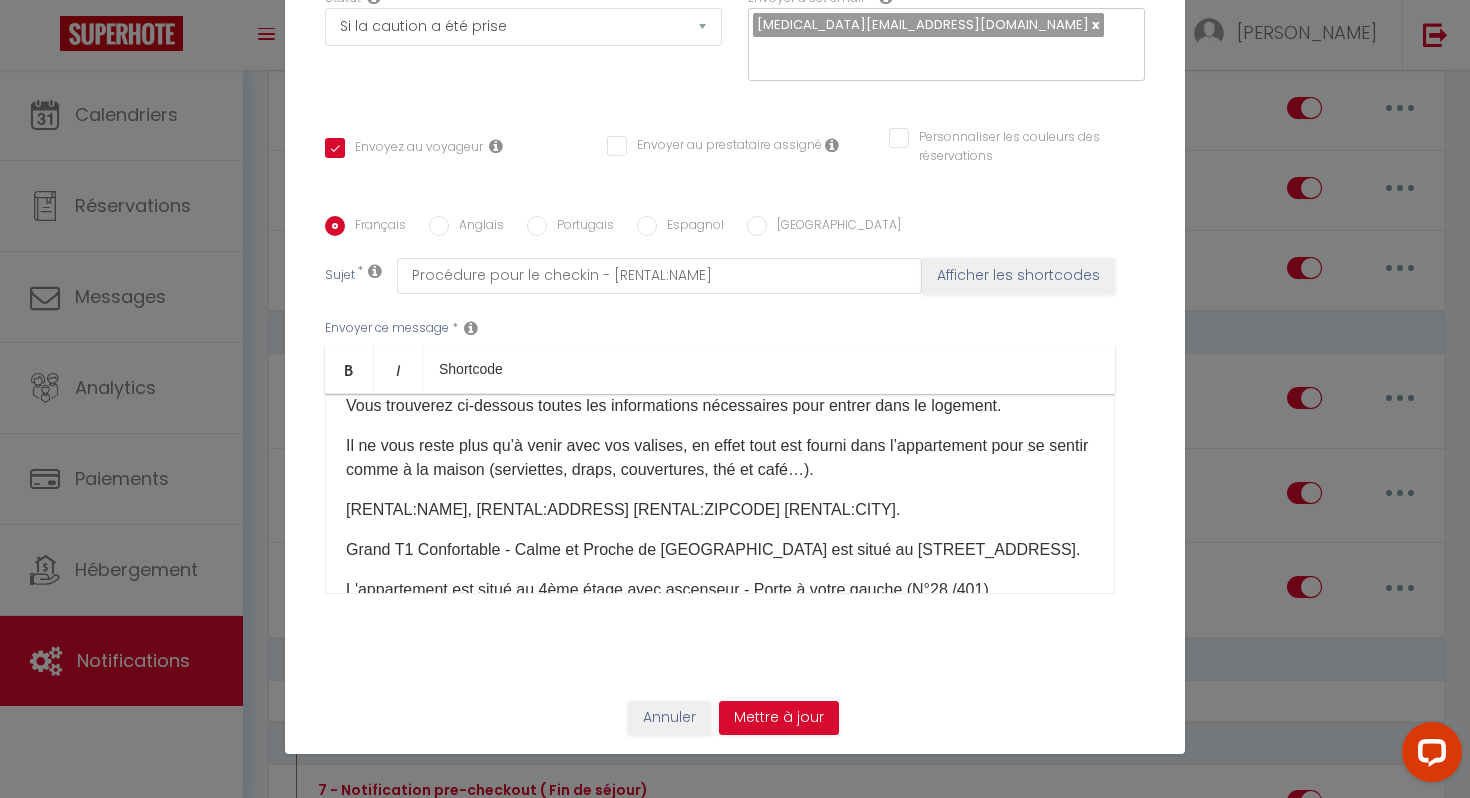 drag, startPoint x: 346, startPoint y: 545, endPoint x: 471, endPoint y: 577, distance: 129.031 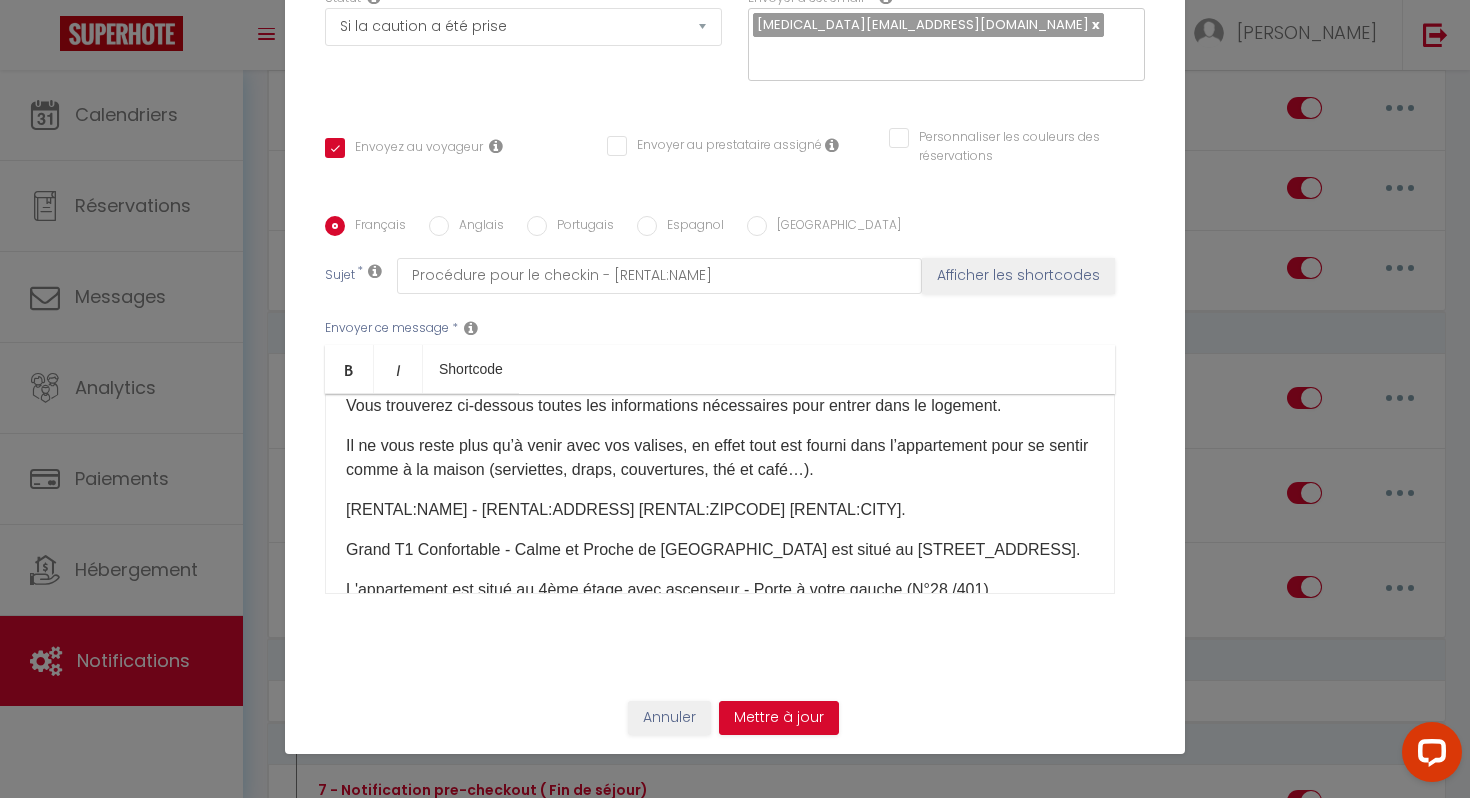 click on "[RENTAL:NAME]​​ - [RENTAL:ADDRESS] ​[RENTAL:ZIPCODE] [RENTAL:CITY]​.  ​" at bounding box center (720, 510) 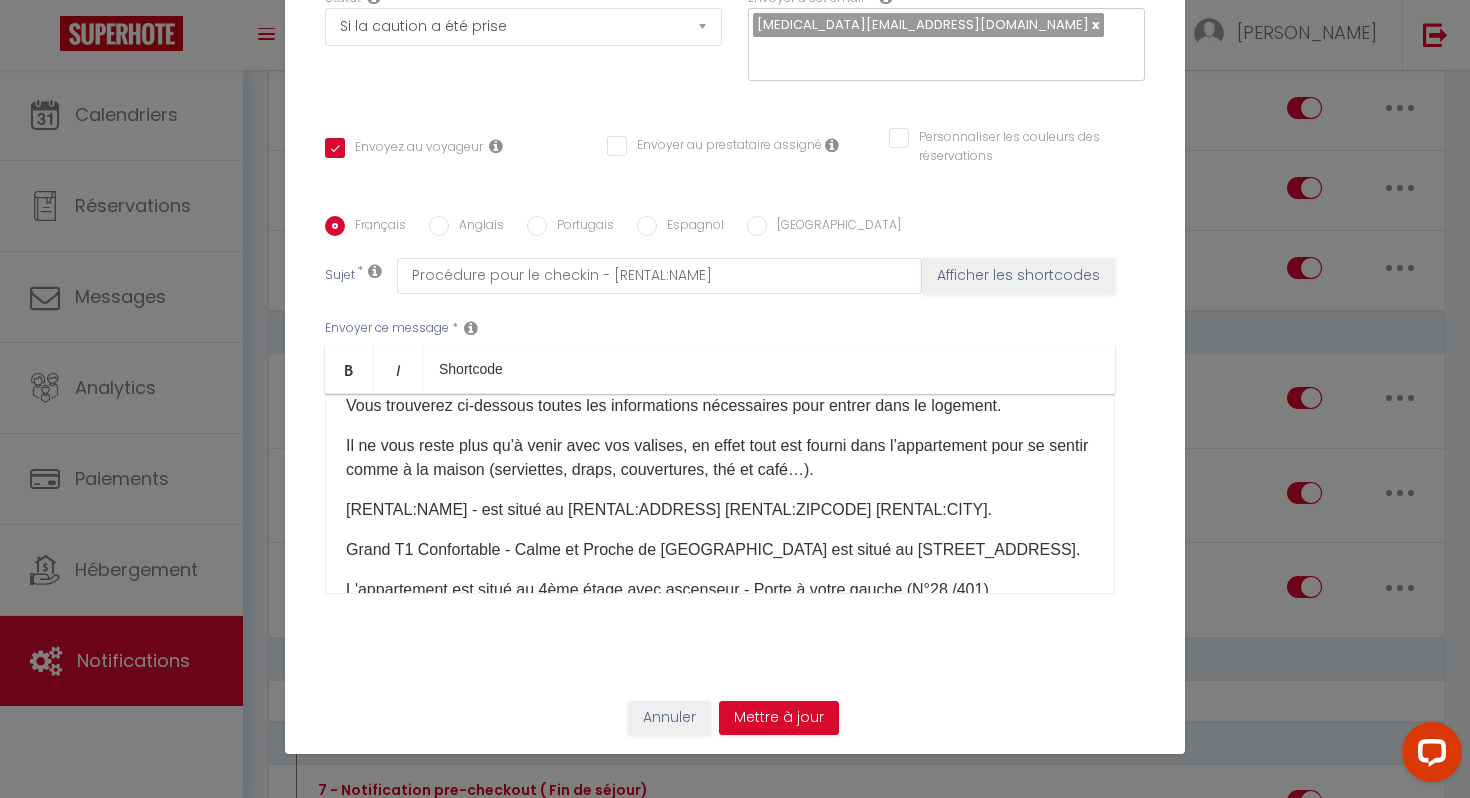 drag, startPoint x: 448, startPoint y: 579, endPoint x: 347, endPoint y: 547, distance: 105.9481 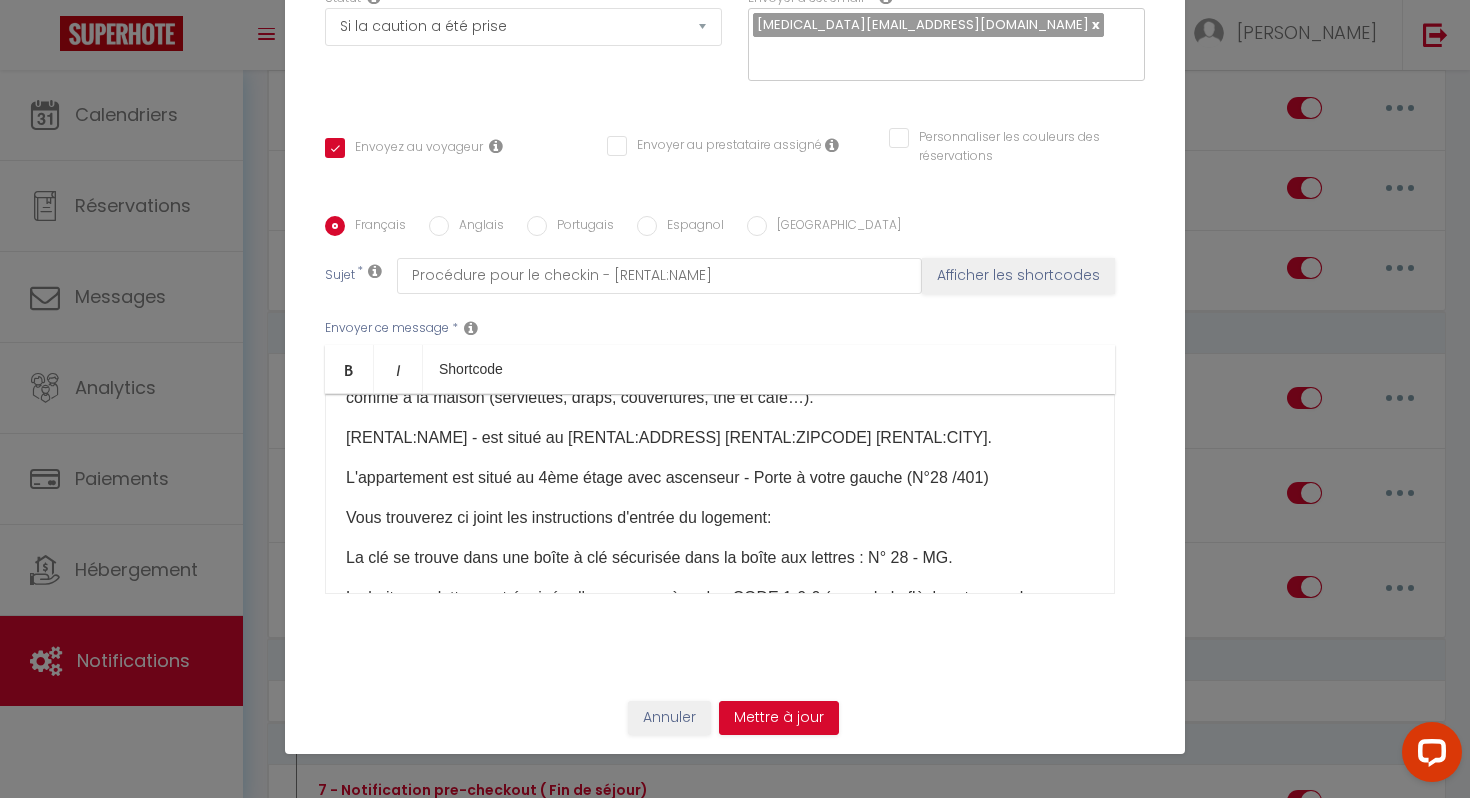 scroll, scrollTop: 217, scrollLeft: 0, axis: vertical 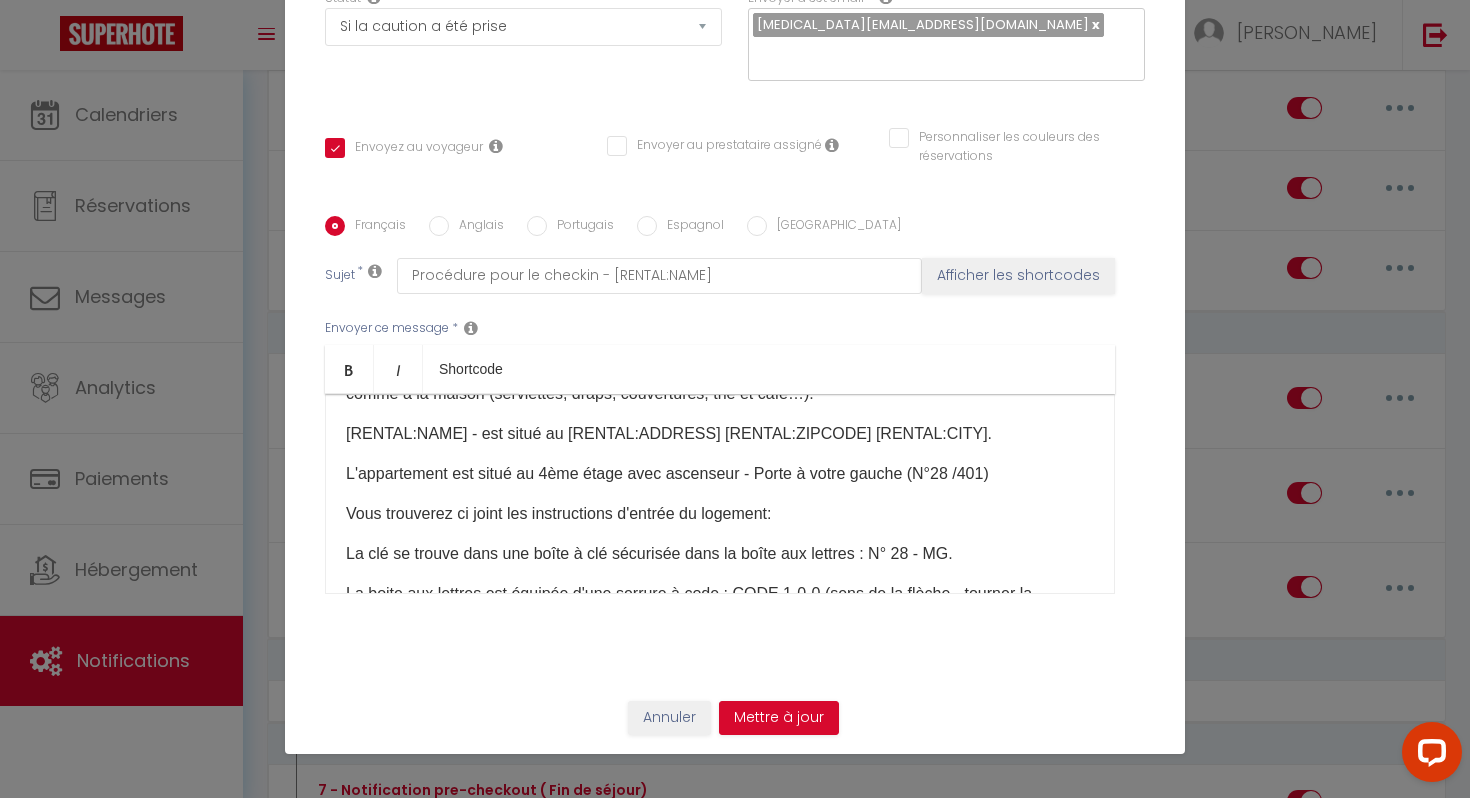 click on "Vous trouverez ci joint les instructions d'entrée du logement:" at bounding box center [720, 514] 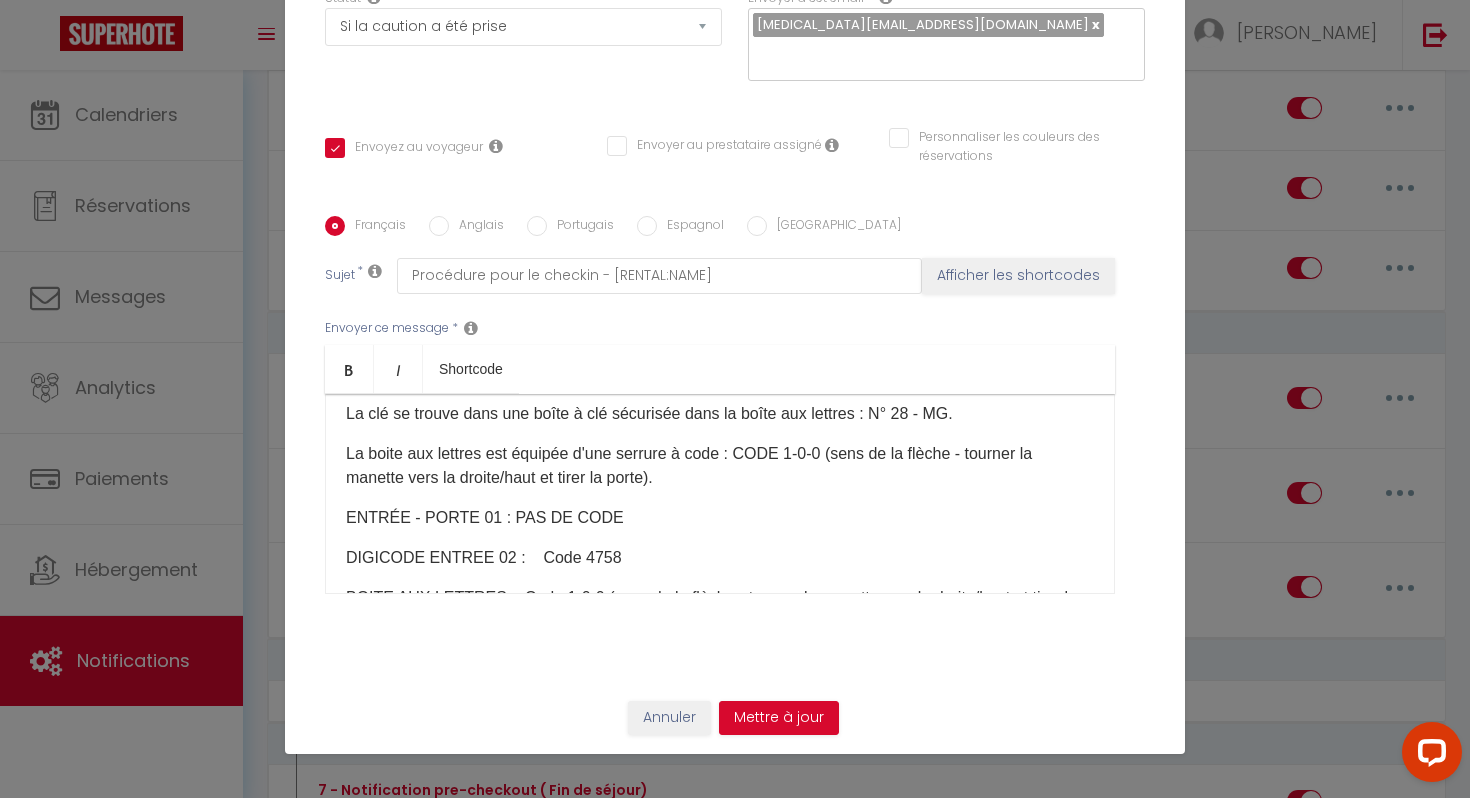 scroll, scrollTop: 355, scrollLeft: 0, axis: vertical 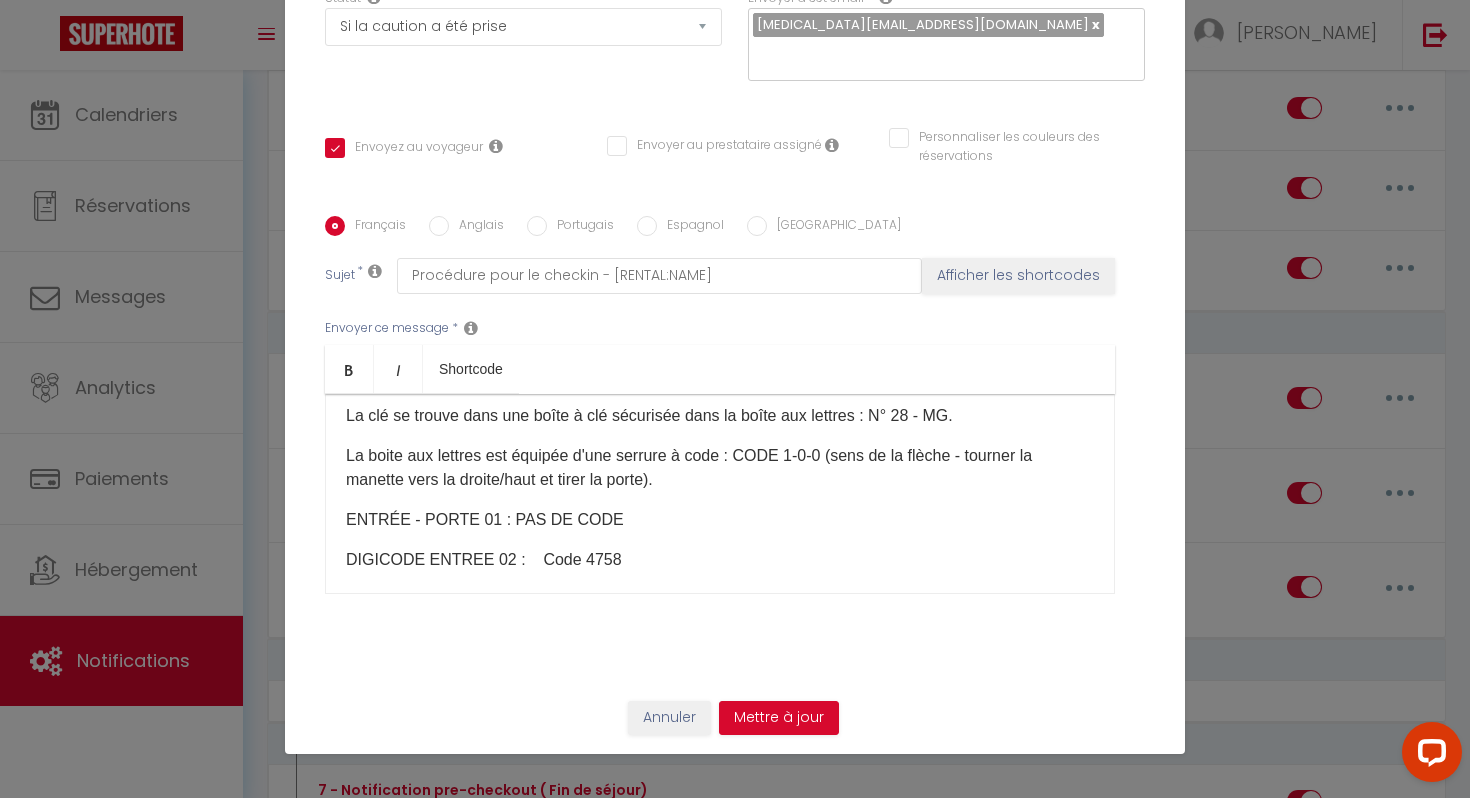 click on "La boite aux lettres est équipée d'une serrure à code : CODE 1-0-0 (sens de la flèche - tourner la manette vers la droite/haut et tirer la porte)." at bounding box center (720, 468) 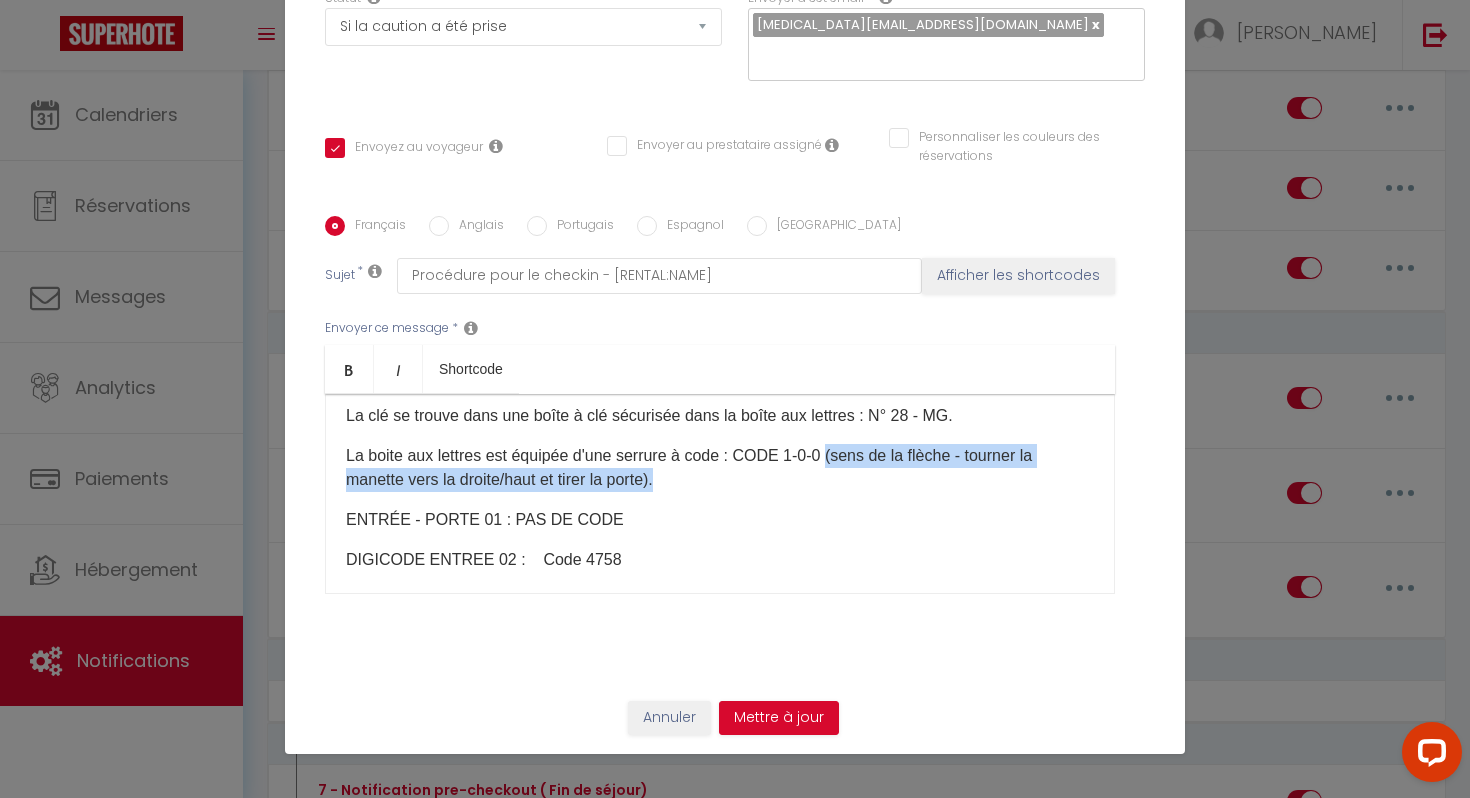 drag, startPoint x: 825, startPoint y: 454, endPoint x: 830, endPoint y: 476, distance: 22.561028 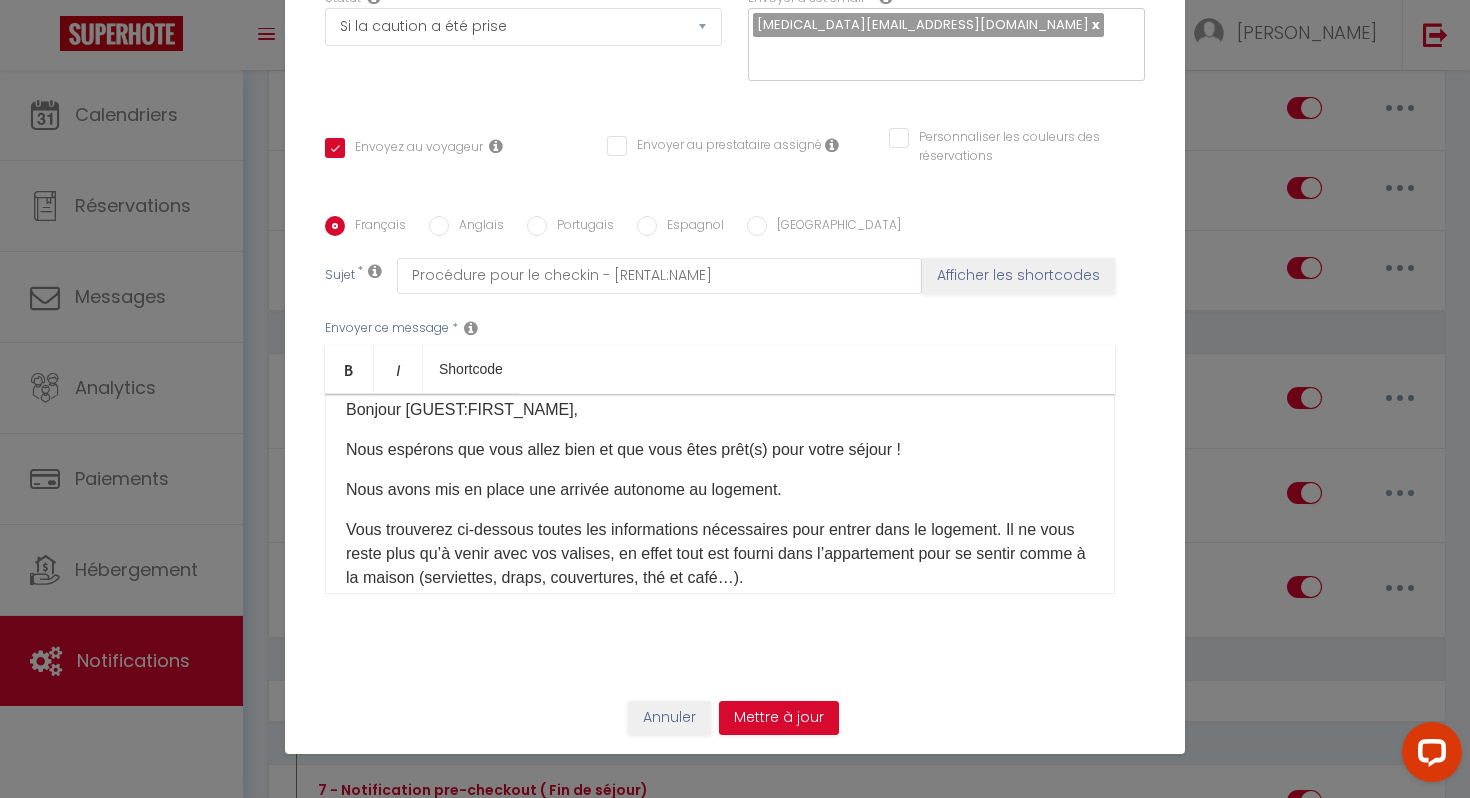 scroll, scrollTop: 1005, scrollLeft: 0, axis: vertical 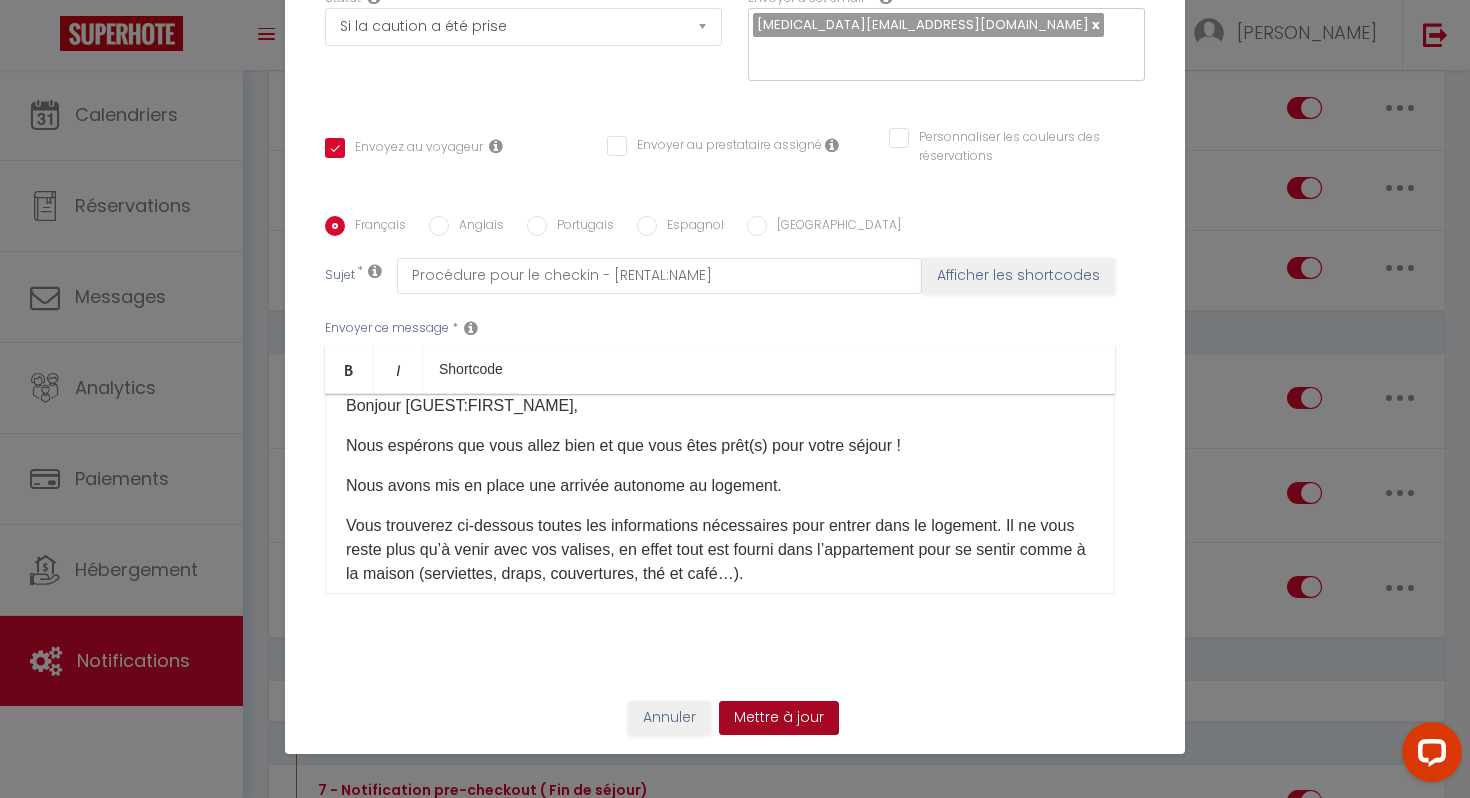 click on "Mettre à jour" at bounding box center [779, 718] 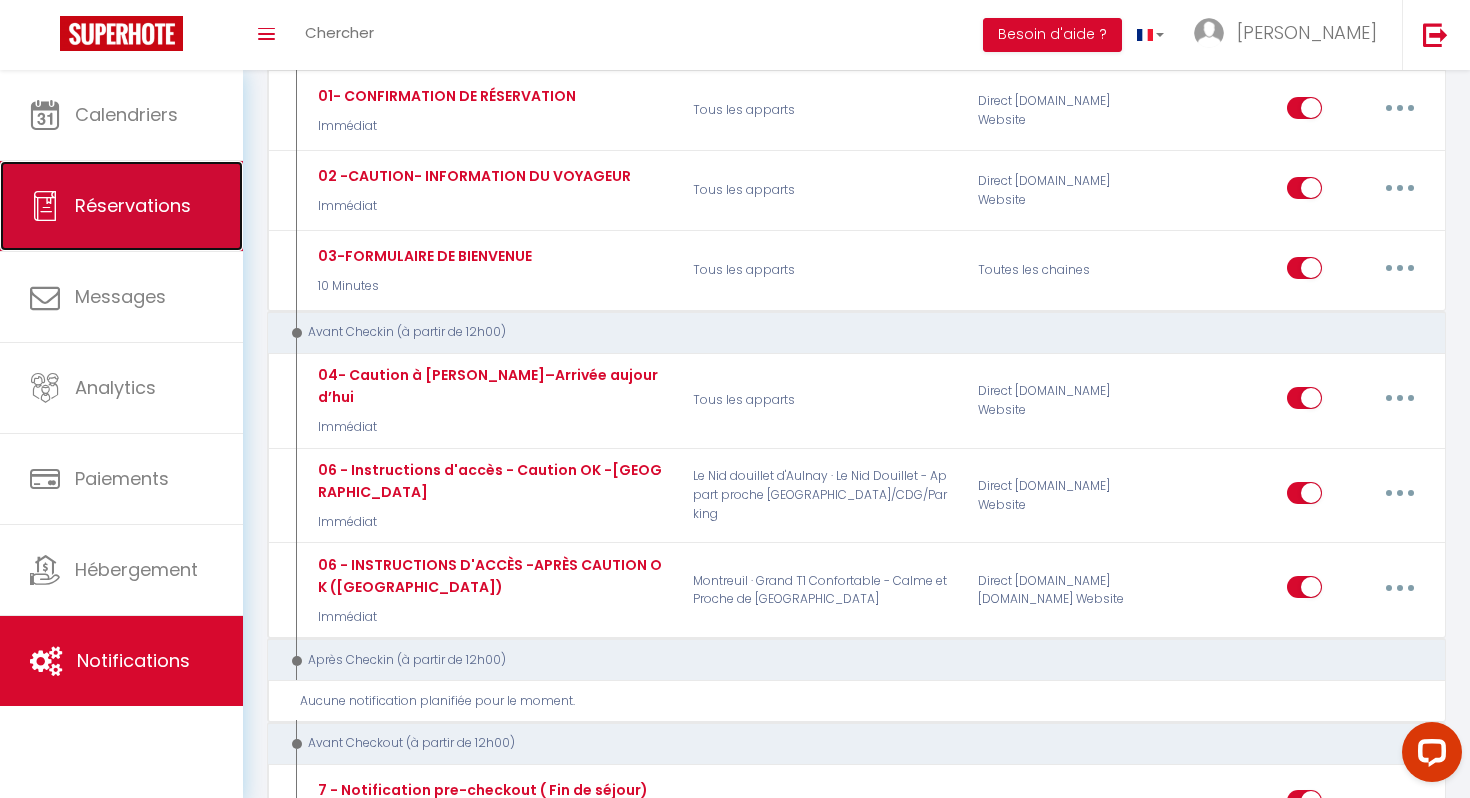 click on "Réservations" at bounding box center (121, 206) 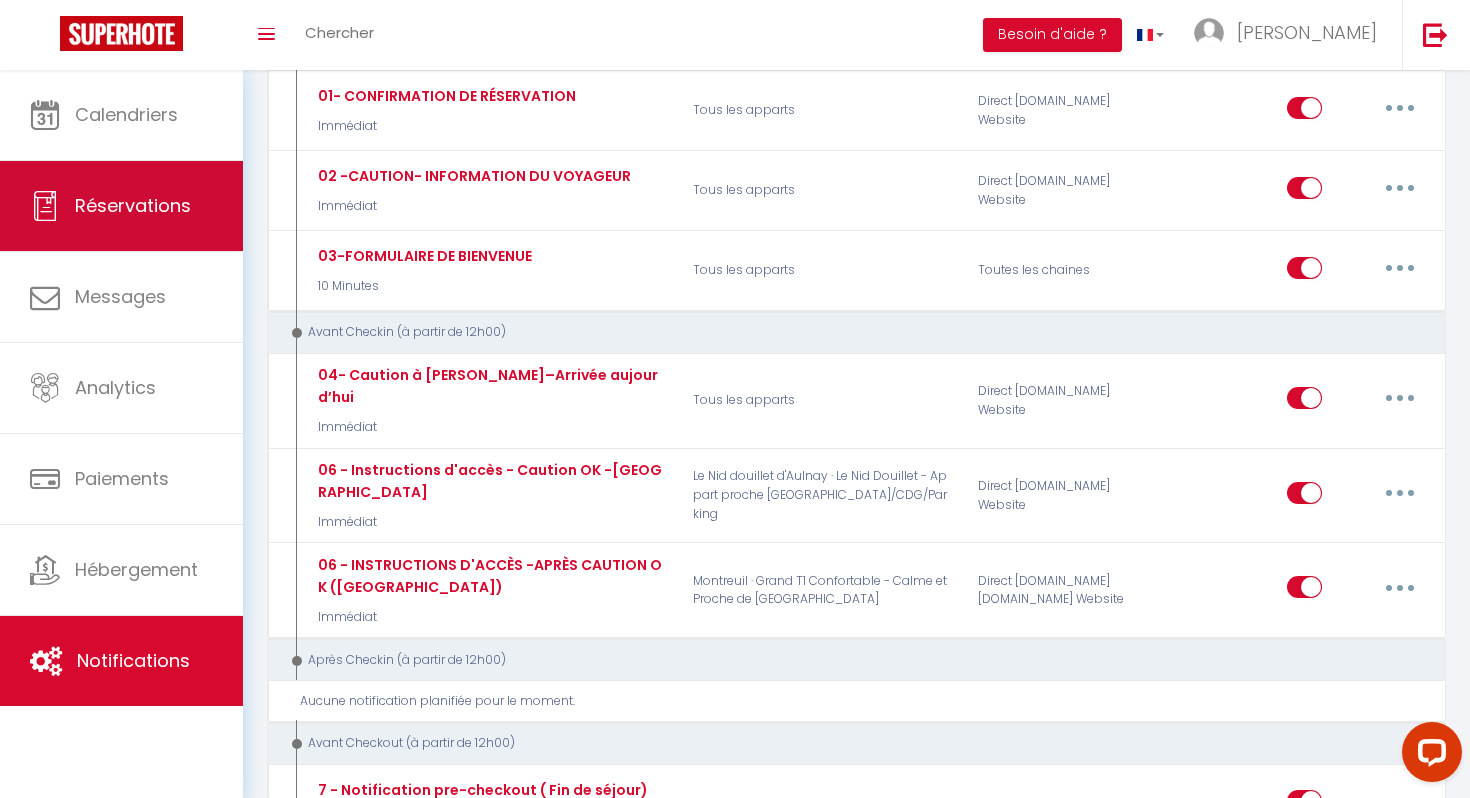 select on "not_cancelled" 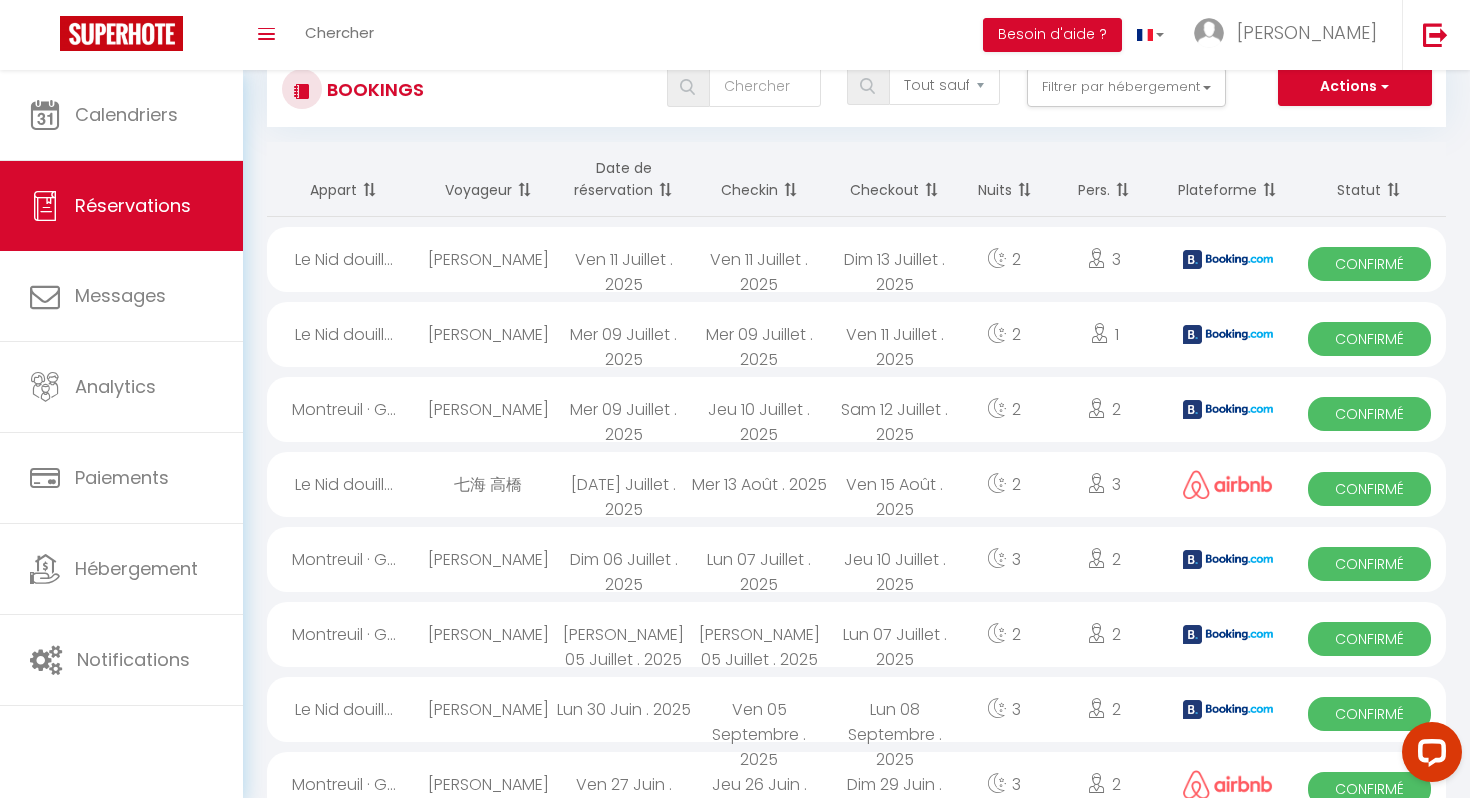 scroll, scrollTop: 0, scrollLeft: 0, axis: both 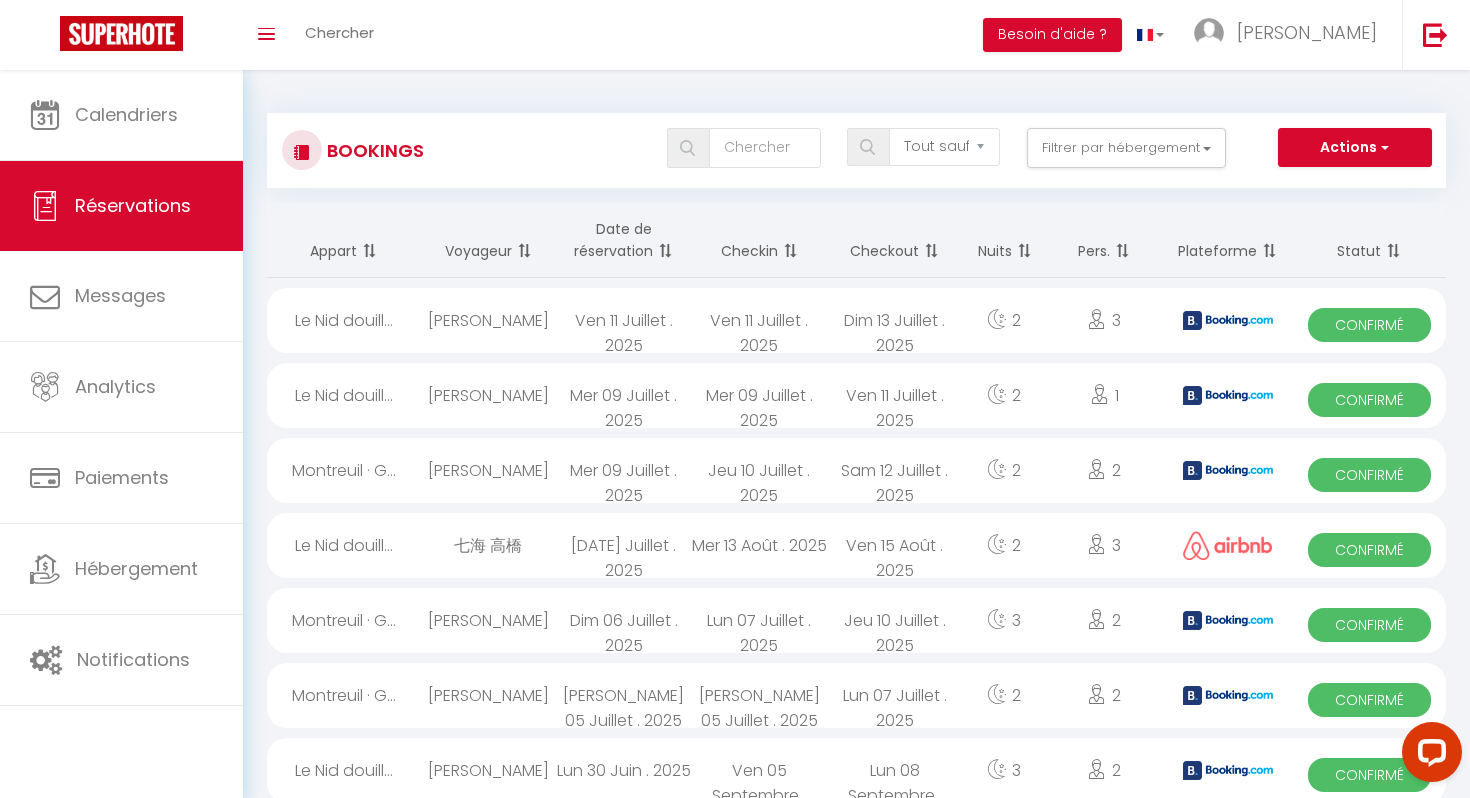 click on "Dim 13 Juillet . 2025" at bounding box center [895, 320] 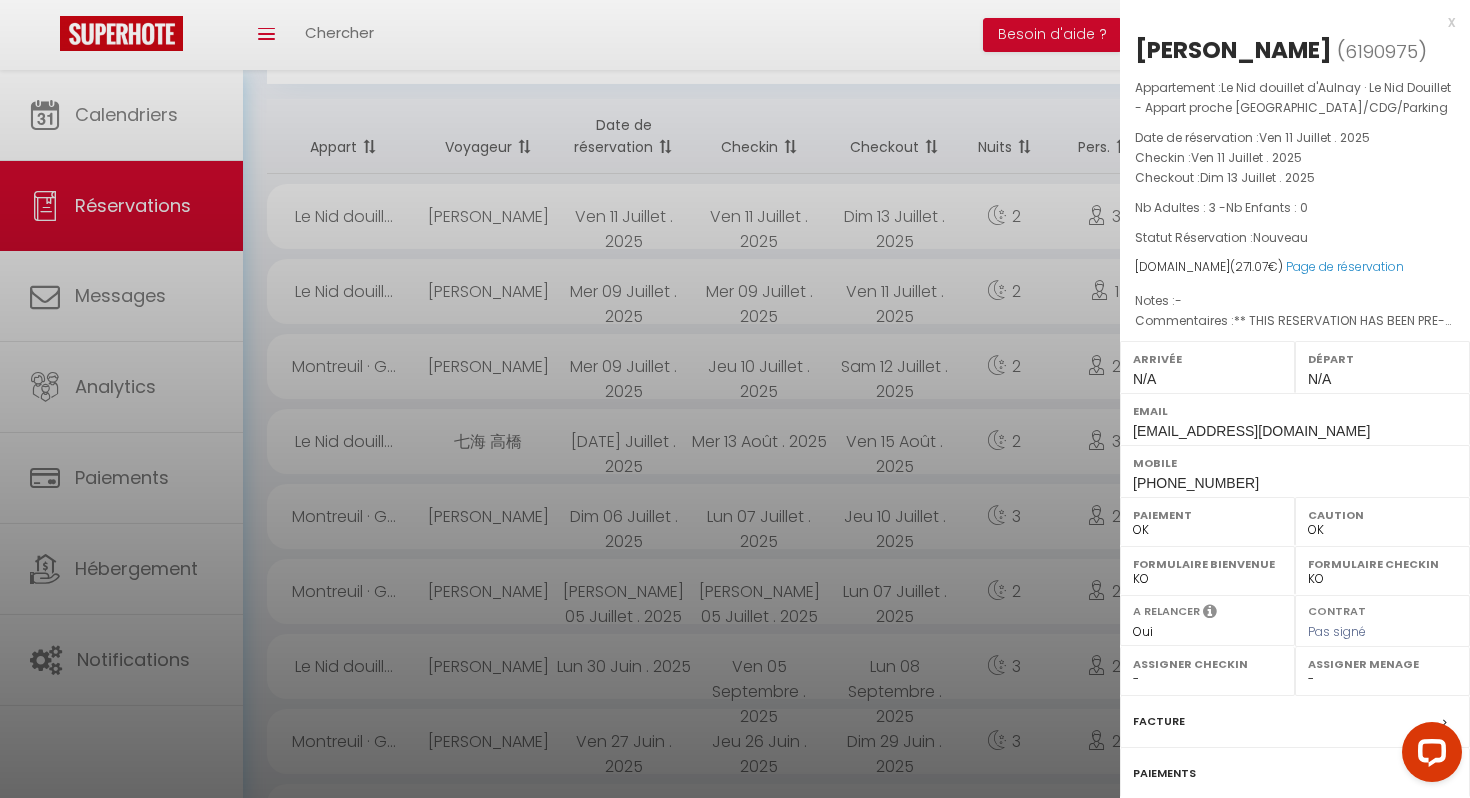 scroll, scrollTop: 139, scrollLeft: 0, axis: vertical 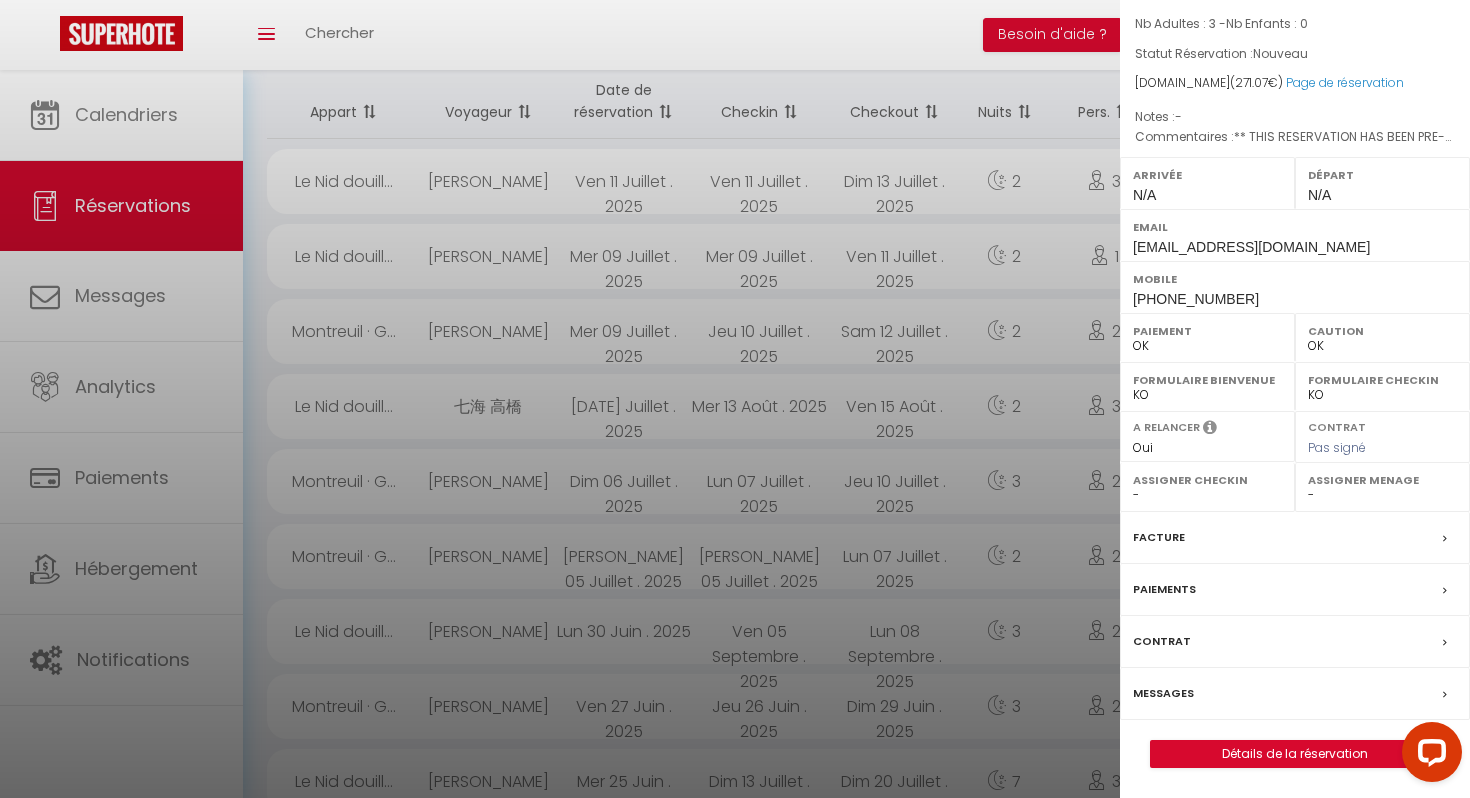 click on "Messages" at bounding box center [1163, 693] 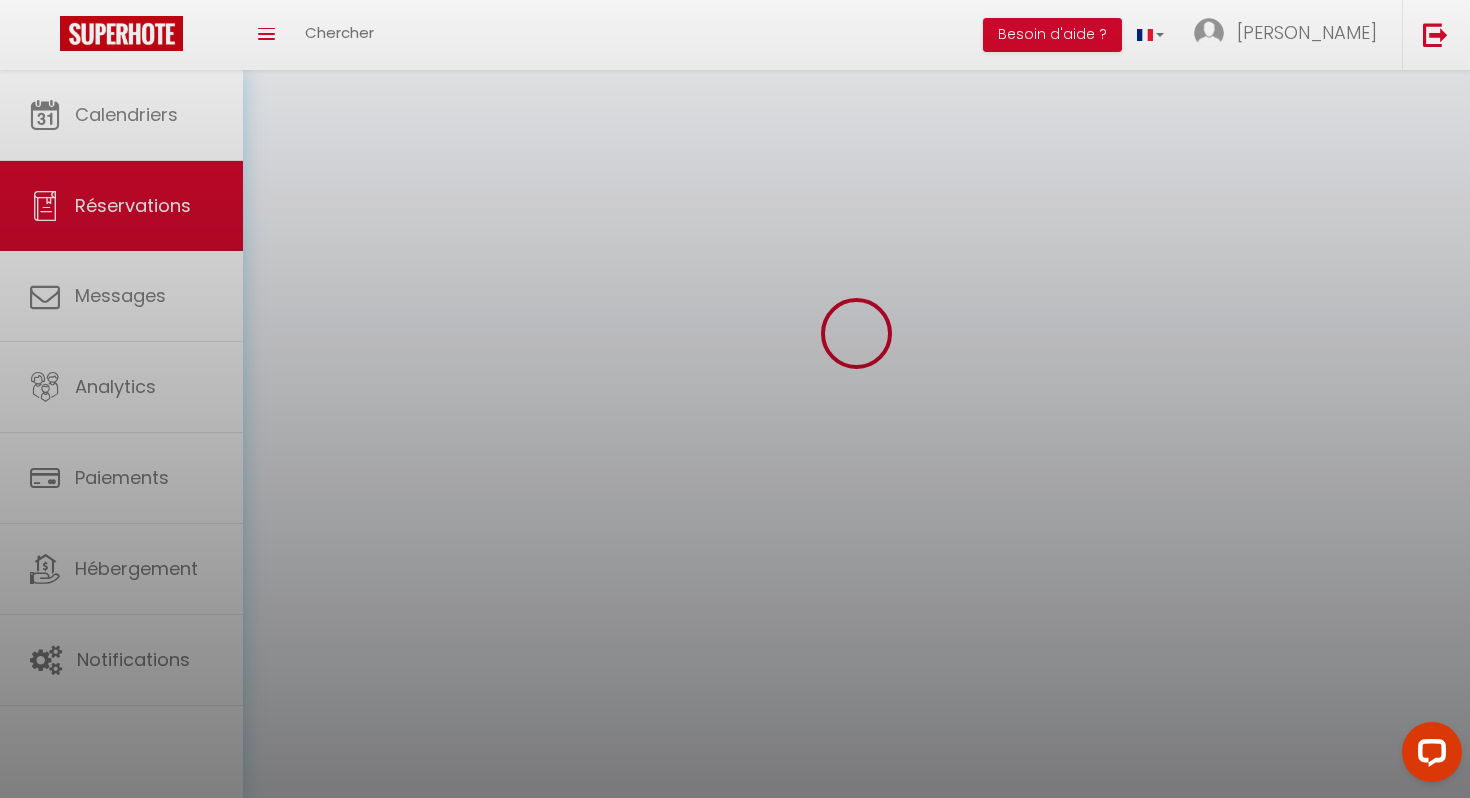 scroll, scrollTop: 0, scrollLeft: 0, axis: both 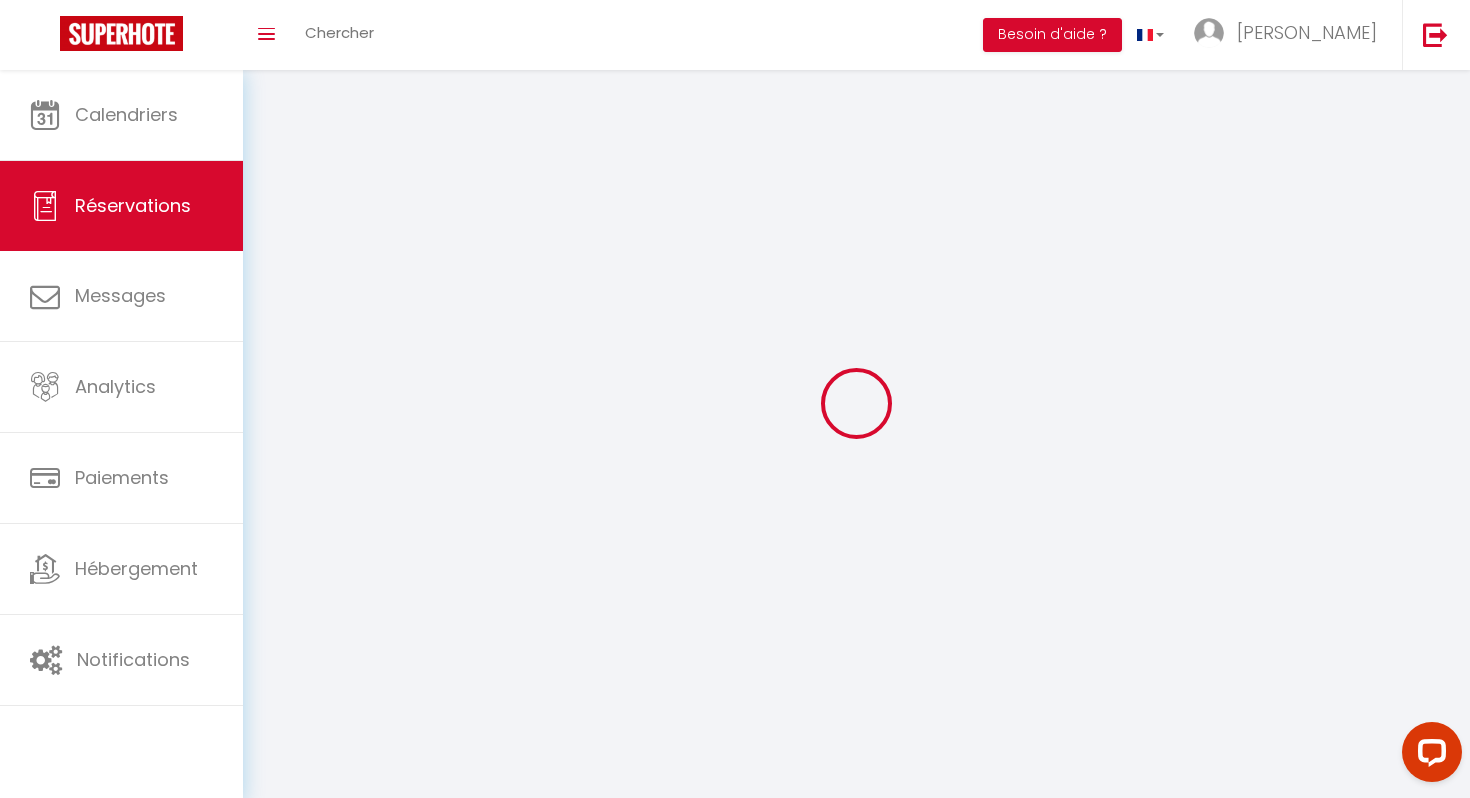 select 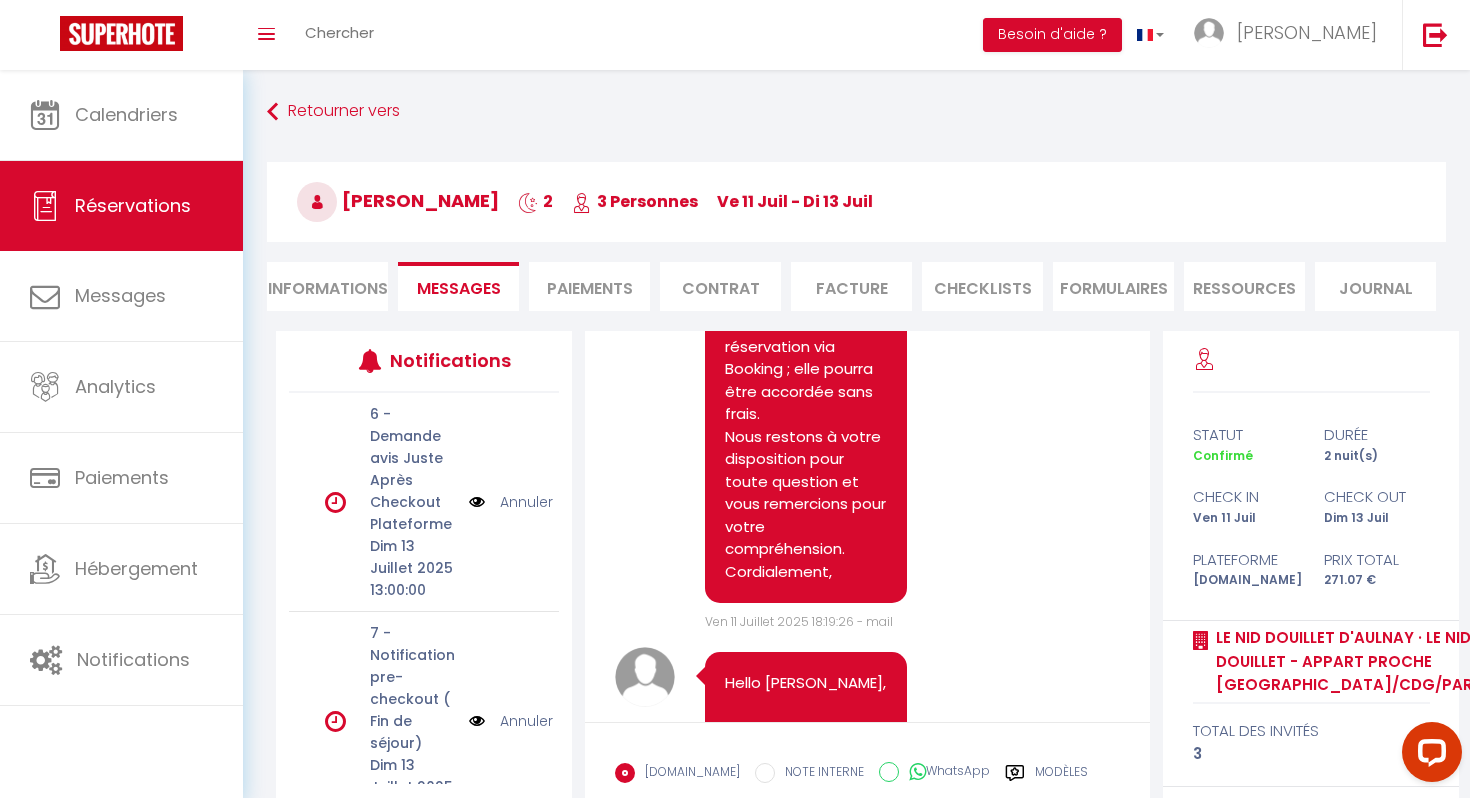 scroll, scrollTop: 11453, scrollLeft: 0, axis: vertical 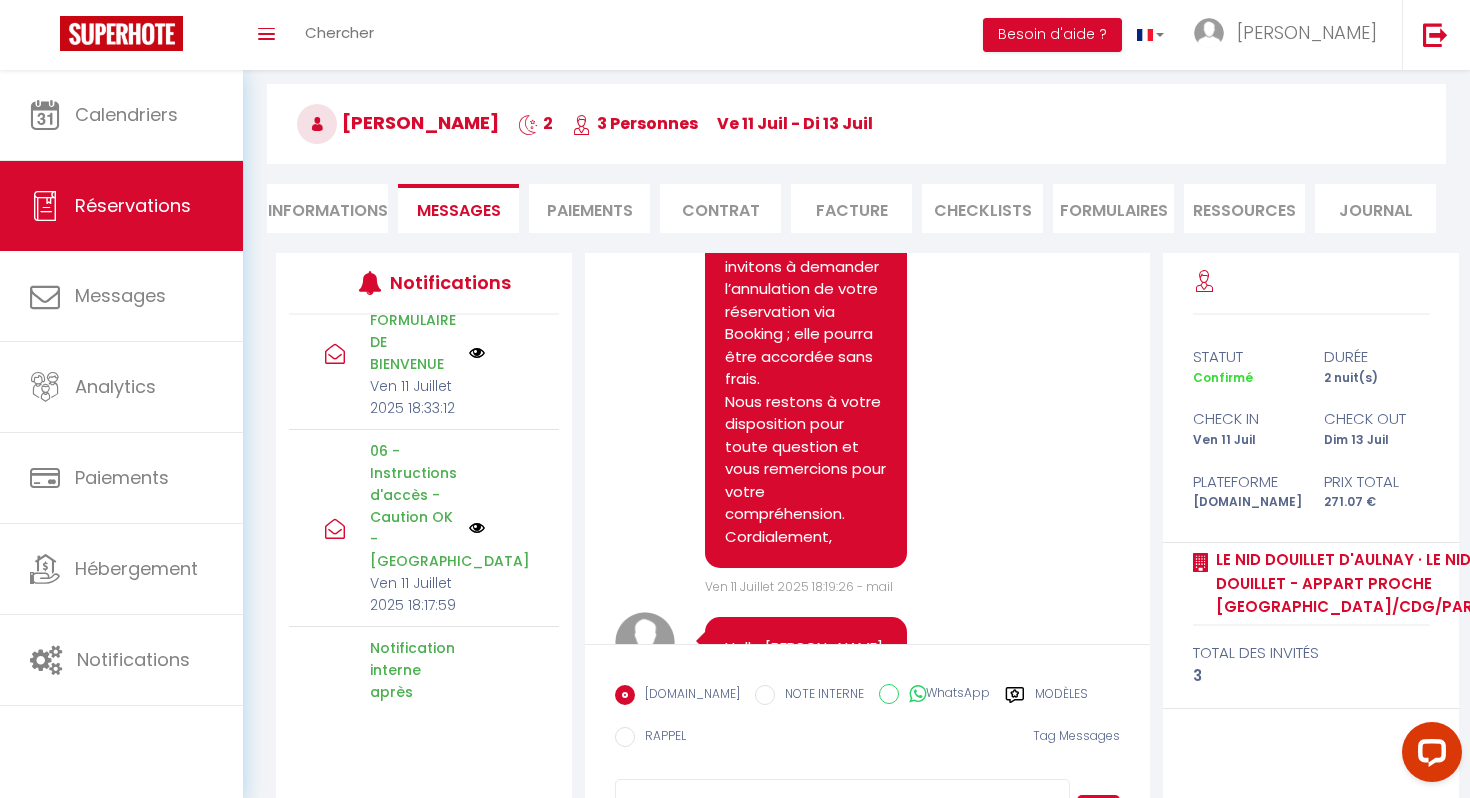 click on "06 - Instructions d'accès - Caution OK -[GEOGRAPHIC_DATA]" at bounding box center [413, 506] 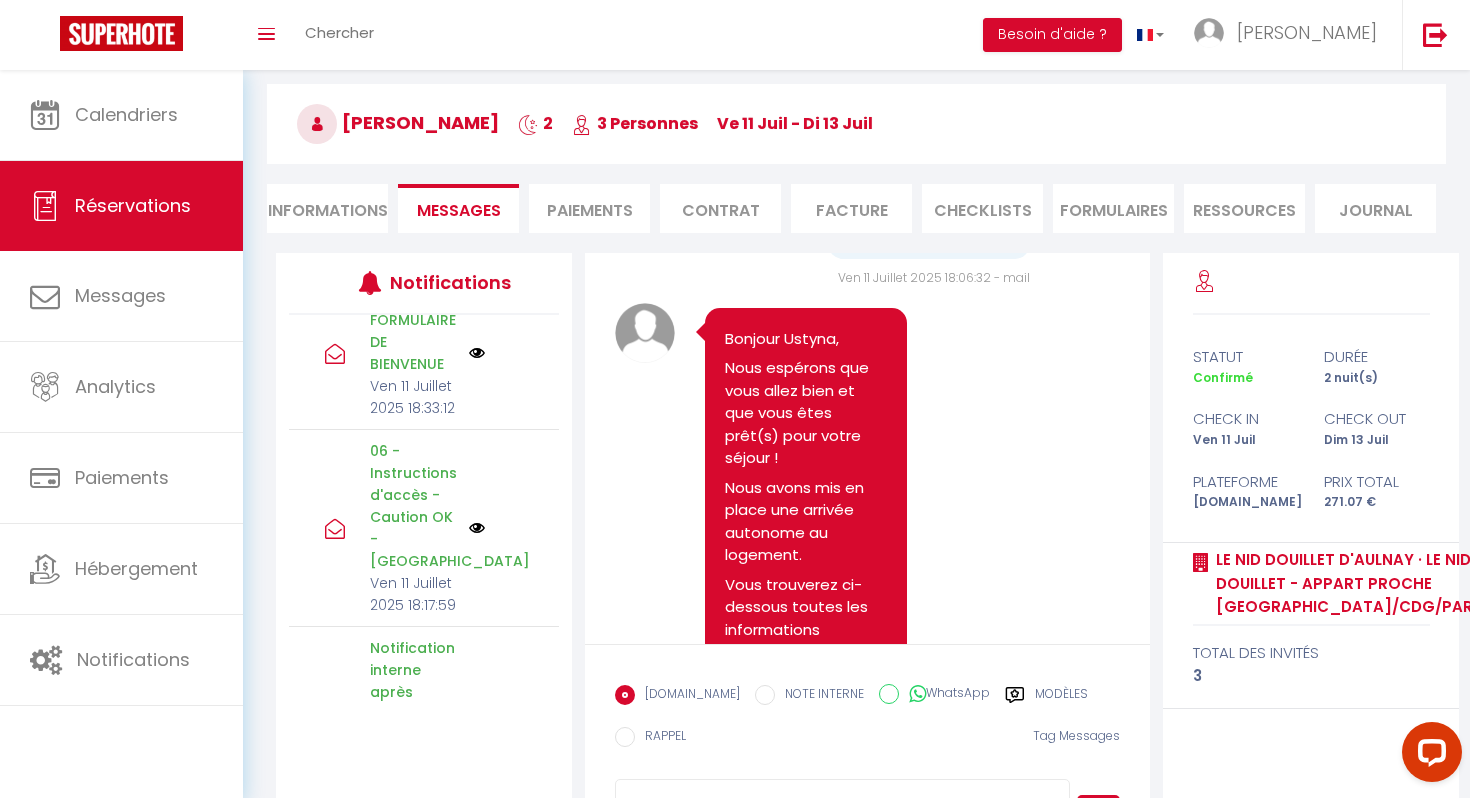 scroll, scrollTop: 7606, scrollLeft: 0, axis: vertical 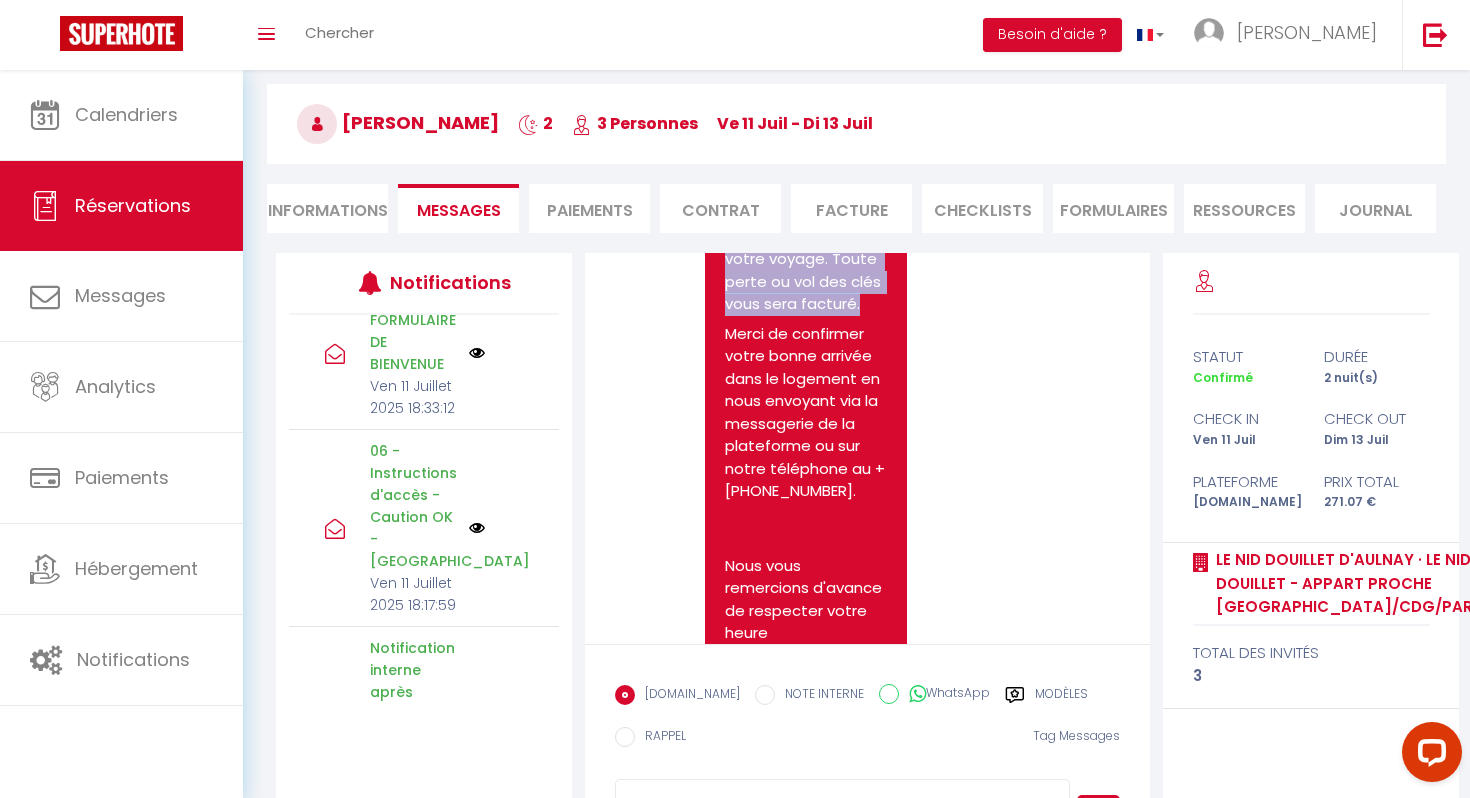 drag, startPoint x: 725, startPoint y: 500, endPoint x: 858, endPoint y: 617, distance: 177.13837 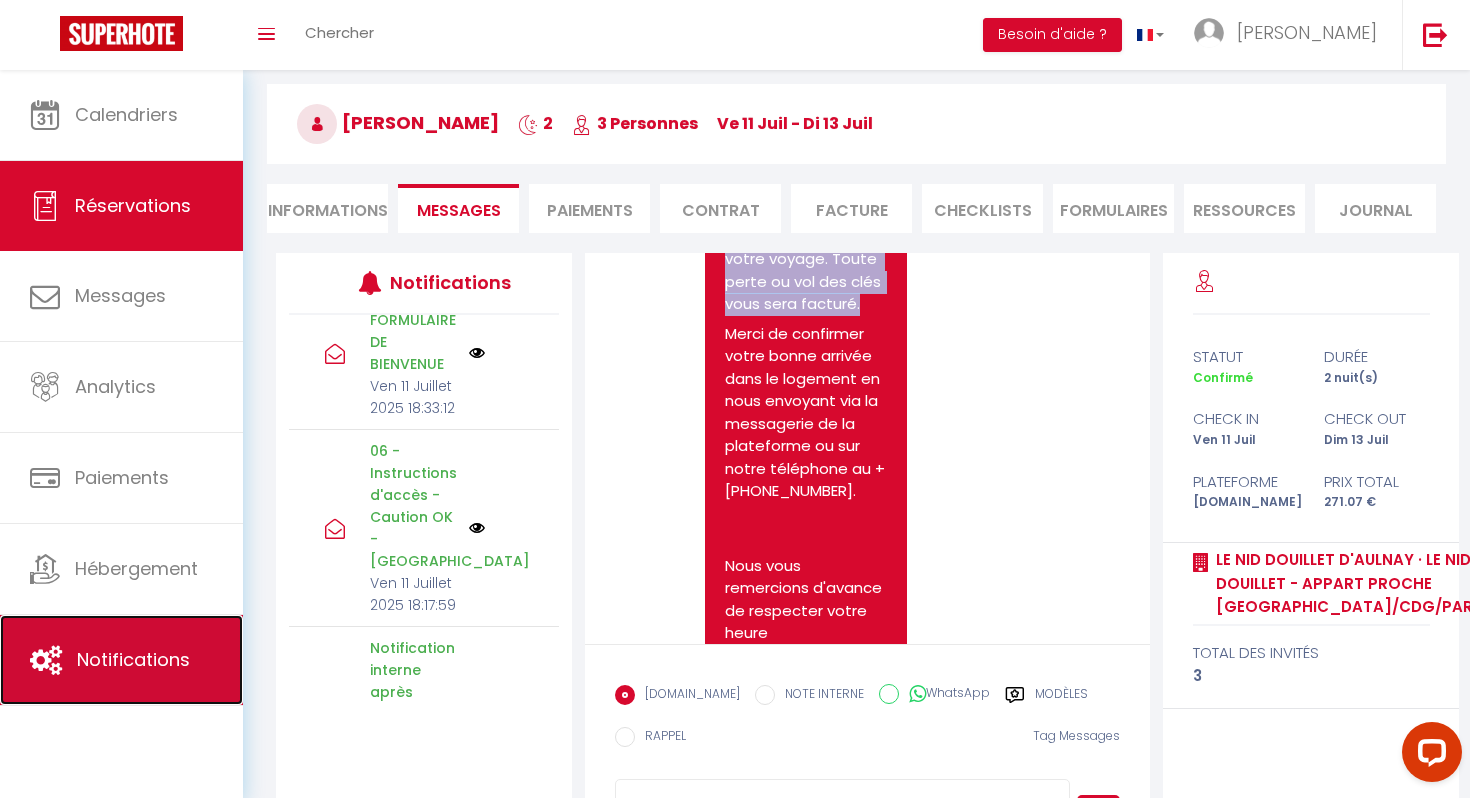 click on "Notifications" at bounding box center (133, 659) 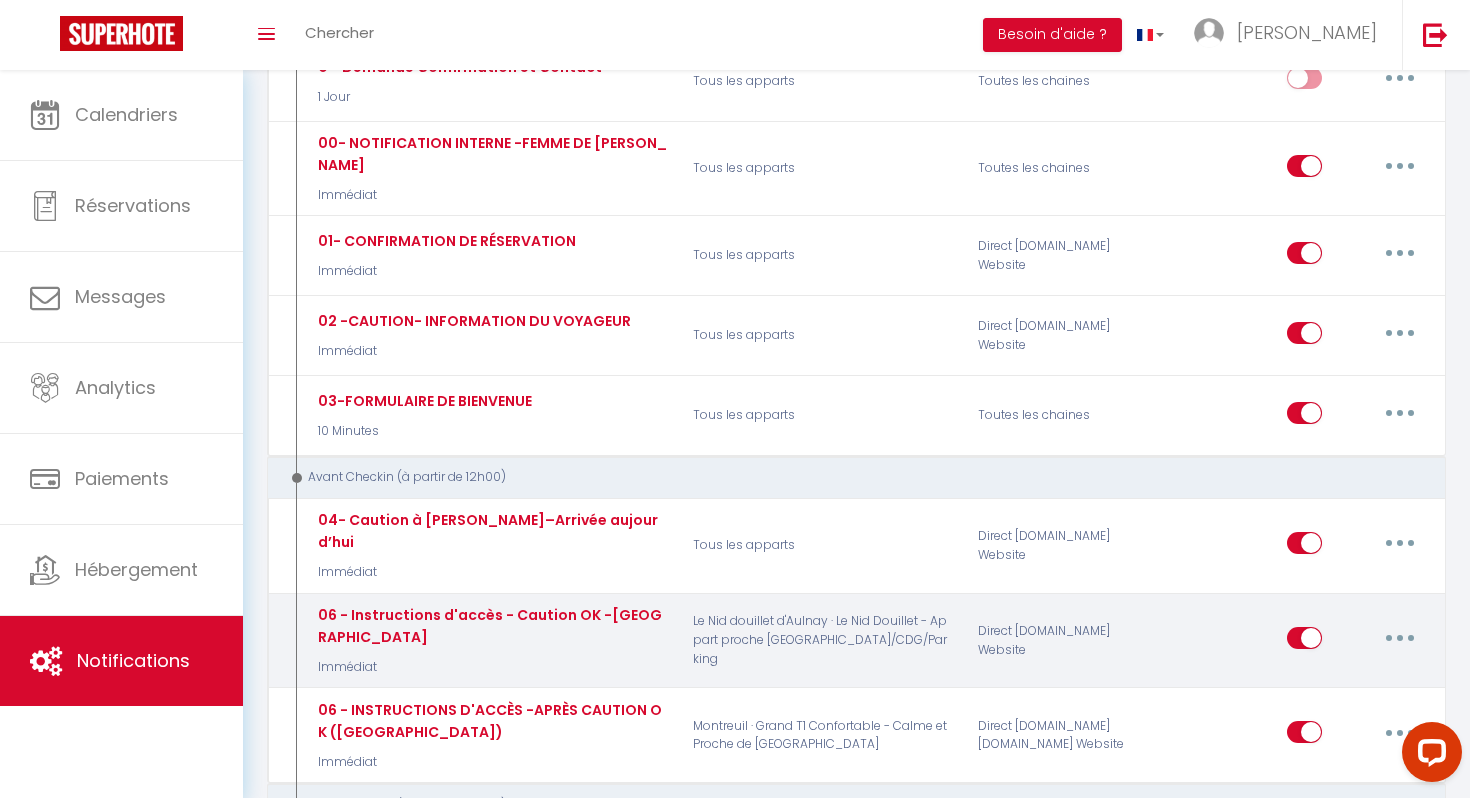 scroll, scrollTop: 316, scrollLeft: 0, axis: vertical 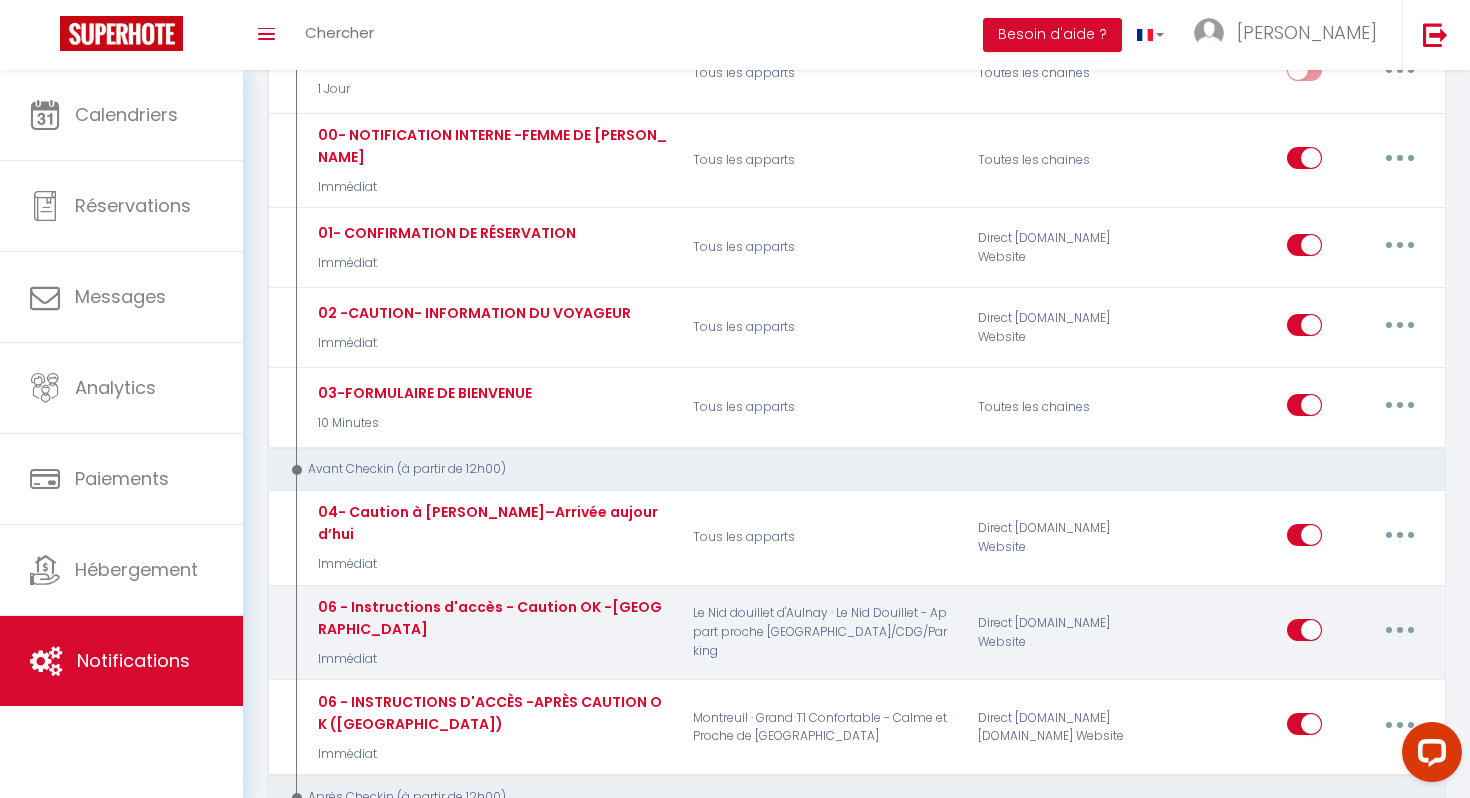 click at bounding box center [1400, 630] 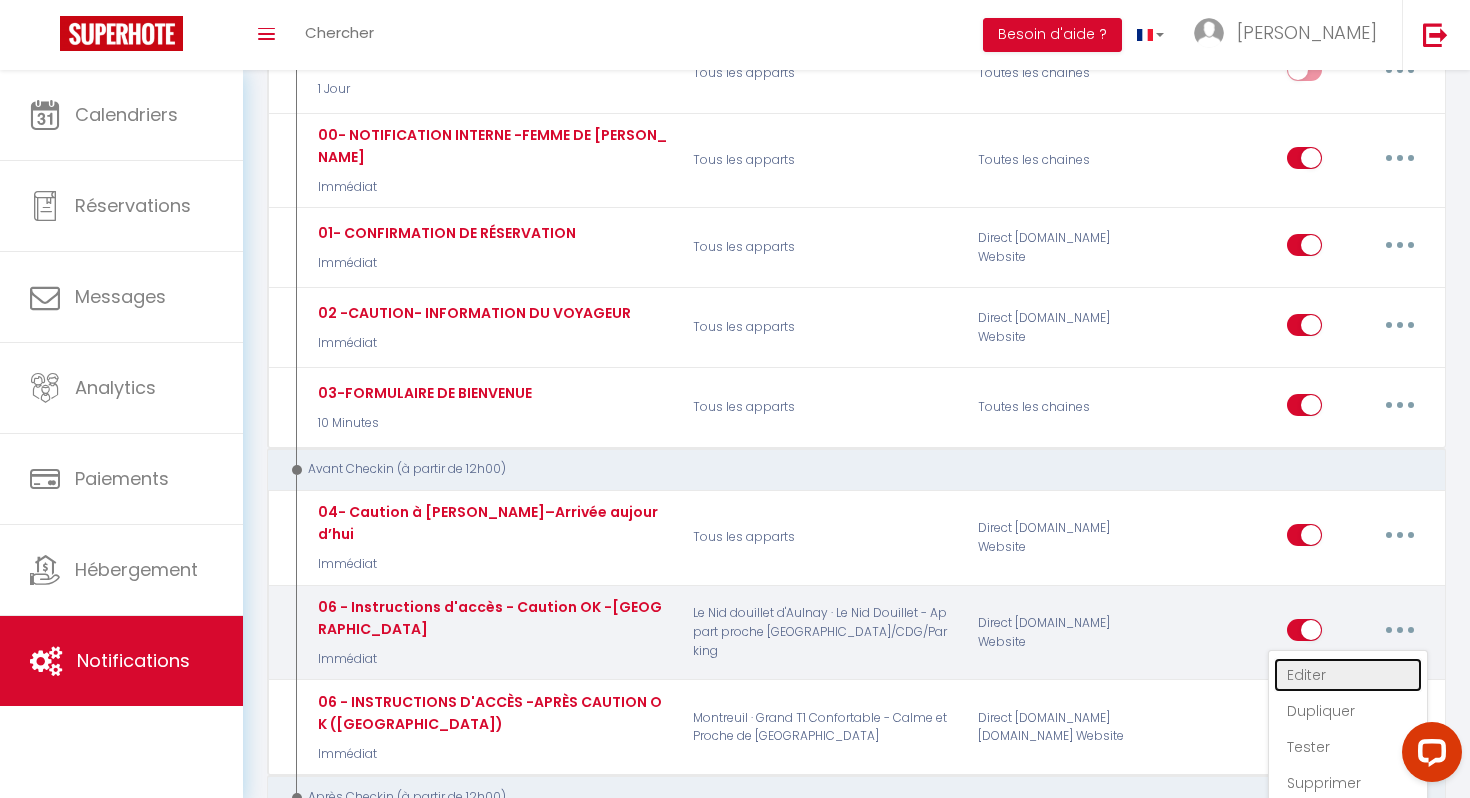 click on "Editer" at bounding box center [1348, 675] 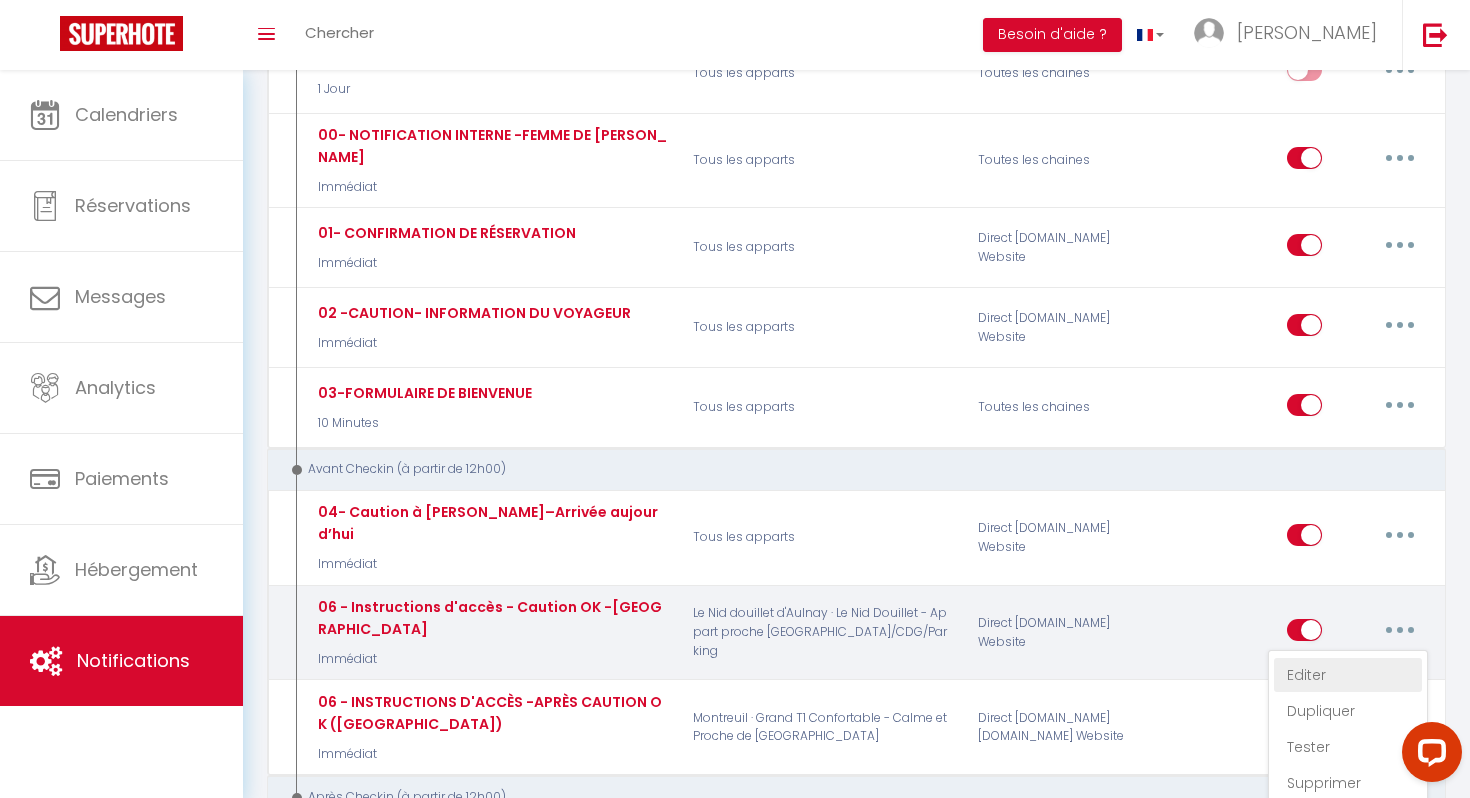 type on "06 - Instructions d'accès - Caution OK -[GEOGRAPHIC_DATA]" 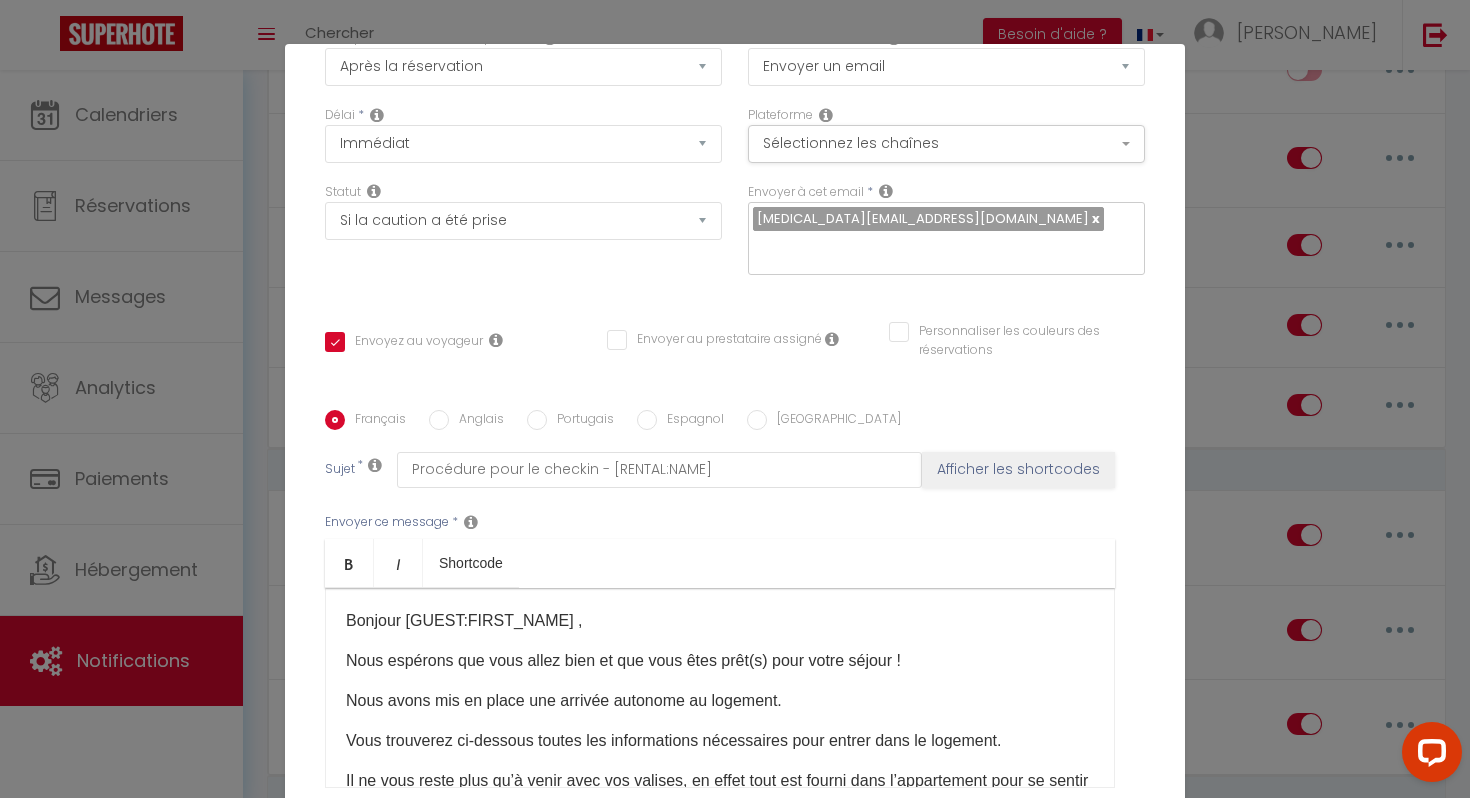 scroll, scrollTop: 237, scrollLeft: 0, axis: vertical 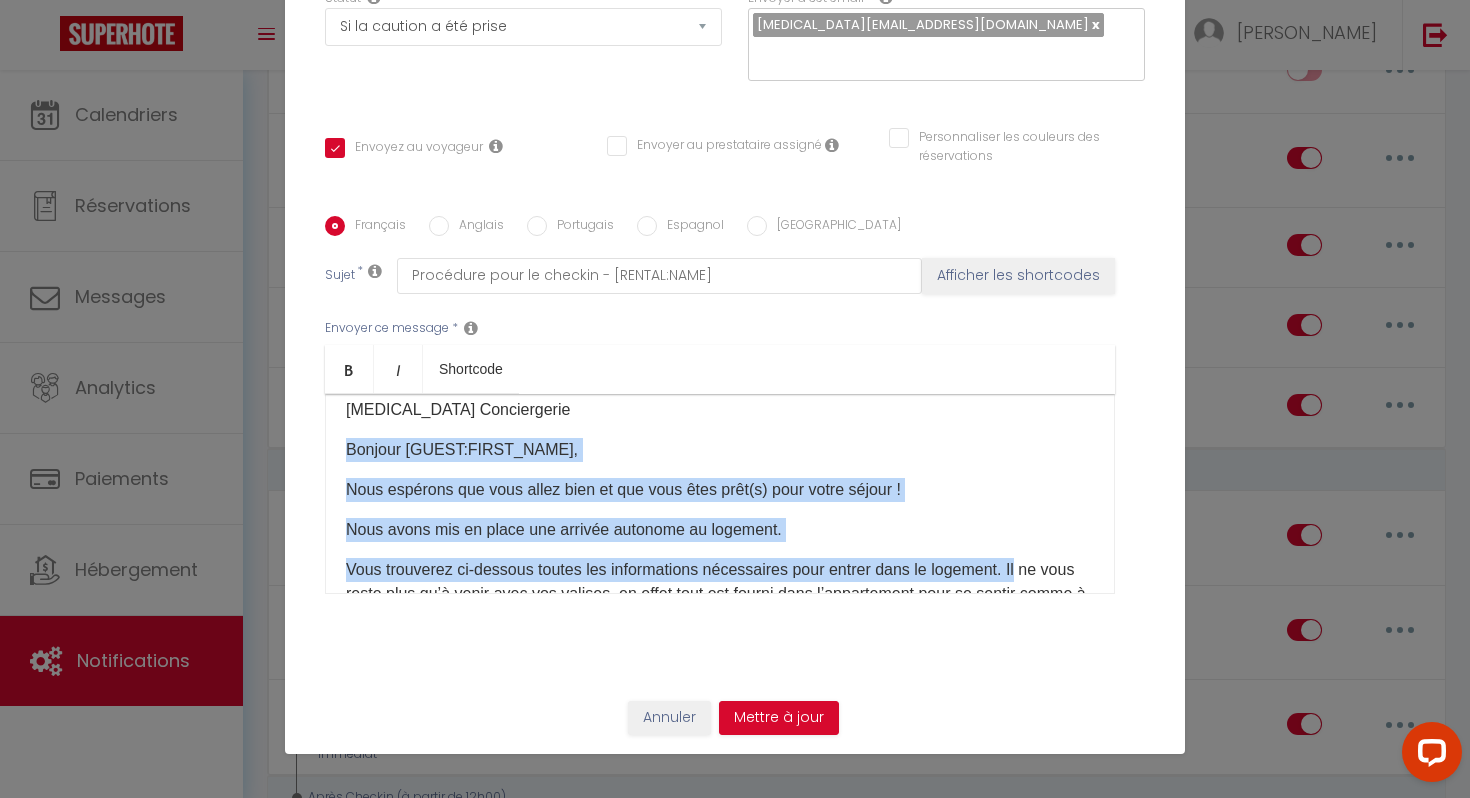 drag, startPoint x: 349, startPoint y: 443, endPoint x: 1020, endPoint y: 574, distance: 683.668 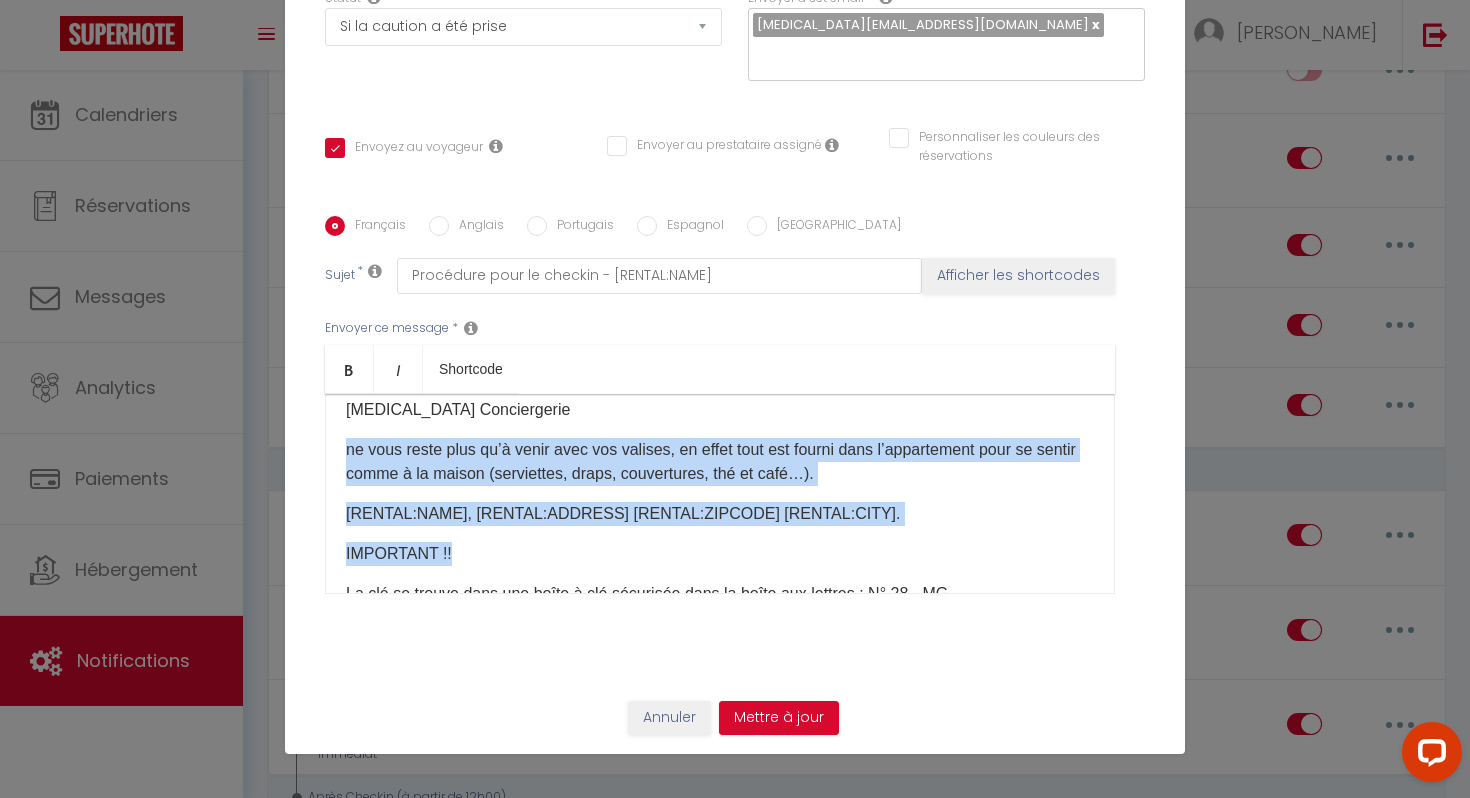 drag, startPoint x: 342, startPoint y: 441, endPoint x: 501, endPoint y: 554, distance: 195.06409 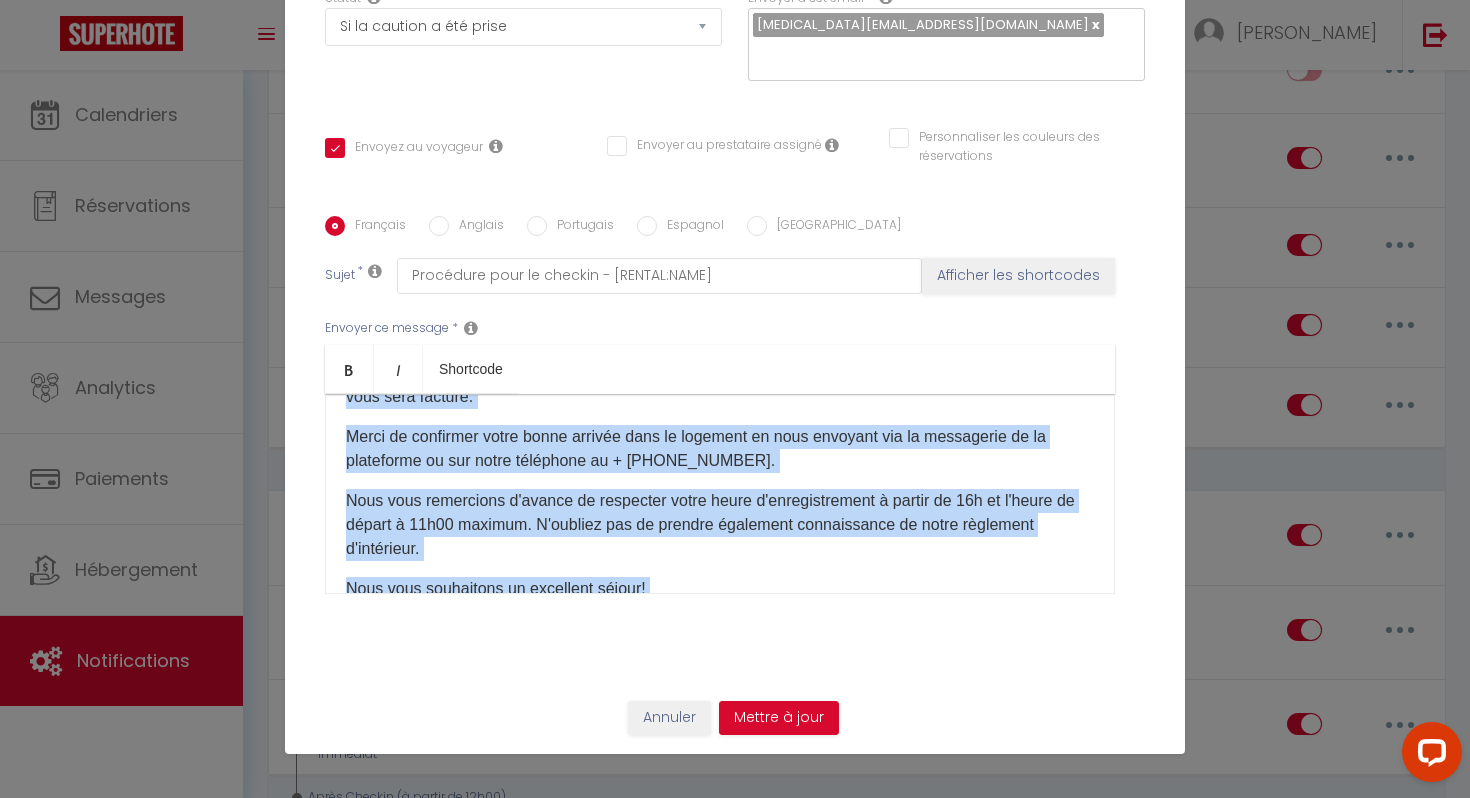 scroll, scrollTop: 1662, scrollLeft: 0, axis: vertical 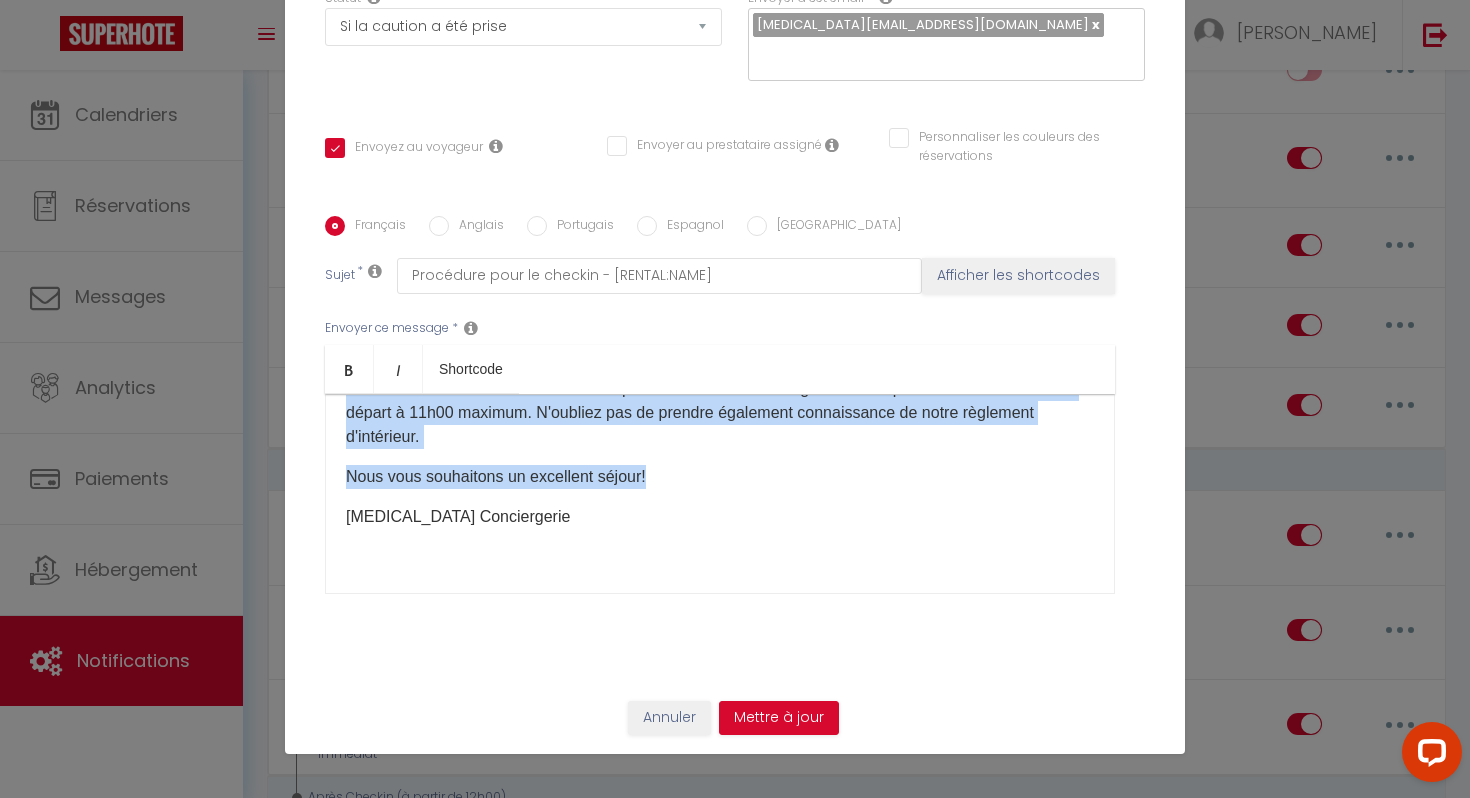 drag, startPoint x: 344, startPoint y: 480, endPoint x: 671, endPoint y: 486, distance: 327.05505 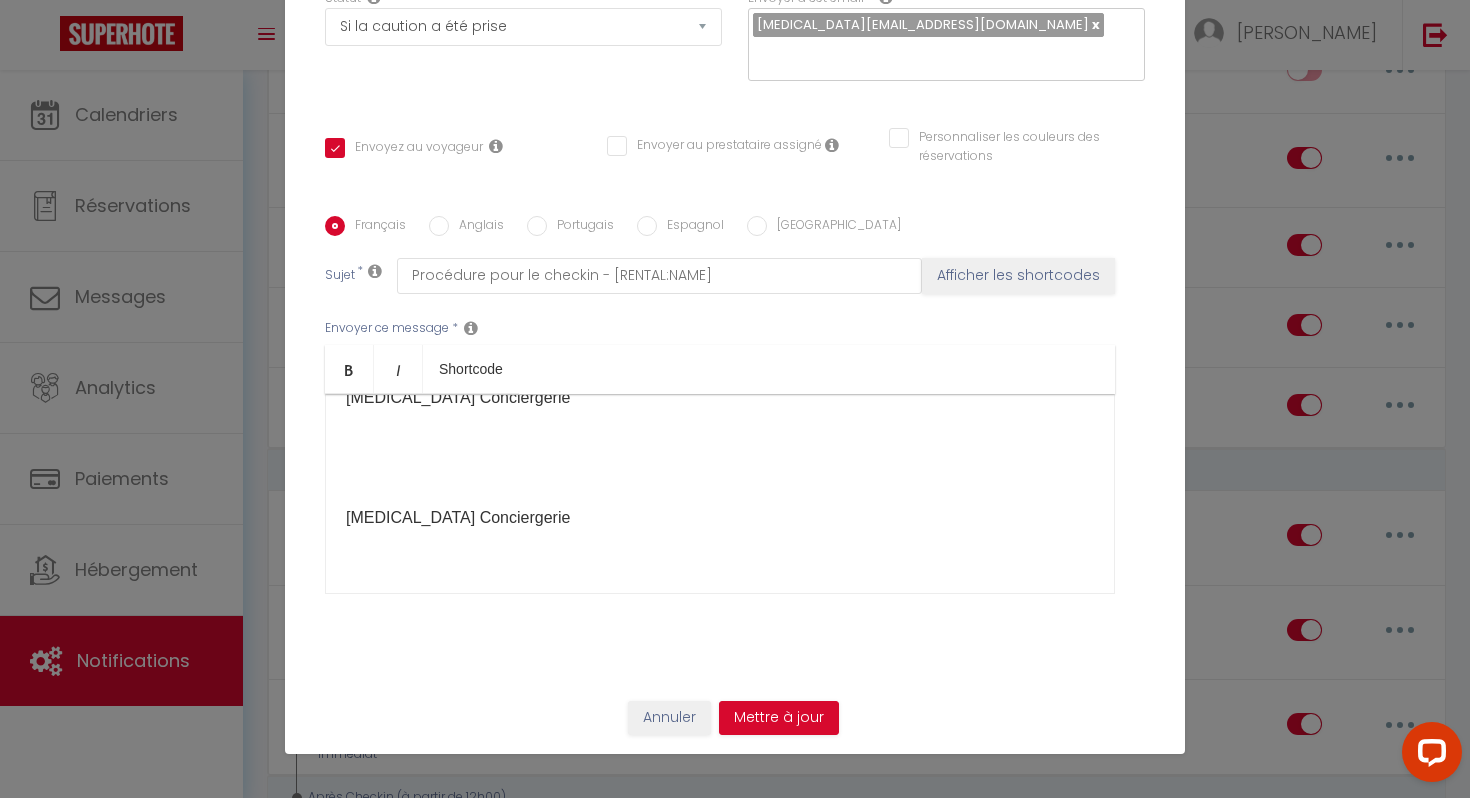 scroll, scrollTop: 974, scrollLeft: 0, axis: vertical 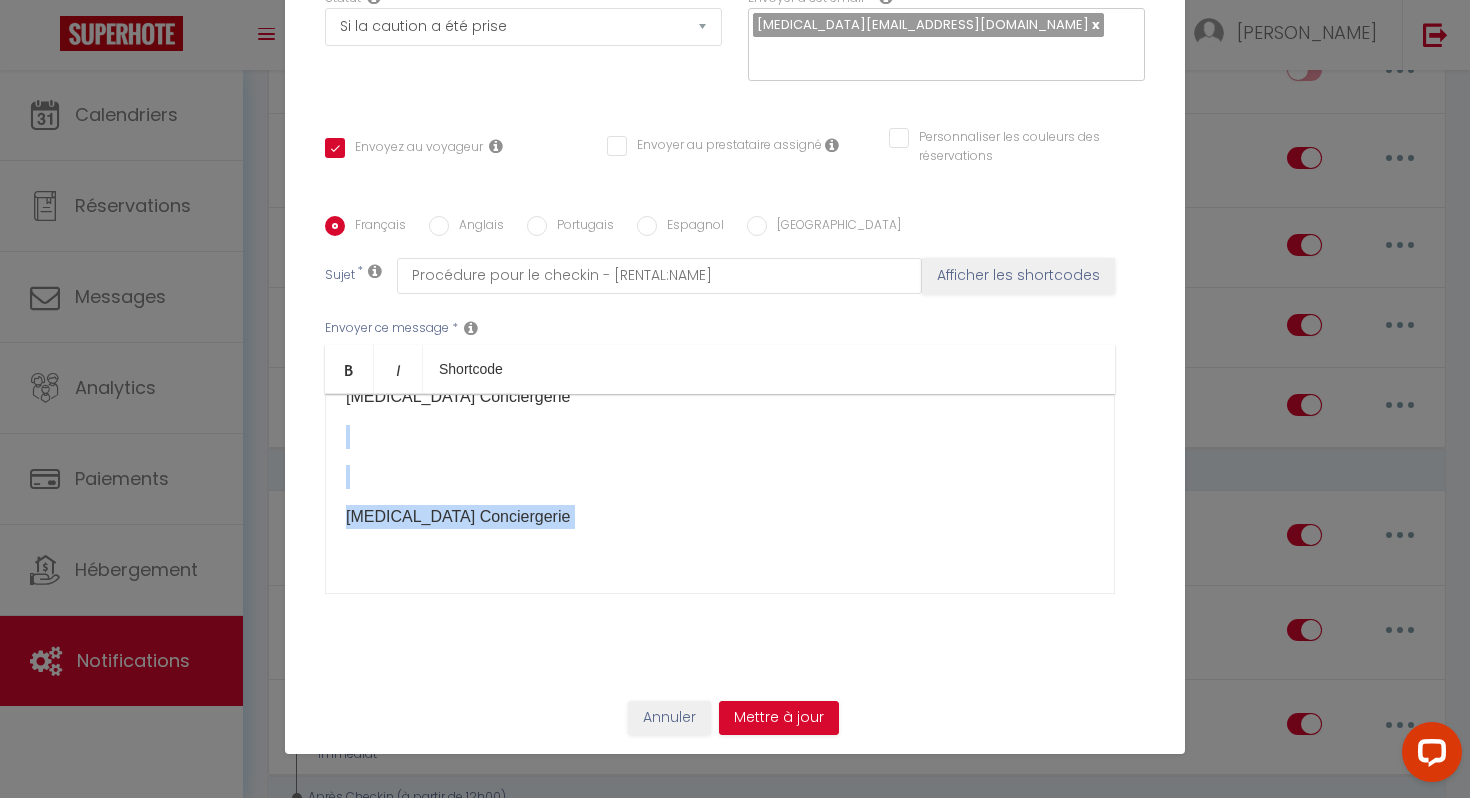 drag, startPoint x: 351, startPoint y: 420, endPoint x: 368, endPoint y: 576, distance: 156.92355 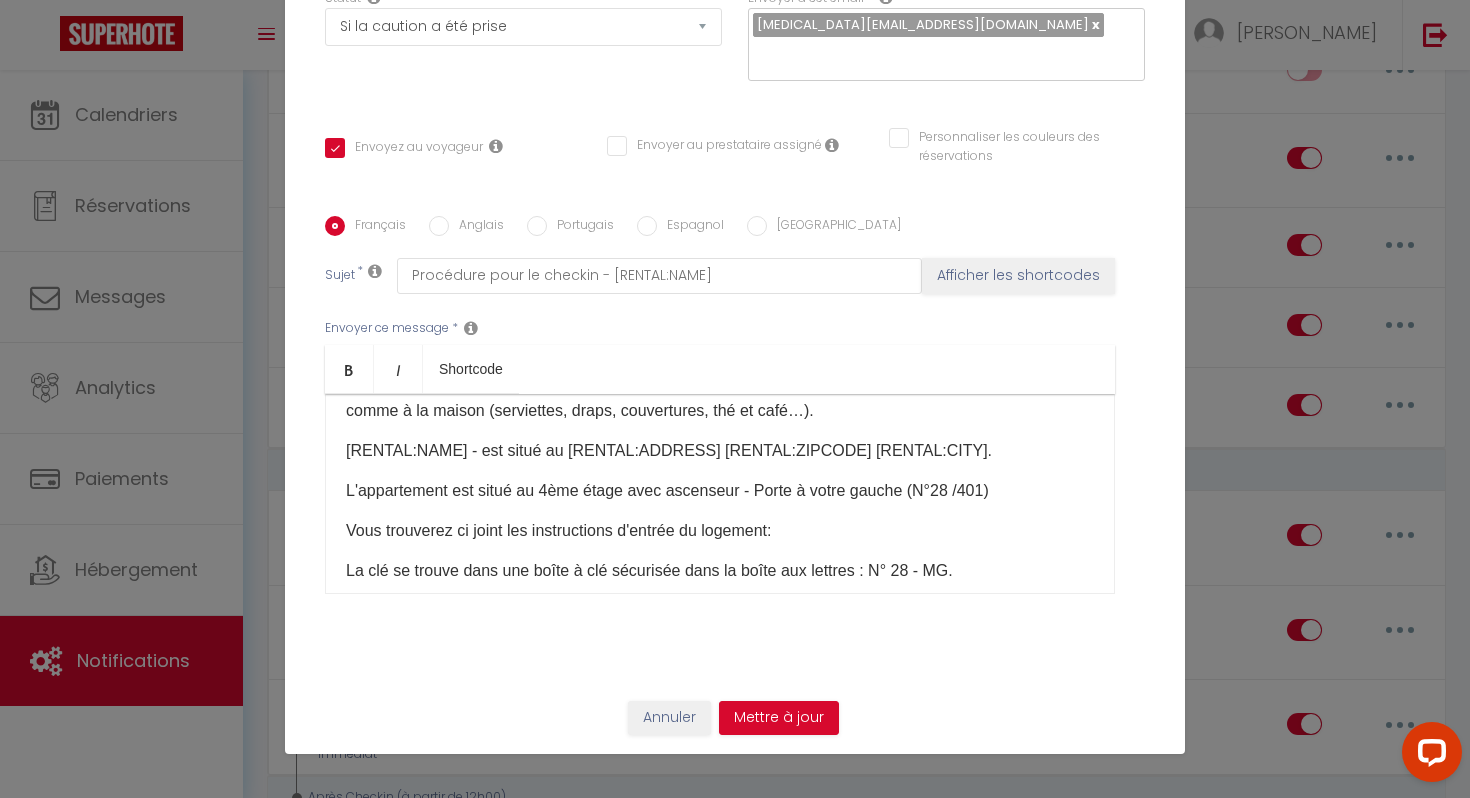 scroll, scrollTop: 196, scrollLeft: 0, axis: vertical 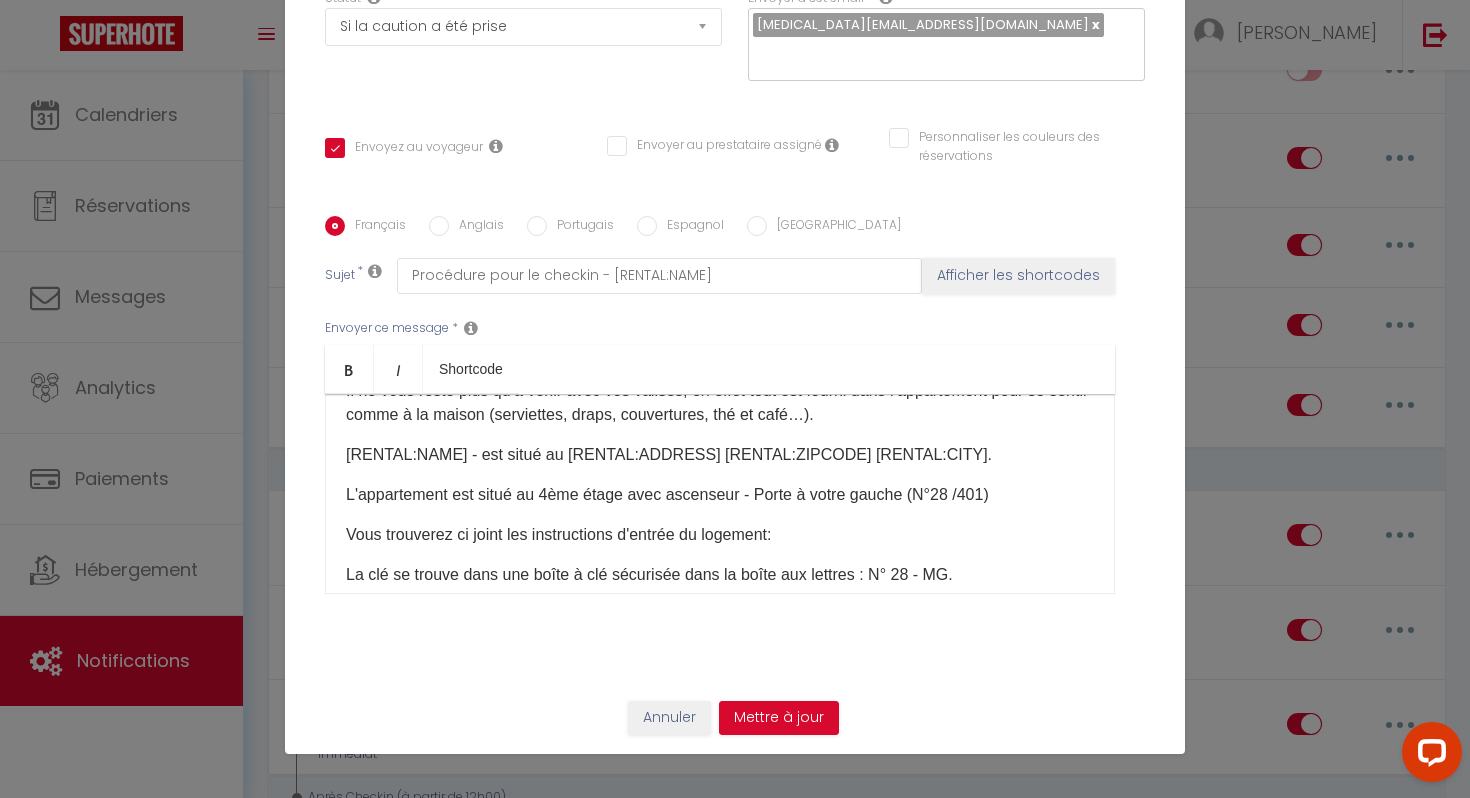 click on "Bonjour [GUEST:FIRST_NAME] ,
Nous espérons que vous allez bien et que vous êtes prêt(s) pour votre séjour !
Nous avons mis en place une arrivée autonome au logement.
Vous trouverez ci-dessous toutes les informations nécessaires pour entrer dans le logement.
Il ne vous reste plus qu’à venir avec vos valises, en effet tout est fourni dans l’appartement pour se sentir comme à la maison (serviettes, draps, couvertures, thé et café…).
[RENTAL:NAME]​​ - est situé au [RENTAL:ADDRESS] ​[RENTAL:ZIPCODE] [RENTAL:CITY]​. ​
L'appartement est situé au 4ème étage avec ascenseur - Porte à votre gauche (N°28 /401)
Vous trouverez ci joint les instructions d'entrée du logement:
La clé se trouve dans une boîte à clé sécurisée dans la boîte aux lettres : N° 28 - MG.
La boite aux lettres est équipée d'une serrure à code : CODE 1-0-0
ENTRÉE - PORTE 01 : PAS DE CODE
DIGICODE ENTREE 02 :    Code 4758
BOITE AUX LETTRES" at bounding box center [720, 494] 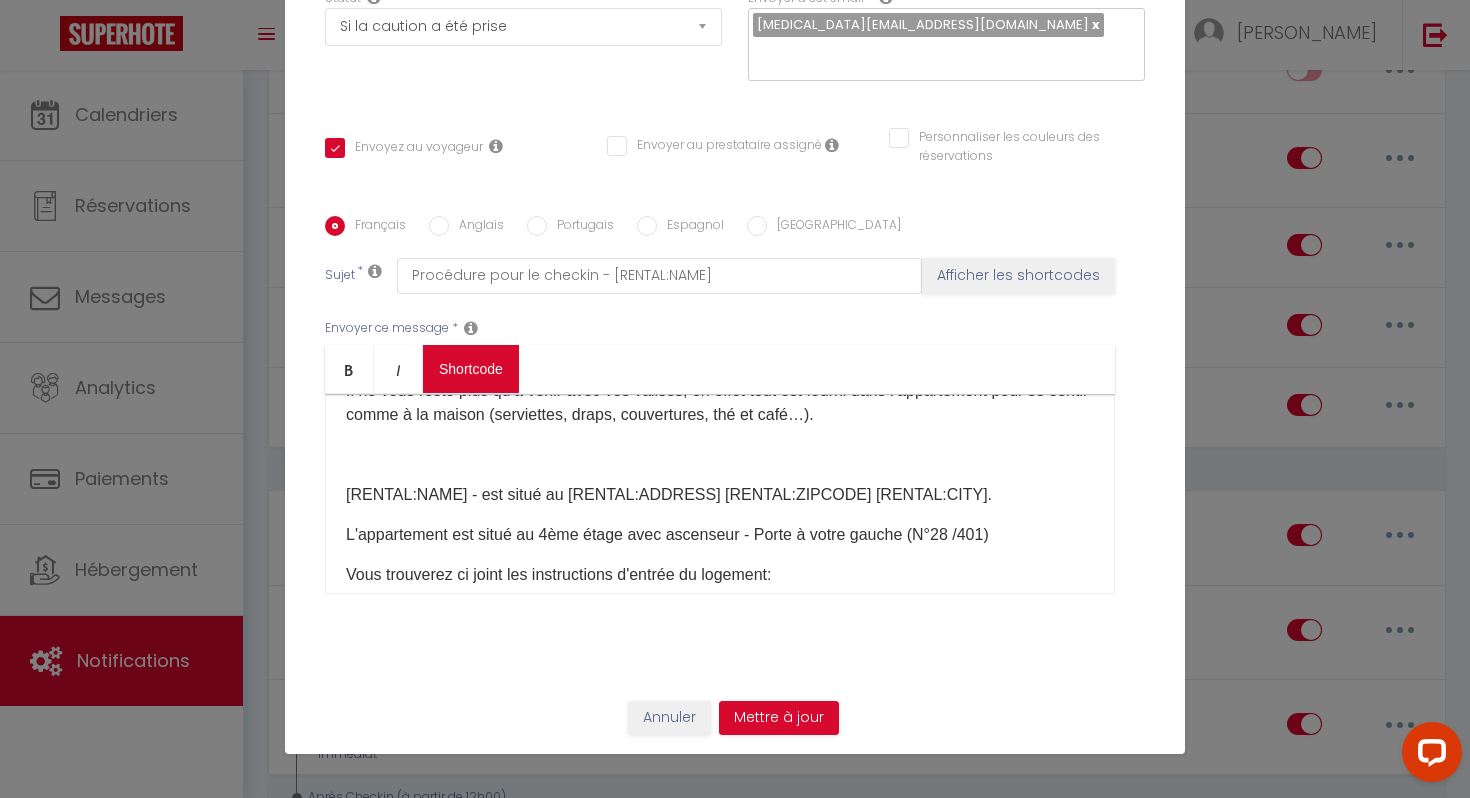 click on "Coaching SuperHote ce soir à 18h00, pour participer:  [URL][DOMAIN_NAME][SECURITY_DATA]   ×     Toggle navigation       Toggle Search     Toggle menubar     Chercher   BUTTON
Besoin d'aide ?
[PERSON_NAME]   Paramètres        Équipe     Résultat de la recherche   Aucun résultat     Calendriers     Réservations     Messages     Analytics      Paiements     Hébergement     Notifications                 Résultat de la recherche   Id   Appart   Voyageur    Checkin   Checkout   Nuits   Pers.   Plateforme   Statut     Résultat de la recherche   Aucun résultat          Notifications
Actions
Nouvelle Notification    Exporter    Importer    Tous les apparts    Le Nid douillet d'Aulnay  · Le Nid Douillet - Appart  proche [GEOGRAPHIC_DATA]/CDG/Parking [GEOGRAPHIC_DATA] · Grand T1  Confortable - Calme et Proche de [GEOGRAPHIC_DATA]       Nouveau shortcode personnalisé    Notifications" at bounding box center (735, 1669) 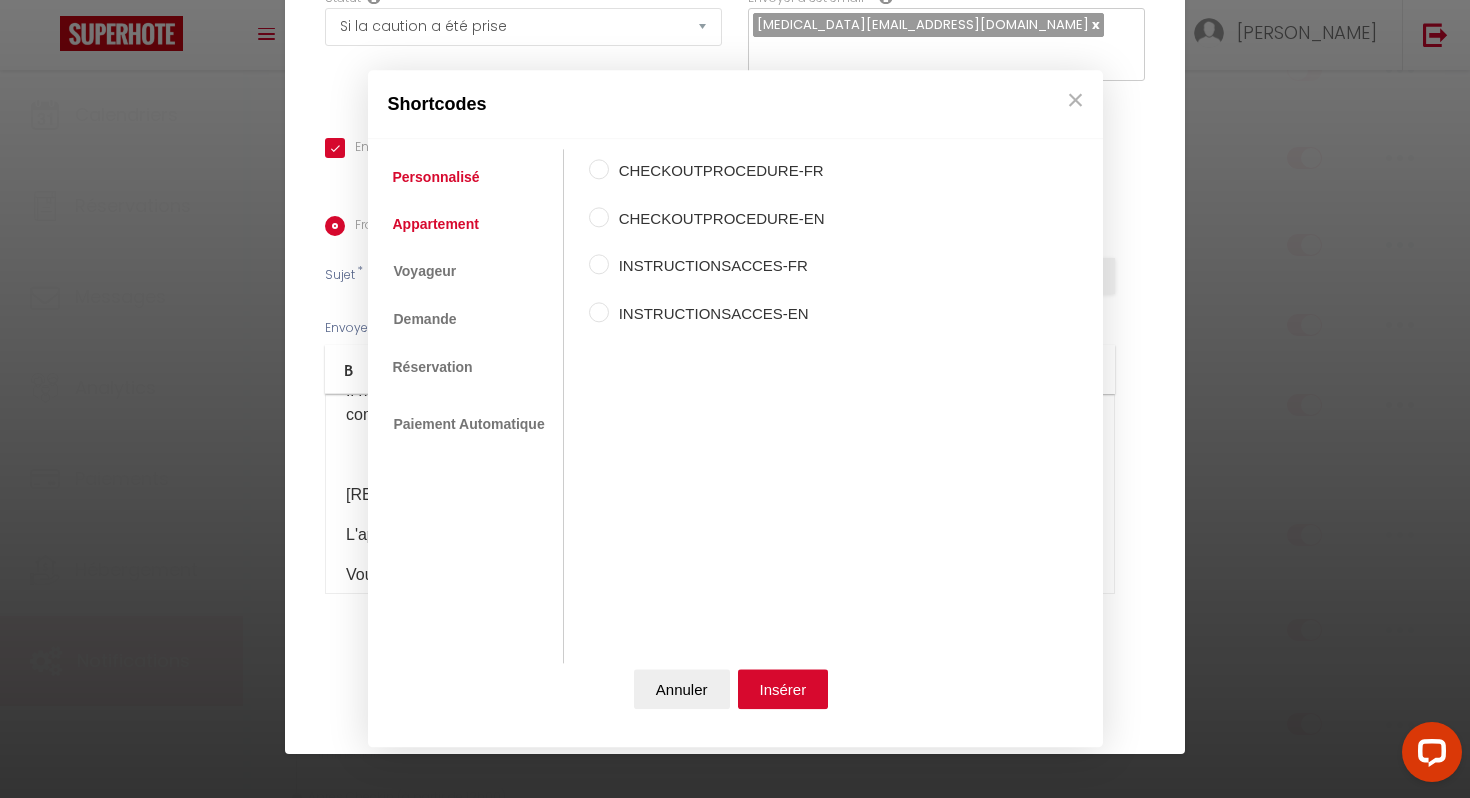 click on "Appartement" at bounding box center (436, 224) 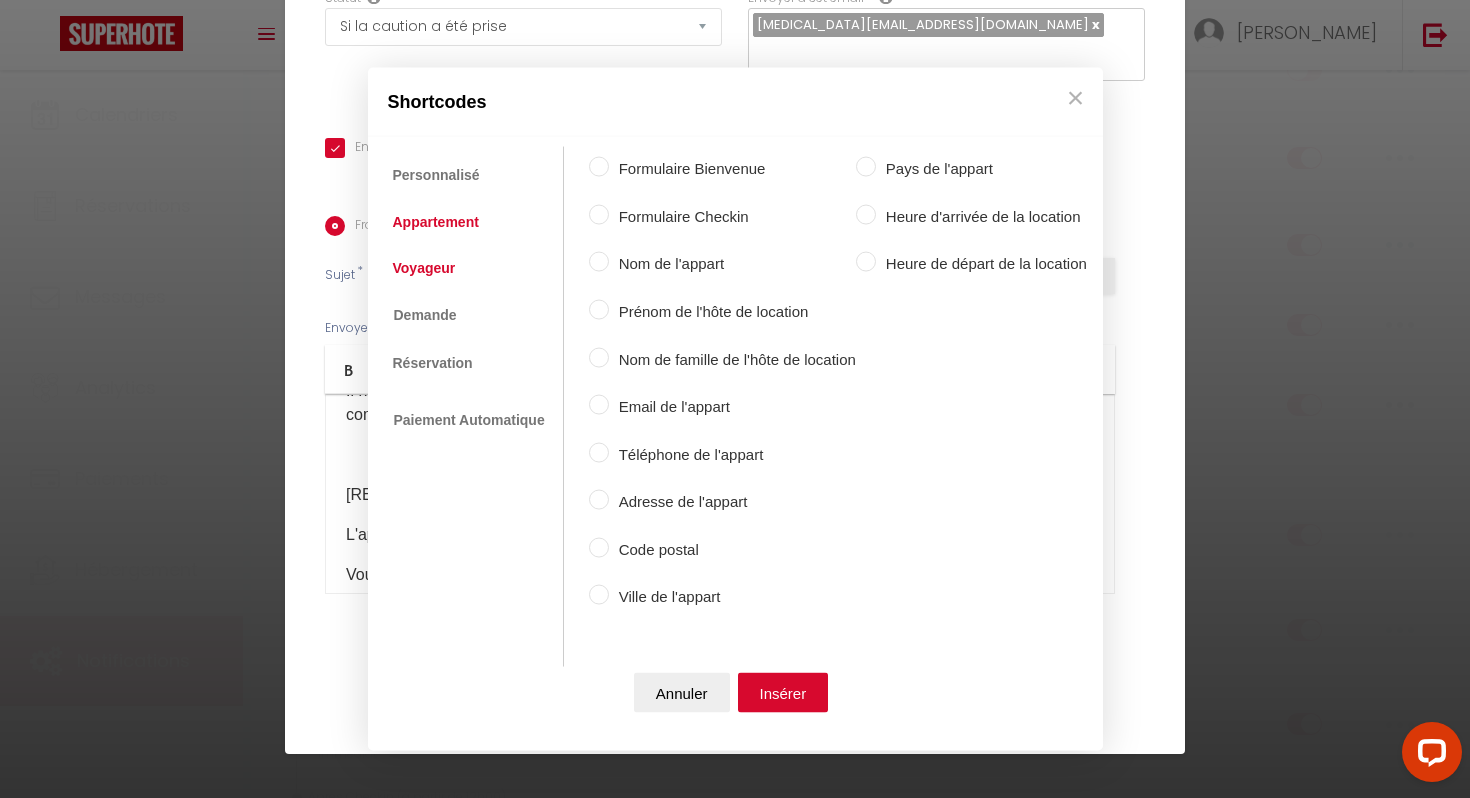 click on "Voyageur" at bounding box center [424, 267] 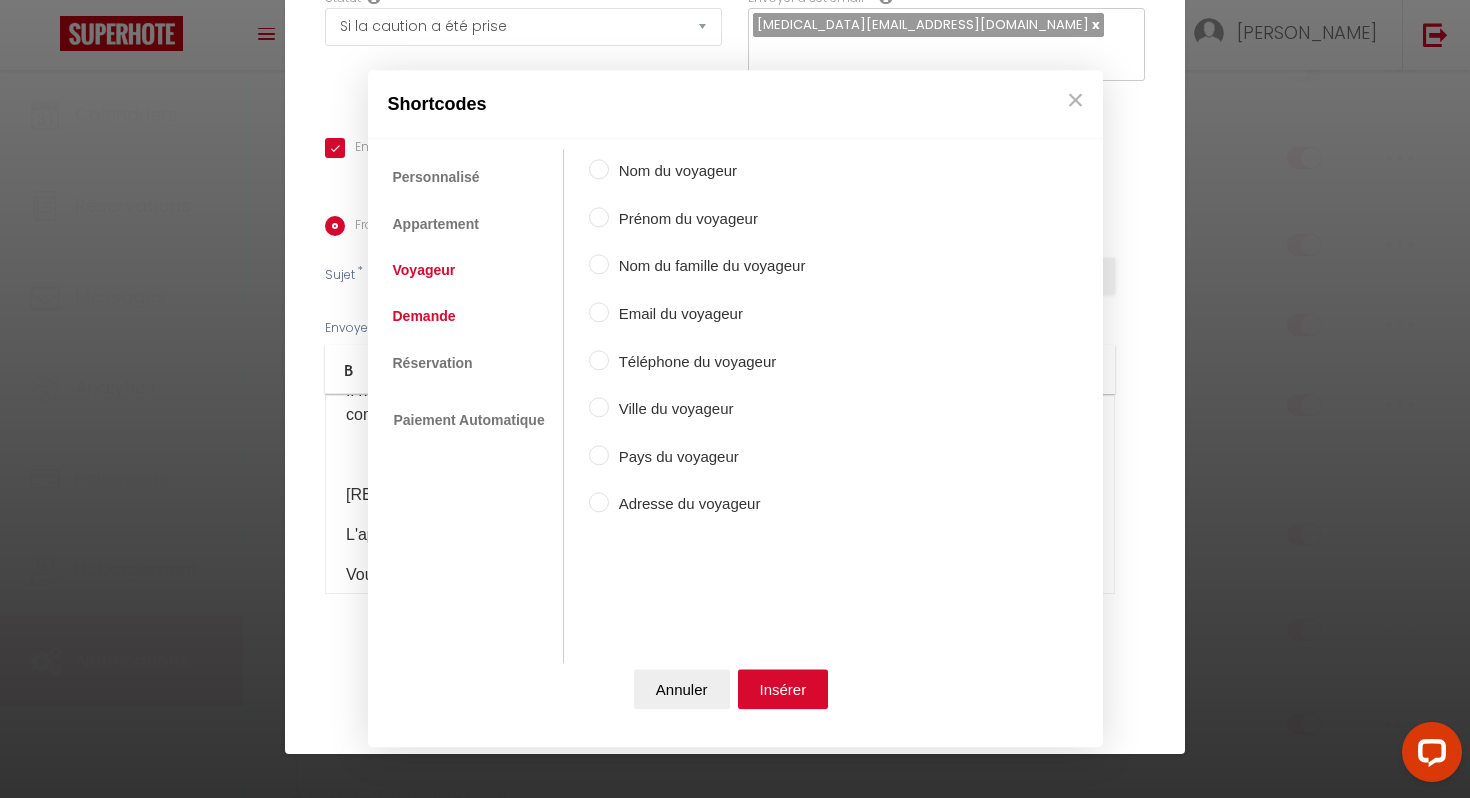 click on "Demande" at bounding box center [424, 317] 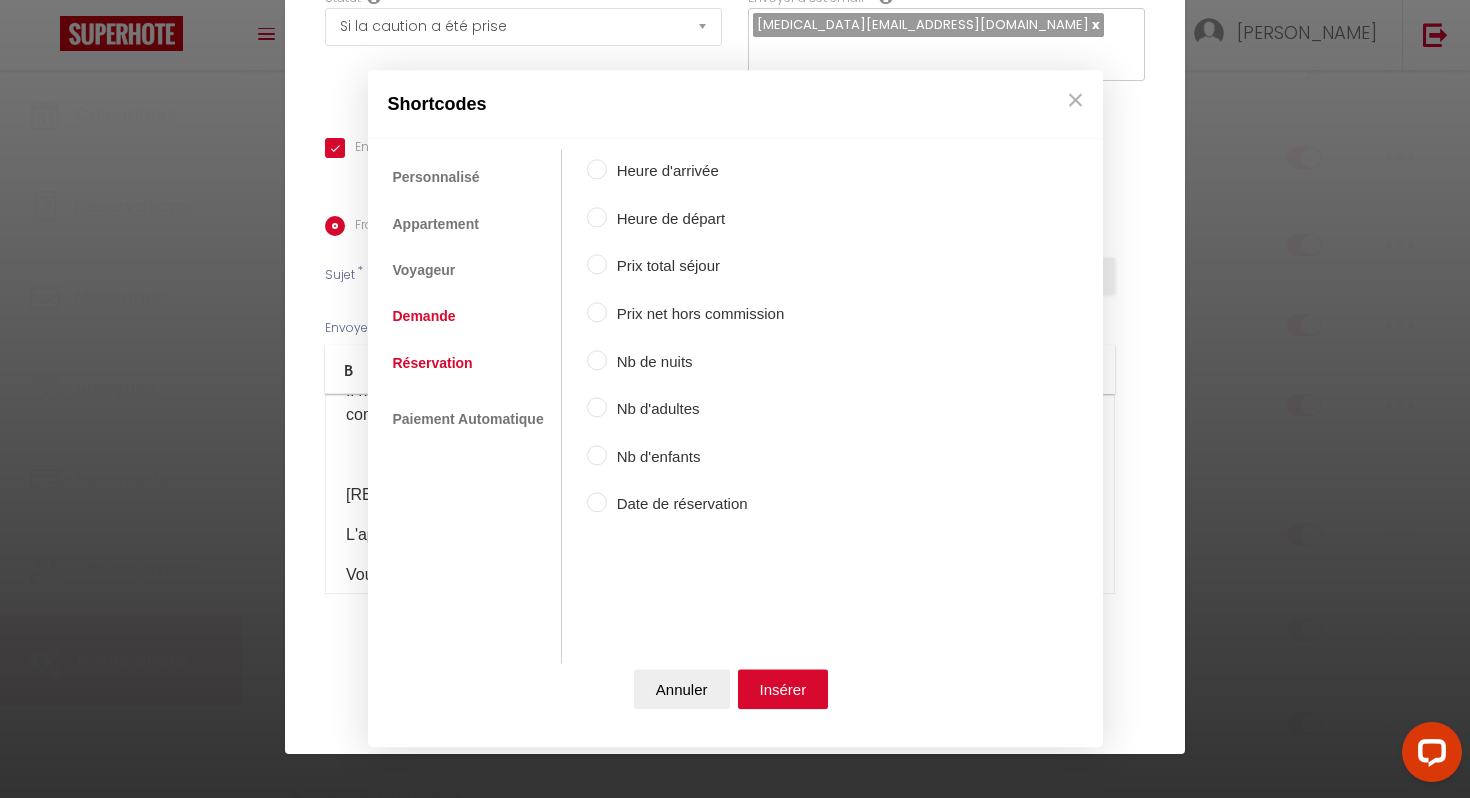 click on "Réservation" at bounding box center (433, 363) 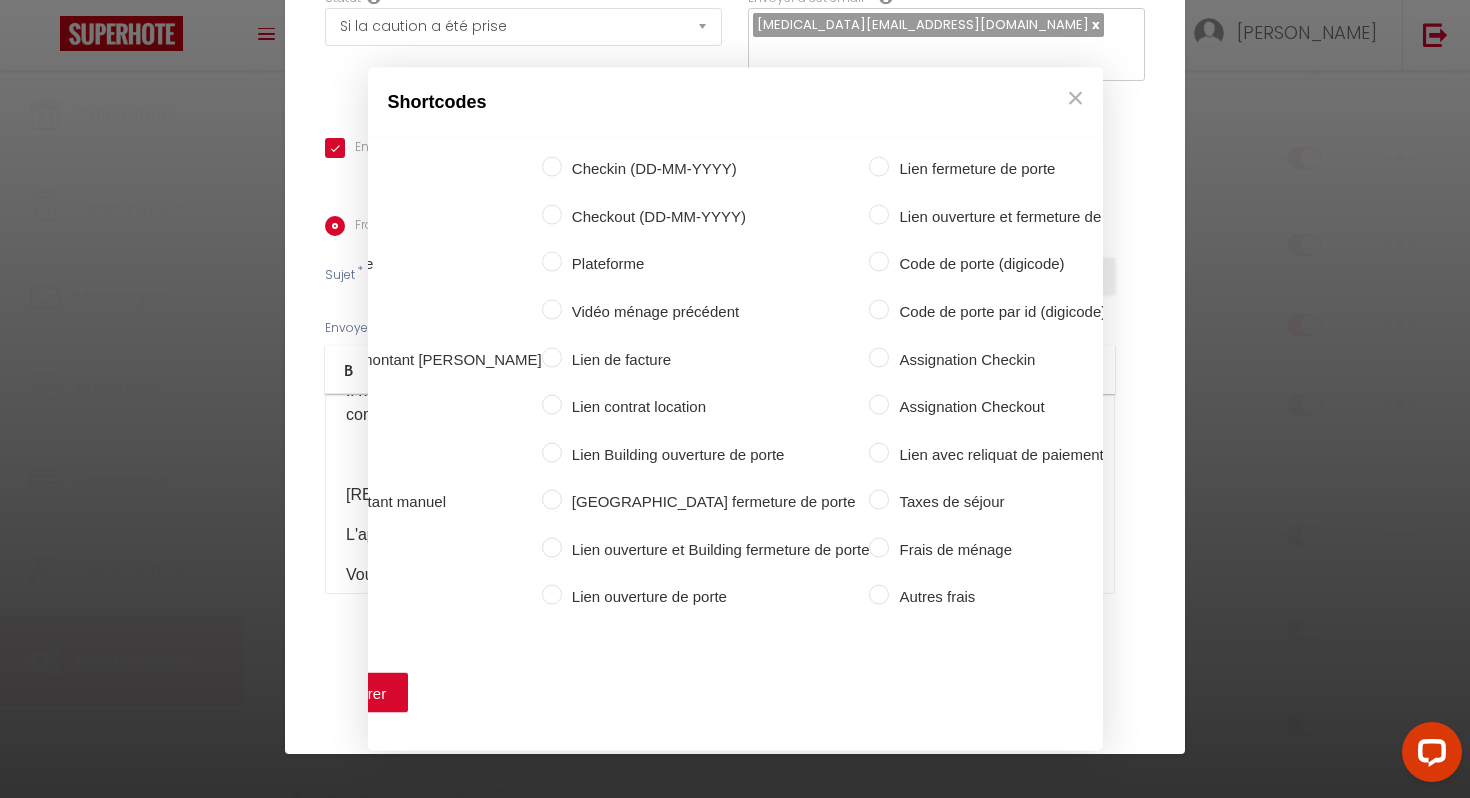 scroll, scrollTop: 0, scrollLeft: 432, axis: horizontal 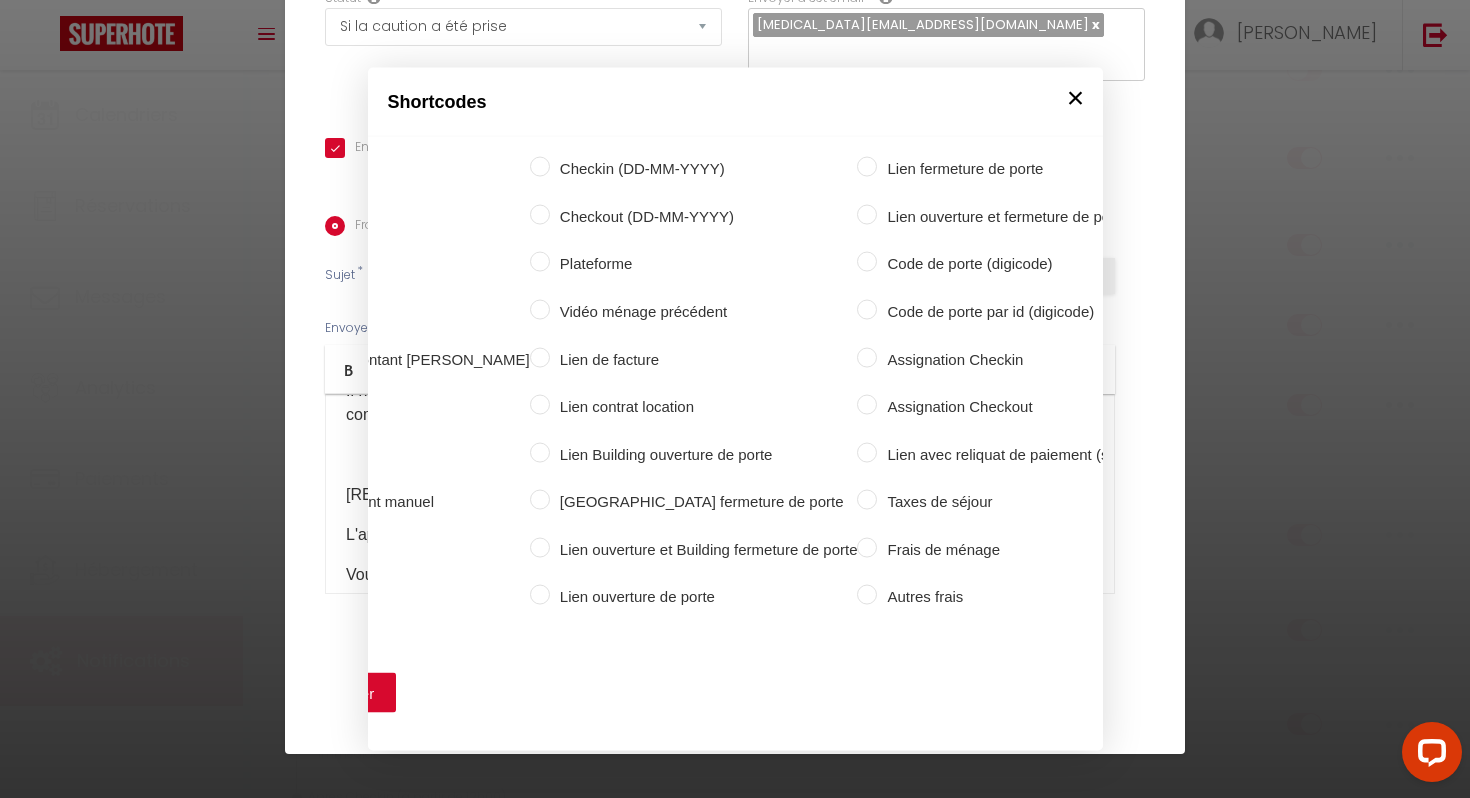 click on "×" at bounding box center (1076, 98) 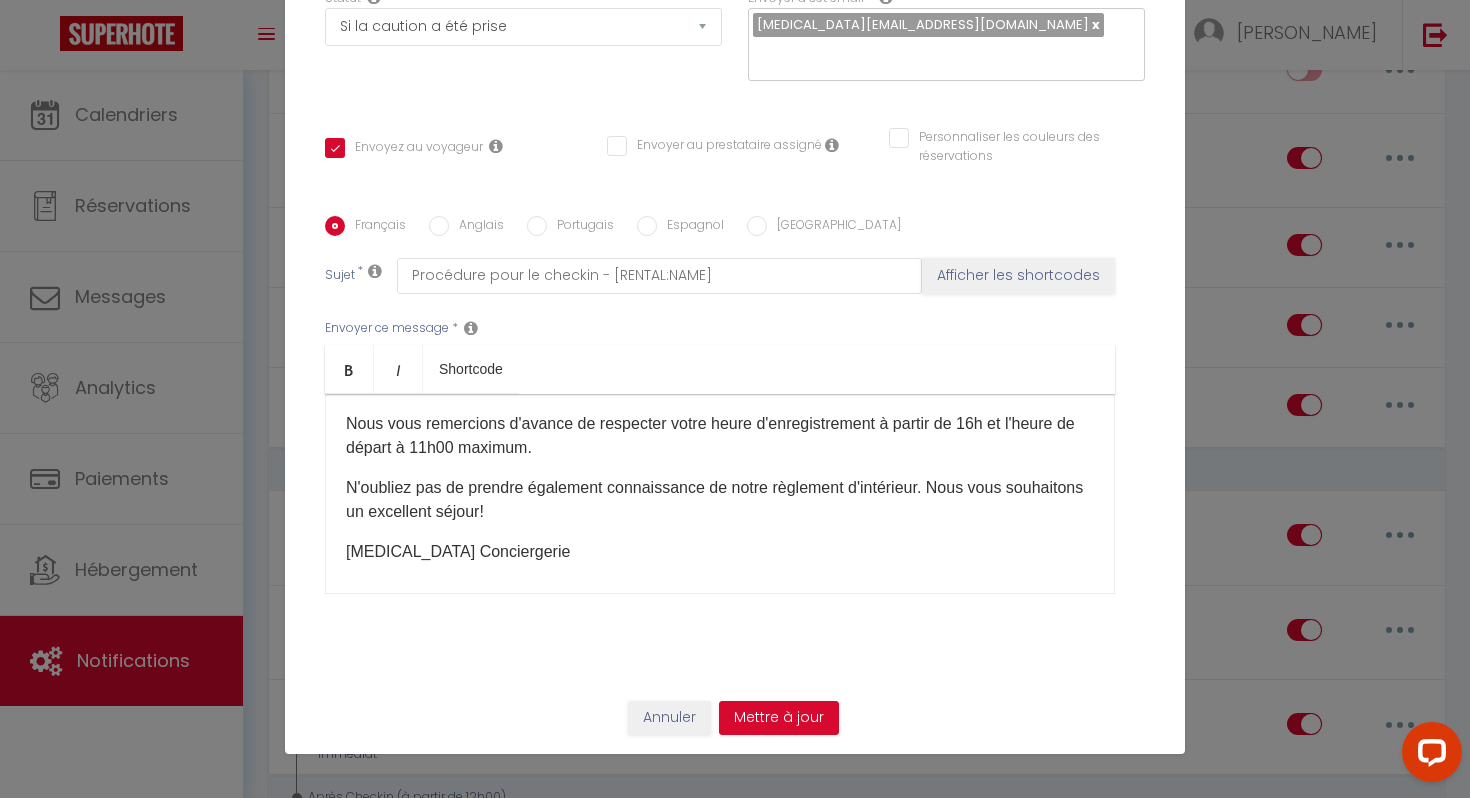 scroll, scrollTop: 830, scrollLeft: 0, axis: vertical 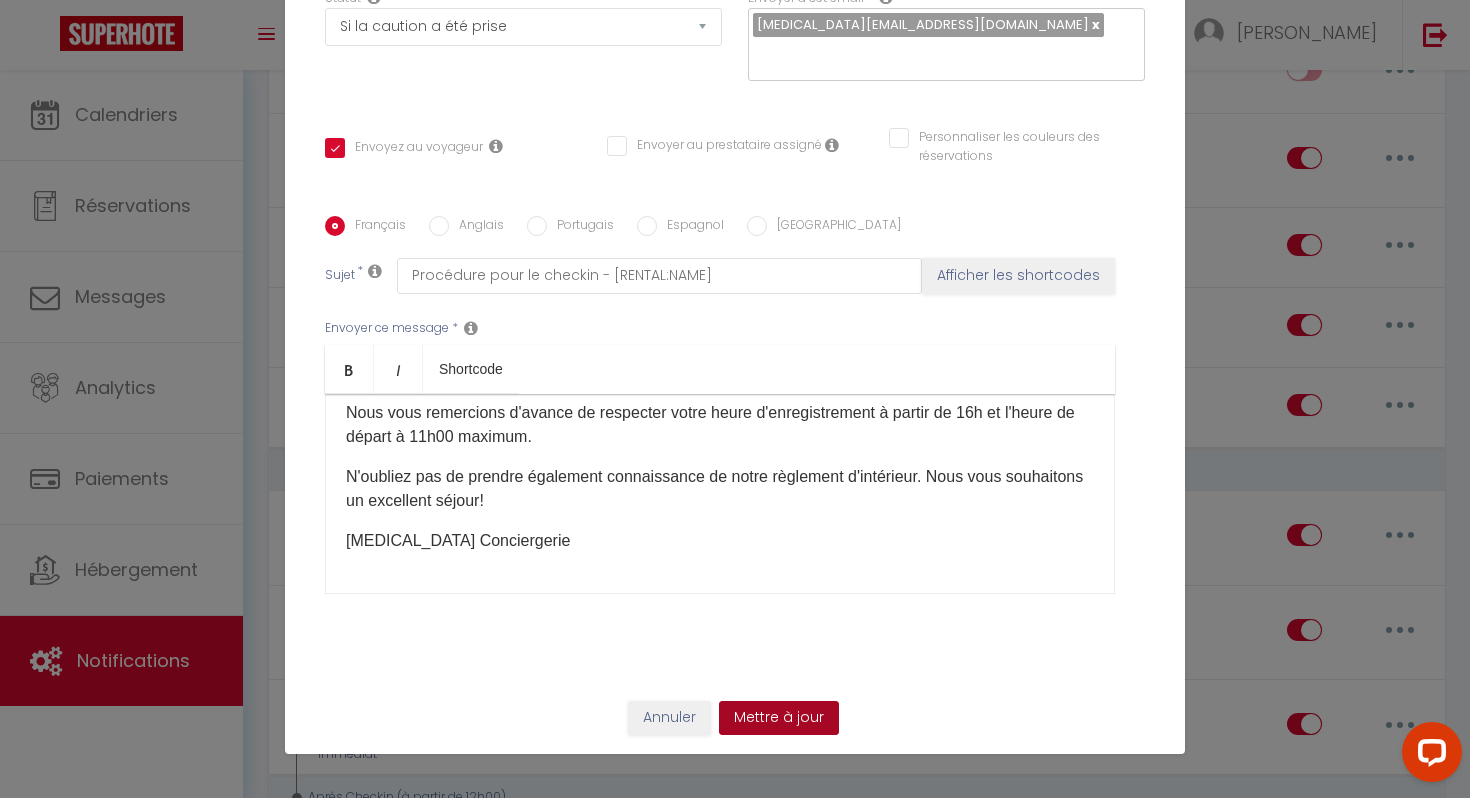 click on "Mettre à jour" at bounding box center (779, 718) 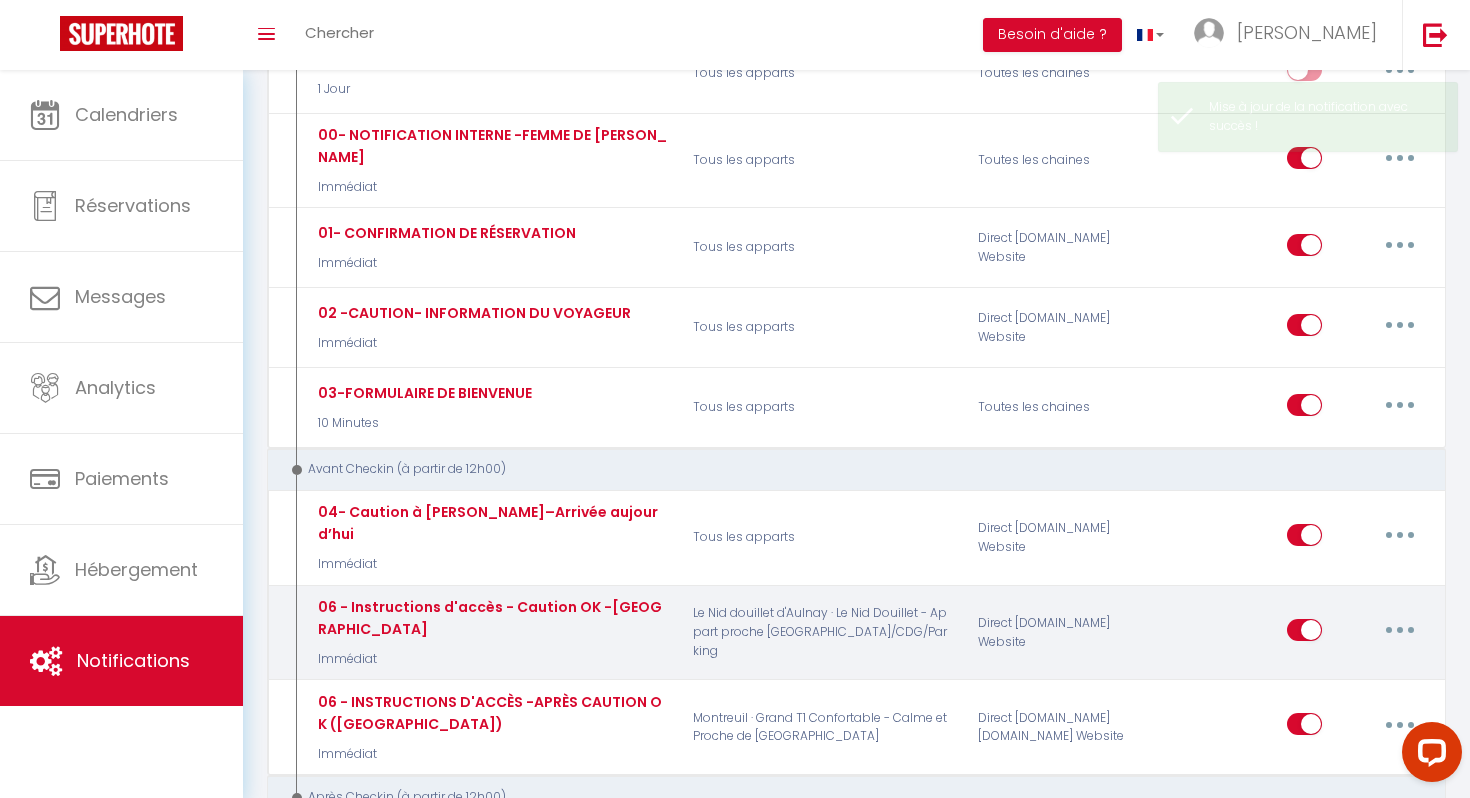 click at bounding box center [1400, 630] 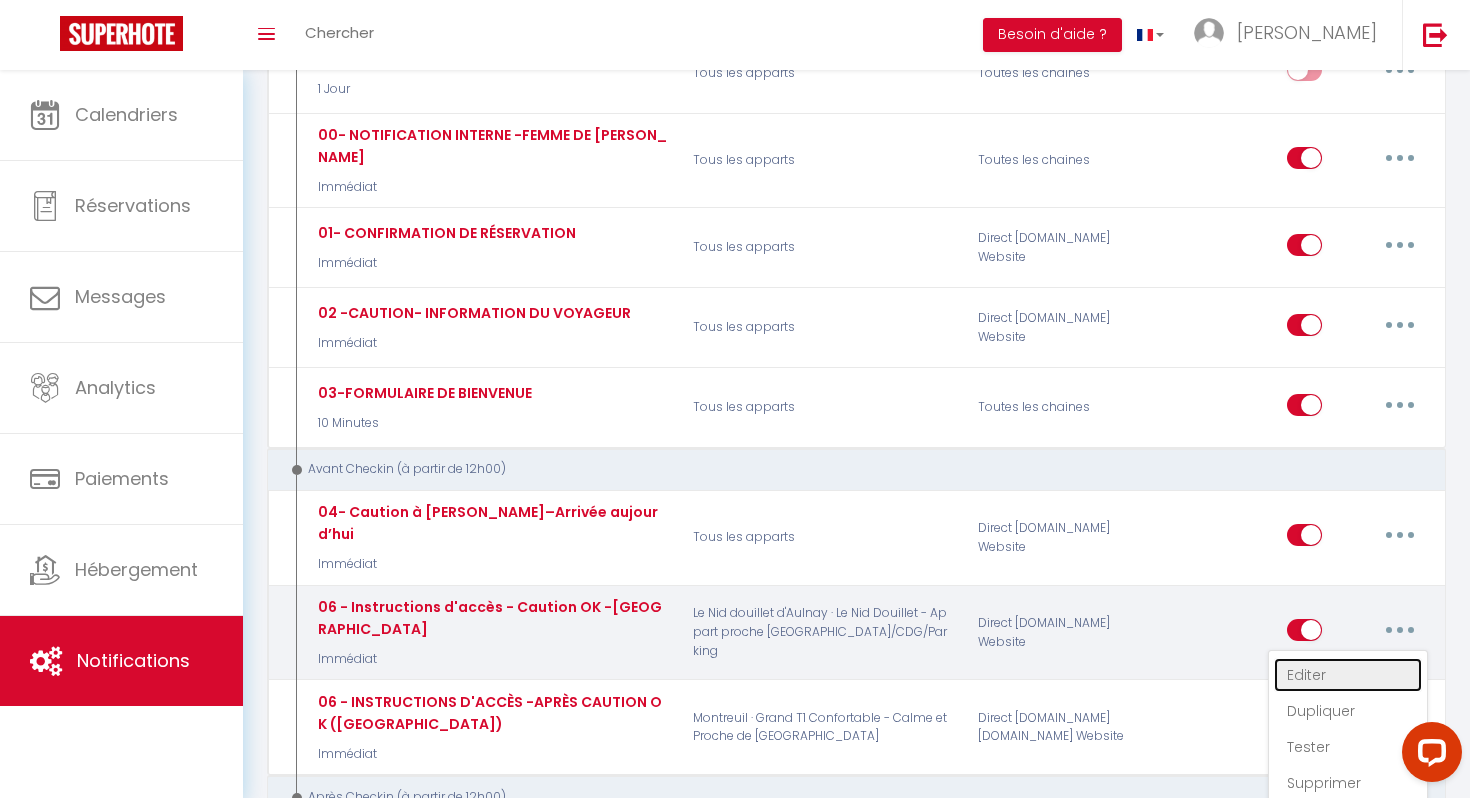 click on "Editer" at bounding box center [1348, 675] 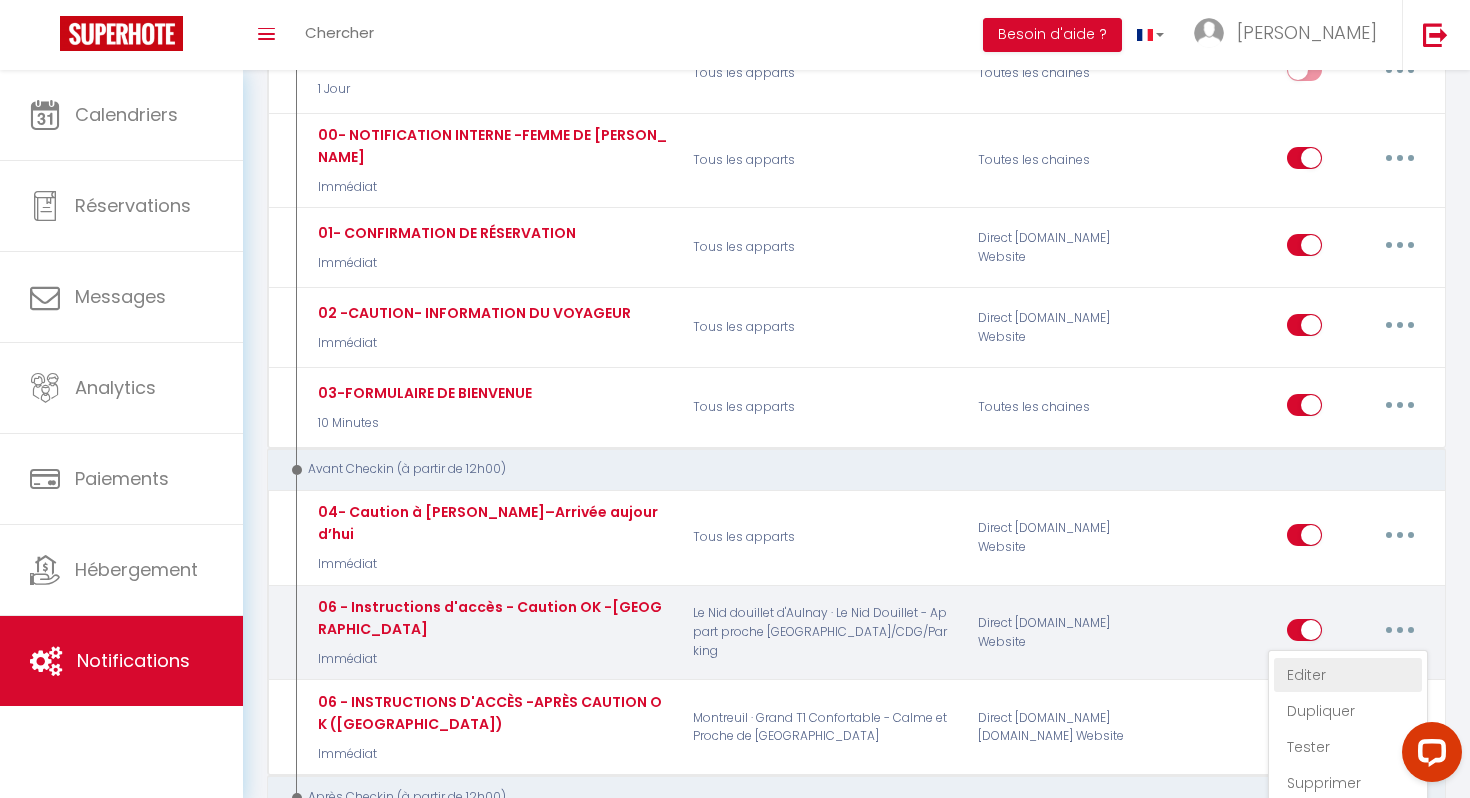 type on "06 - Instructions d'accès - Caution OK -[GEOGRAPHIC_DATA]" 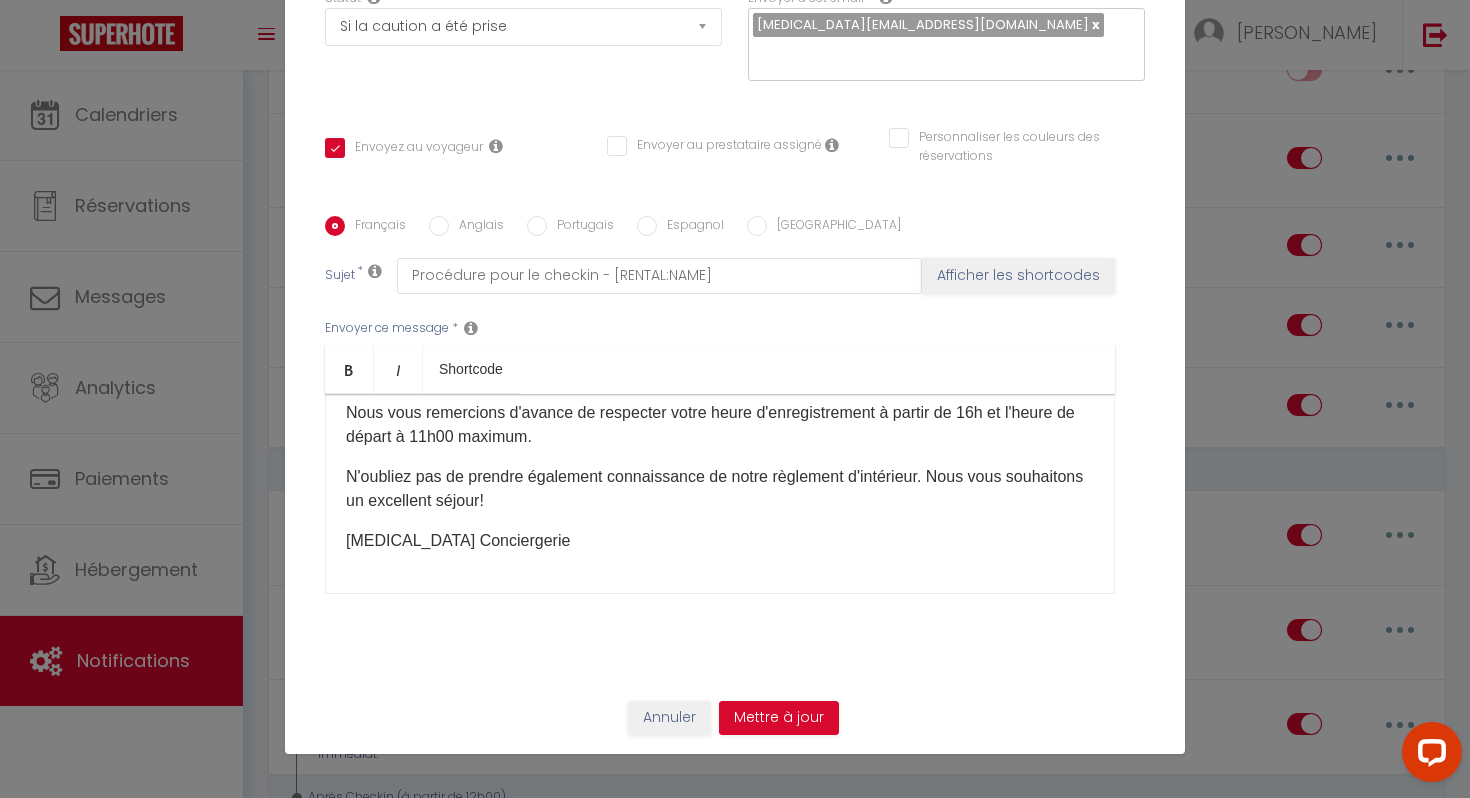 scroll, scrollTop: 0, scrollLeft: 0, axis: both 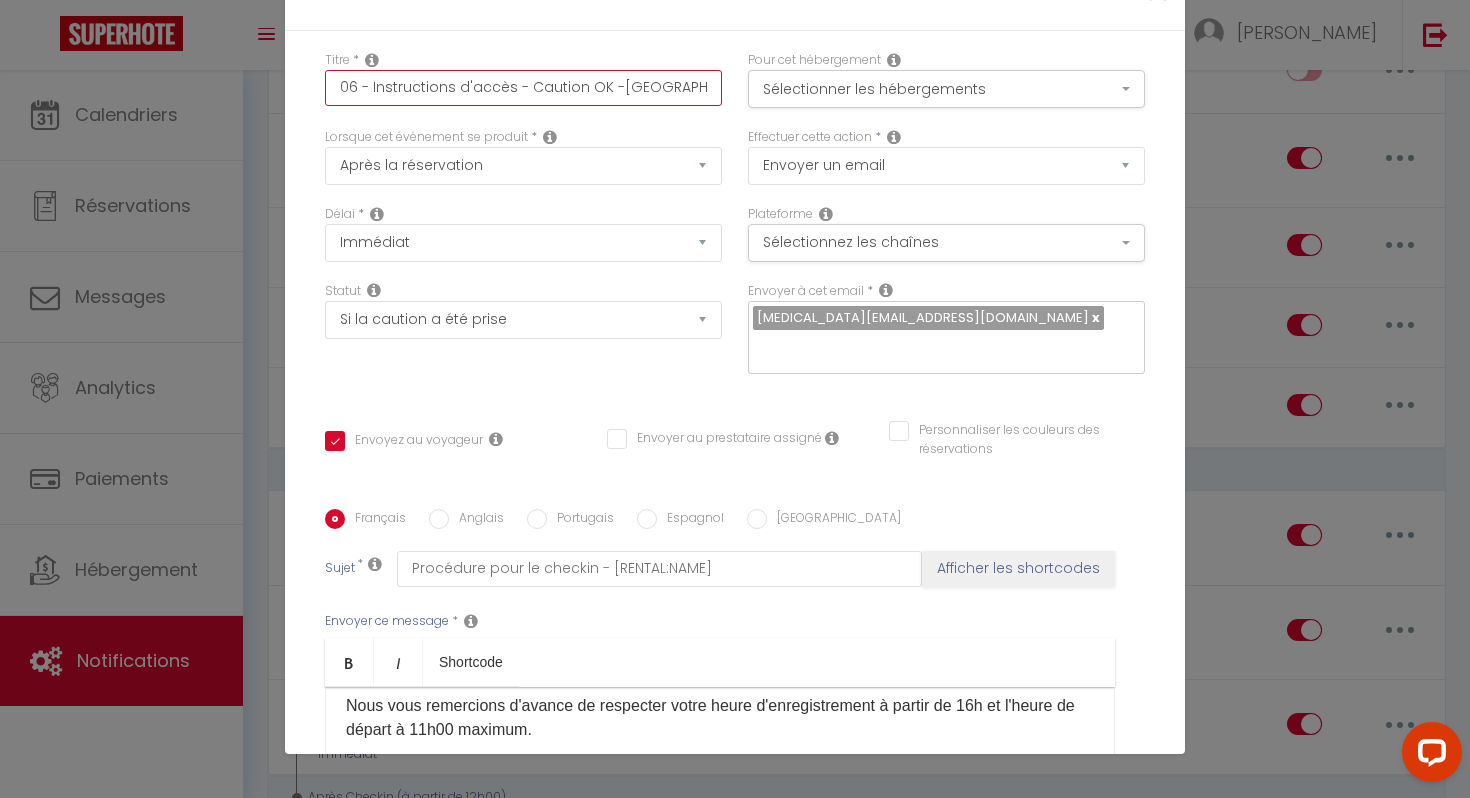 drag, startPoint x: 511, startPoint y: 88, endPoint x: 370, endPoint y: 86, distance: 141.01419 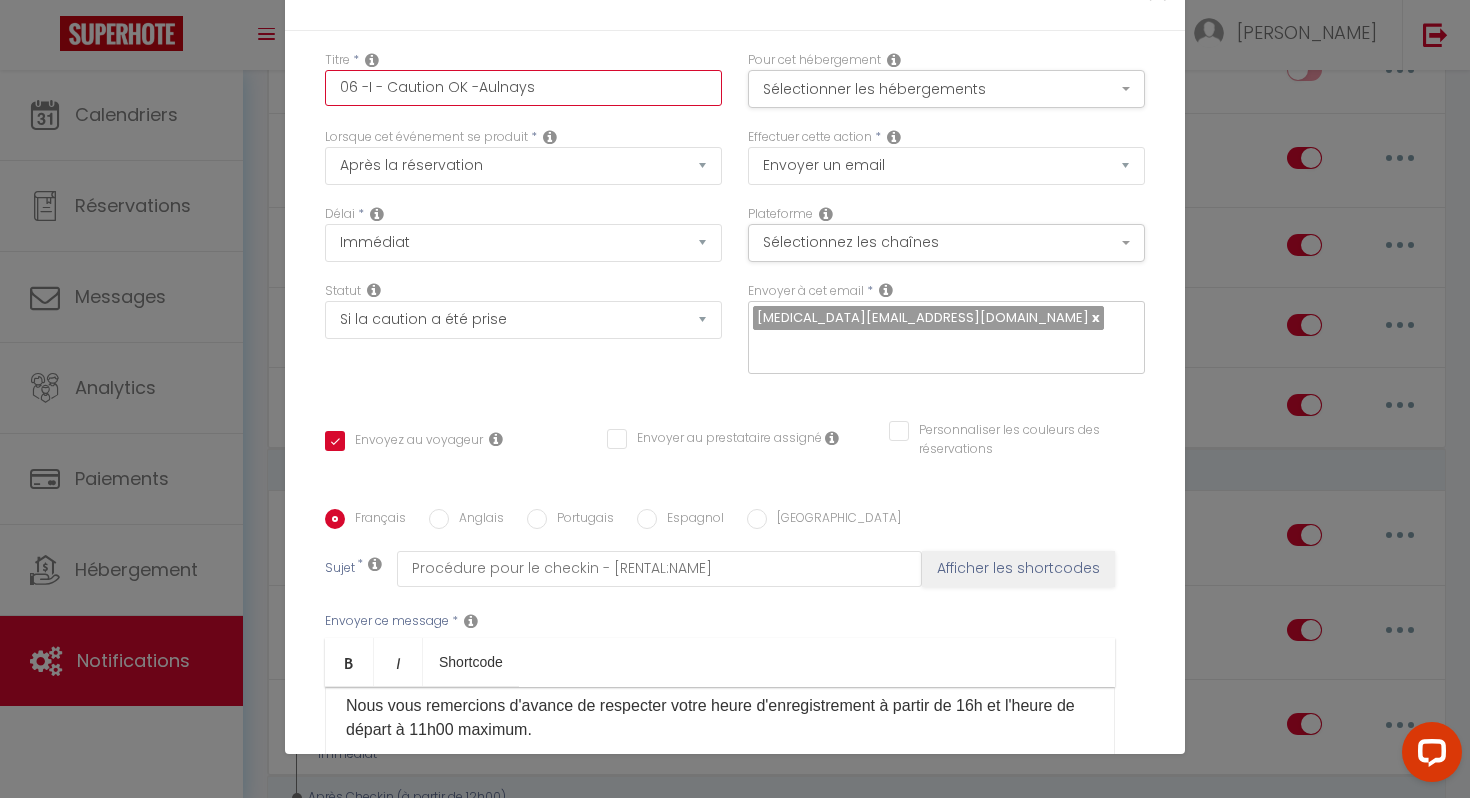 checkbox on "true" 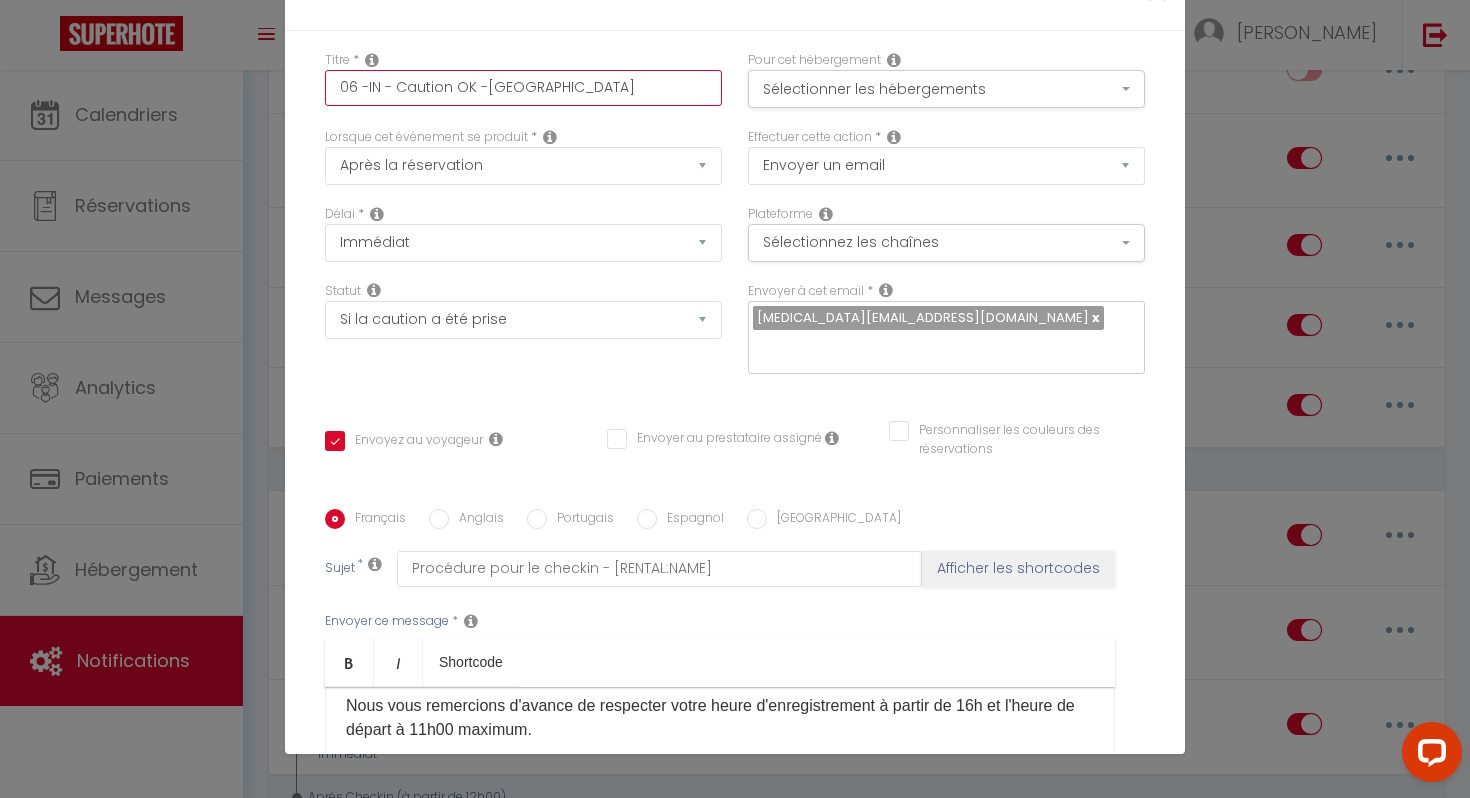 checkbox on "true" 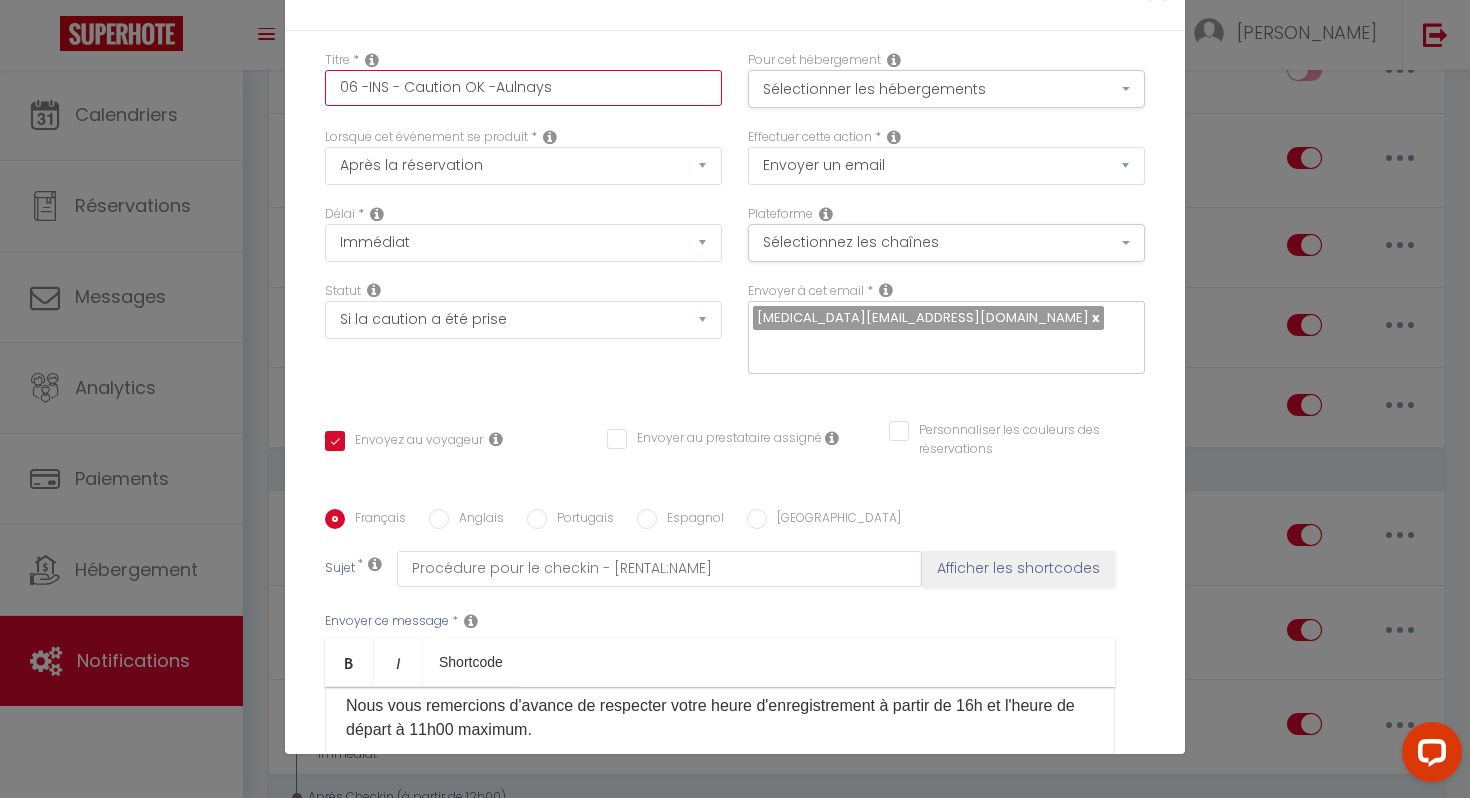 checkbox on "true" 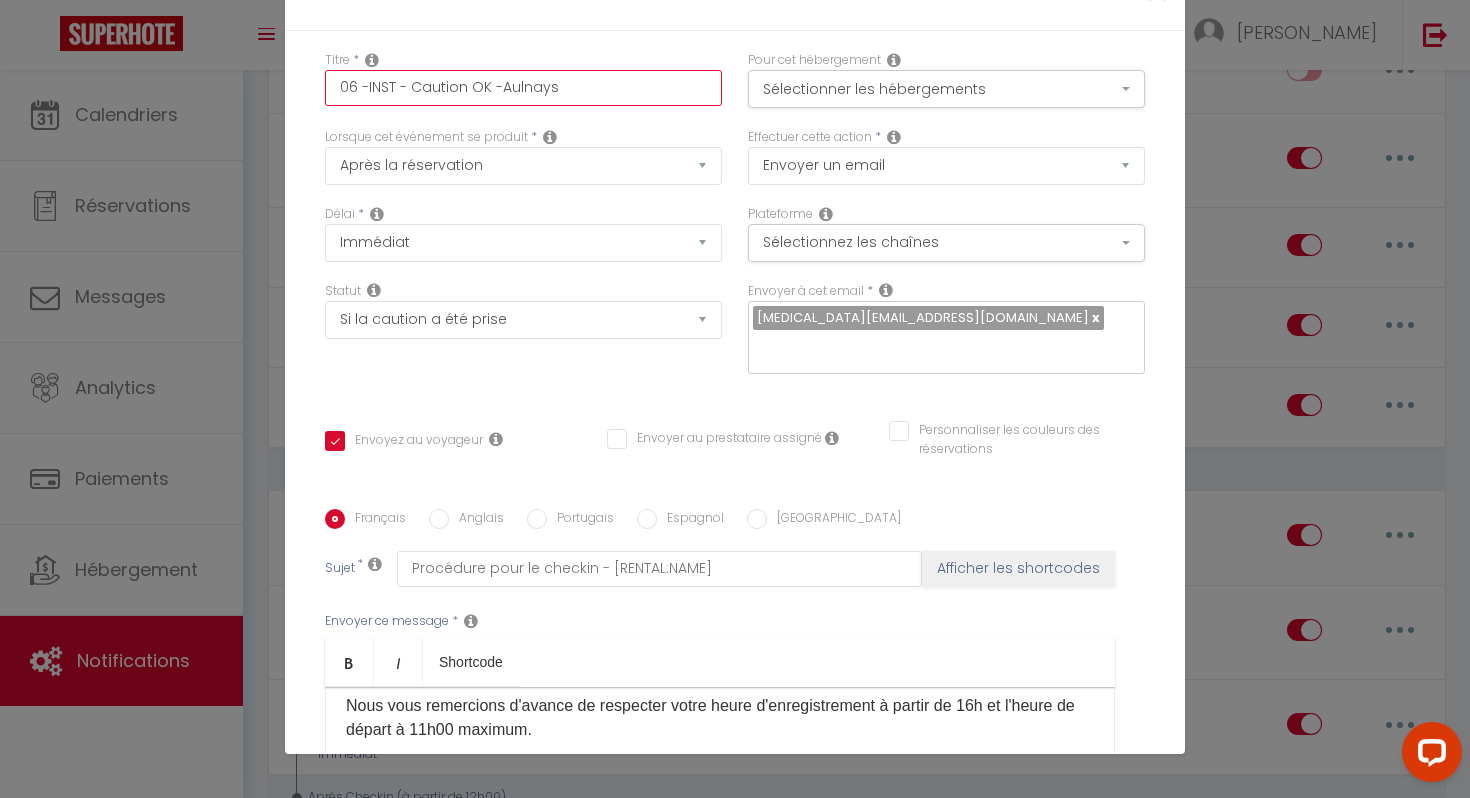 checkbox on "true" 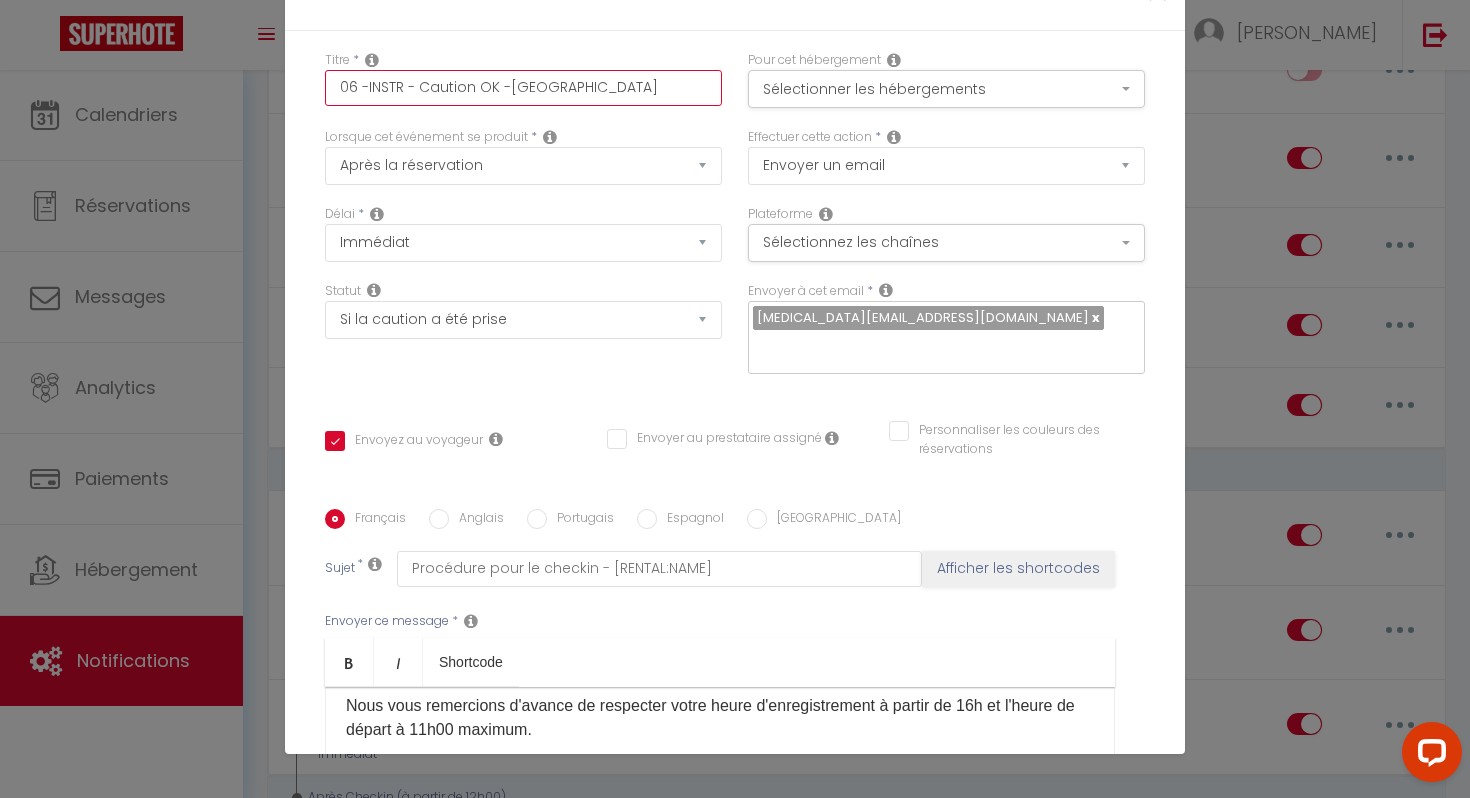 checkbox on "true" 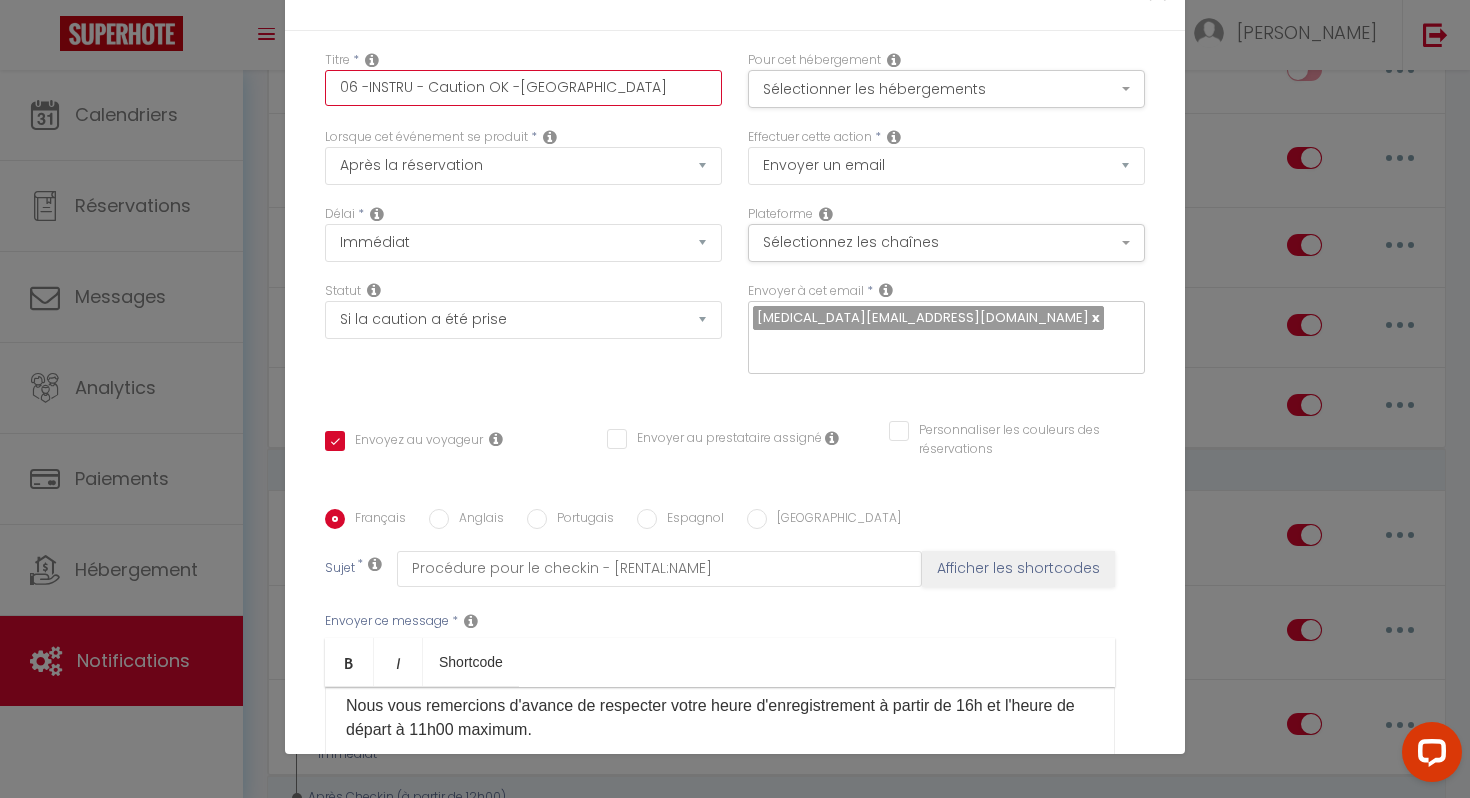 checkbox on "true" 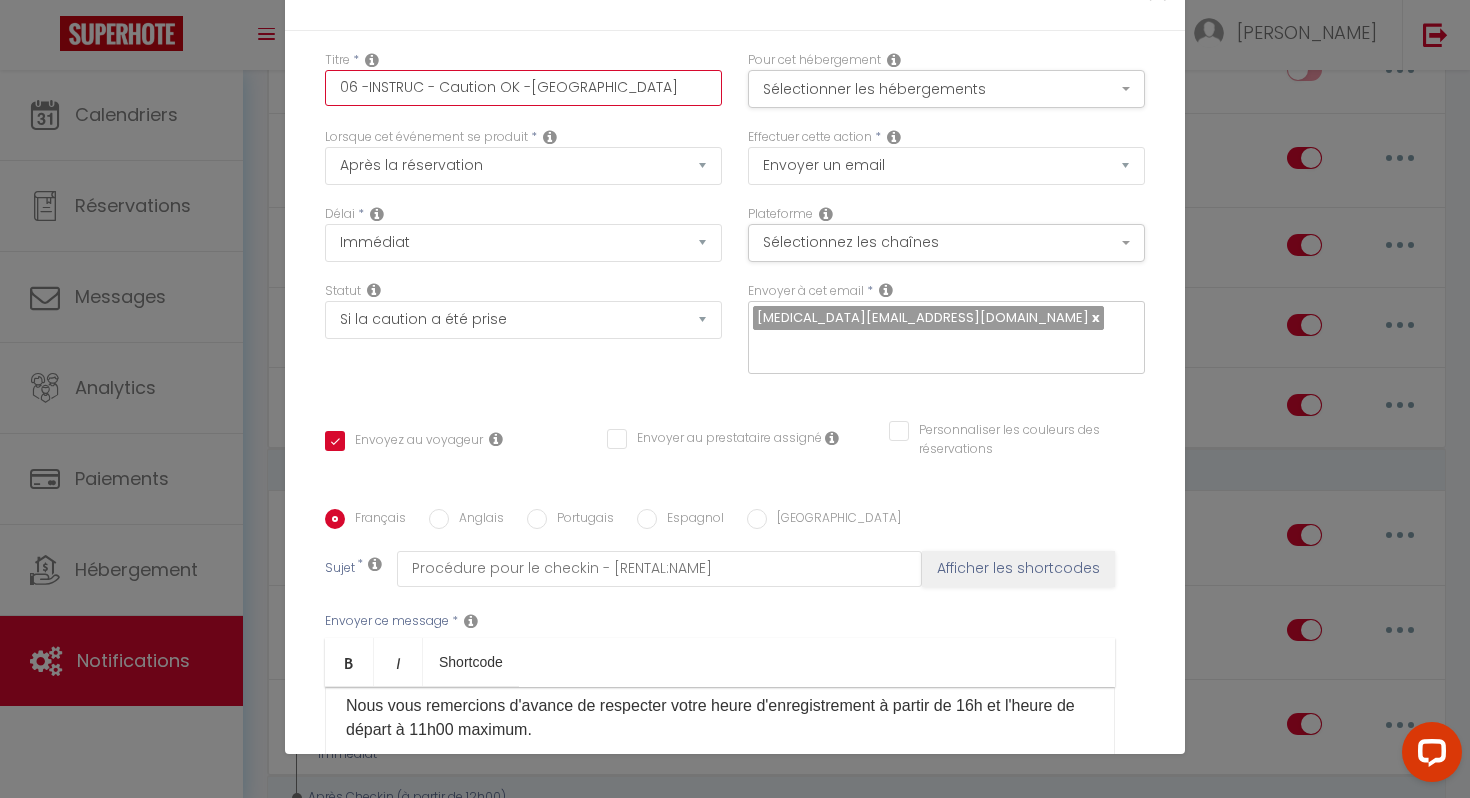 checkbox on "true" 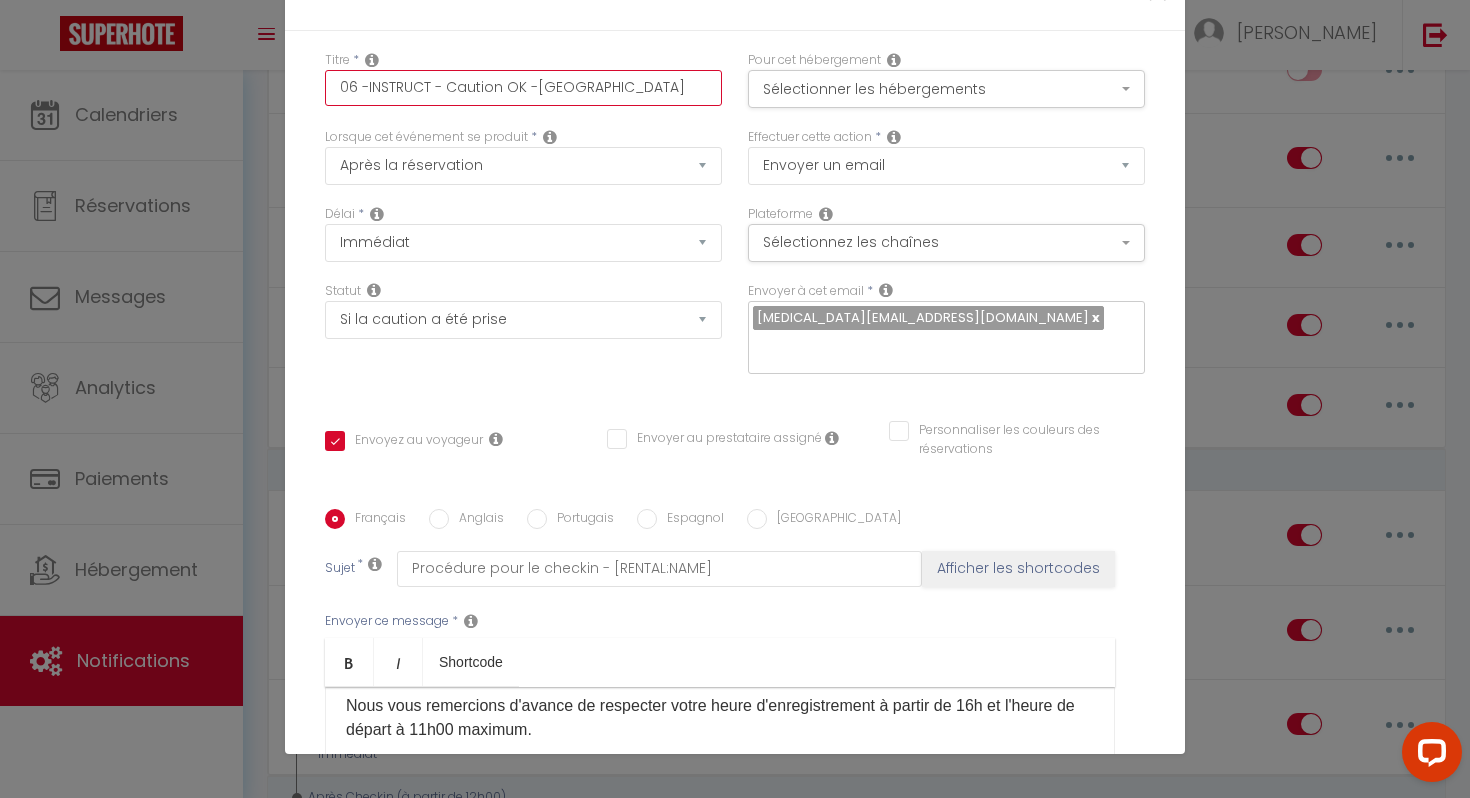 checkbox on "true" 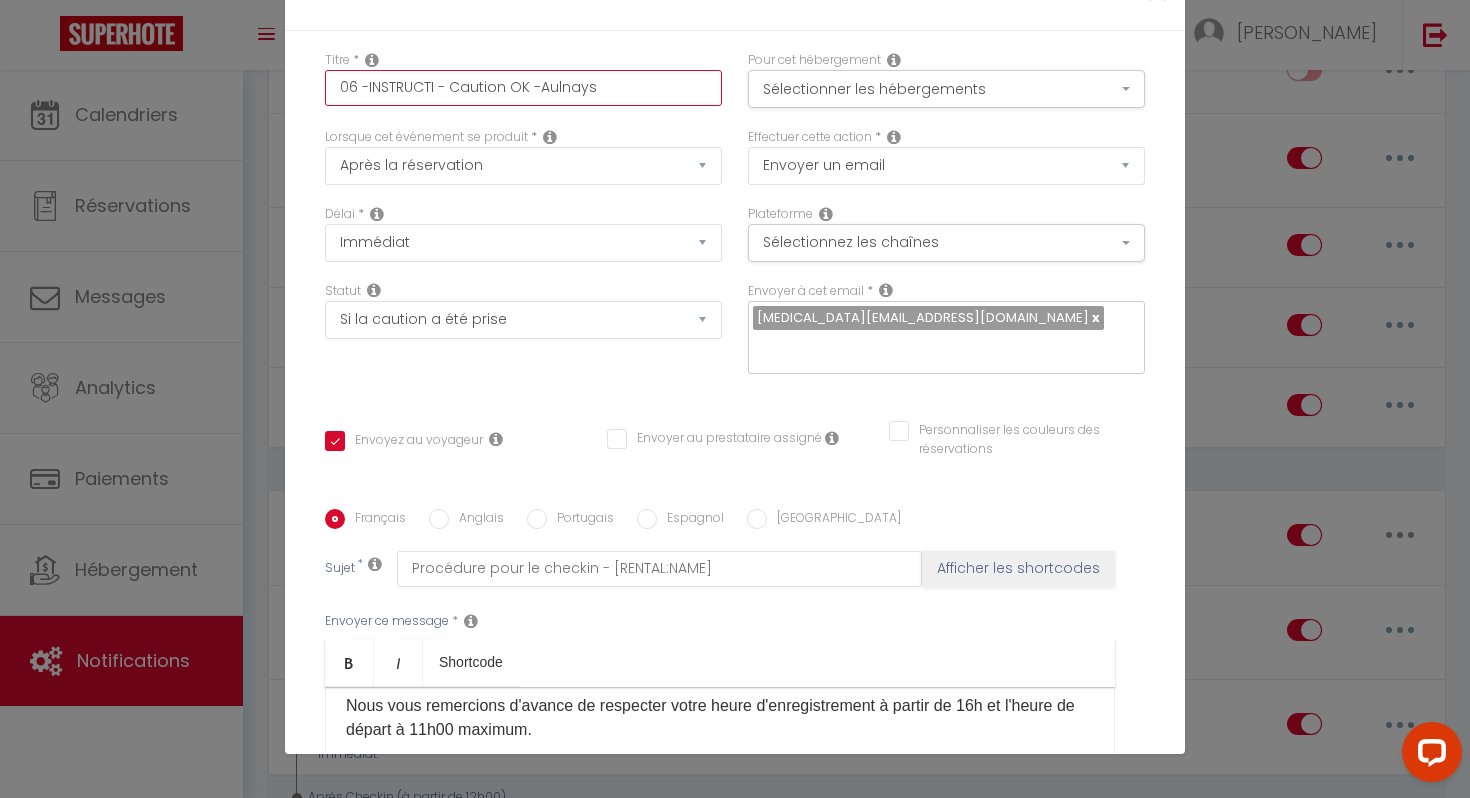 checkbox on "true" 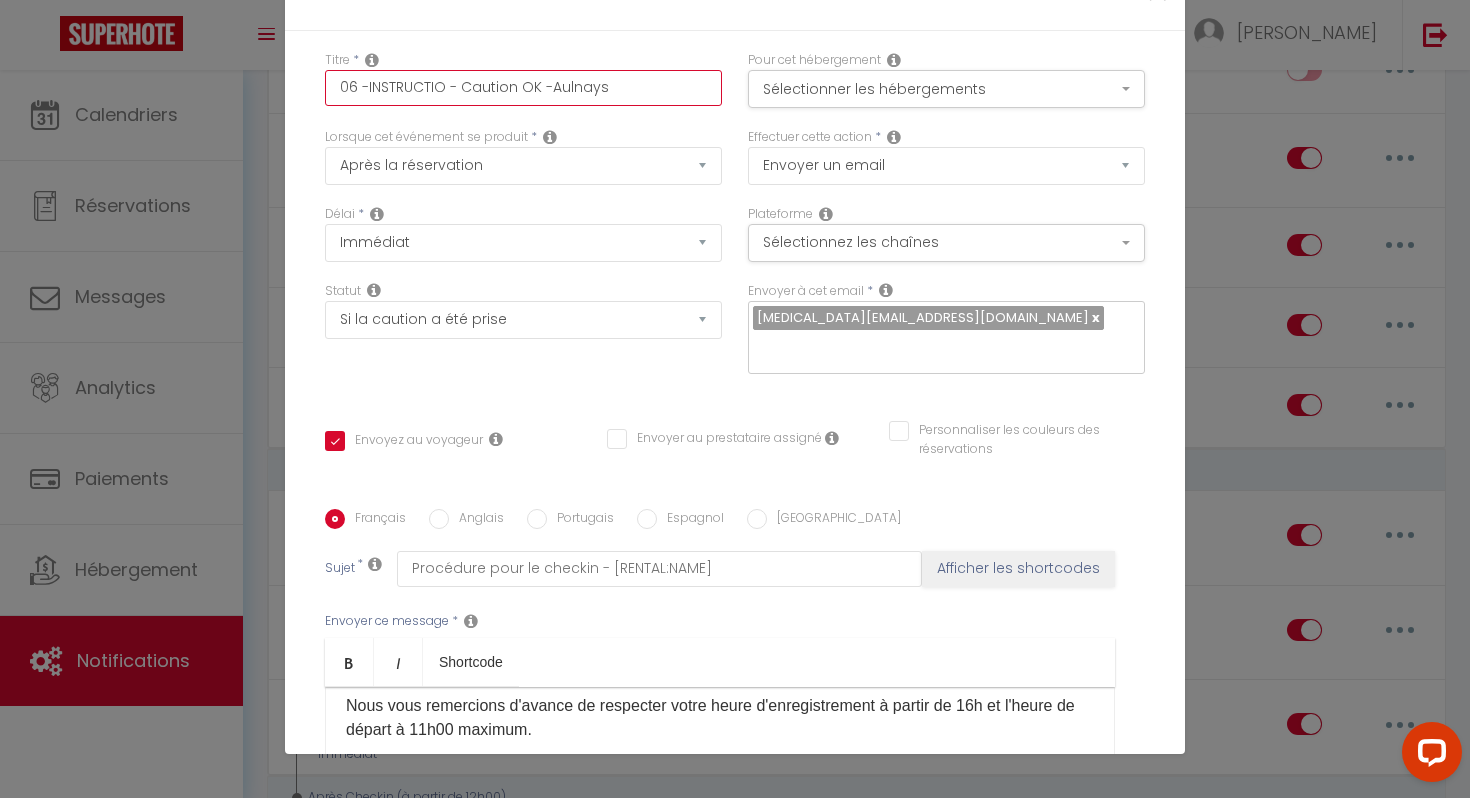 checkbox on "true" 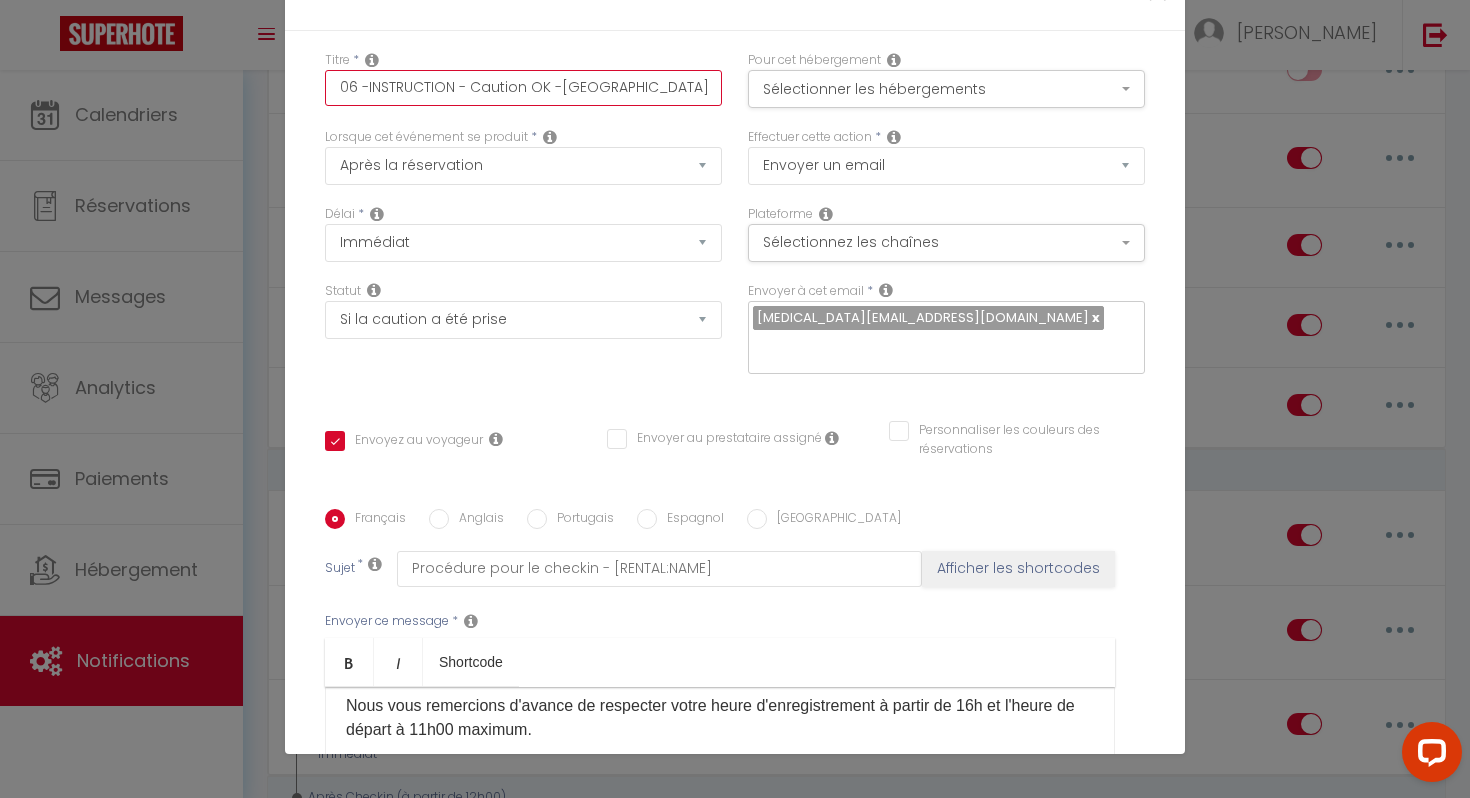 checkbox on "true" 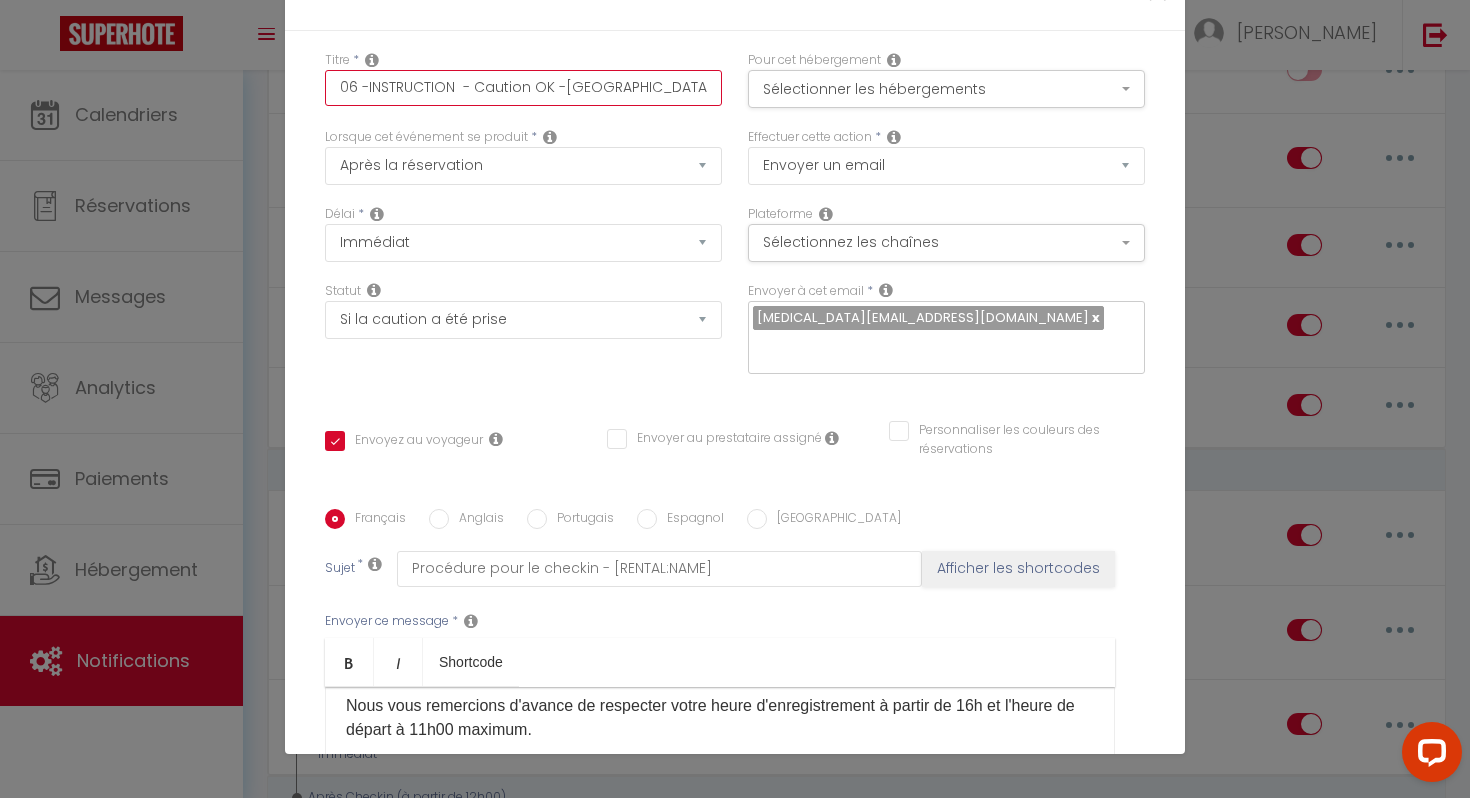 checkbox on "true" 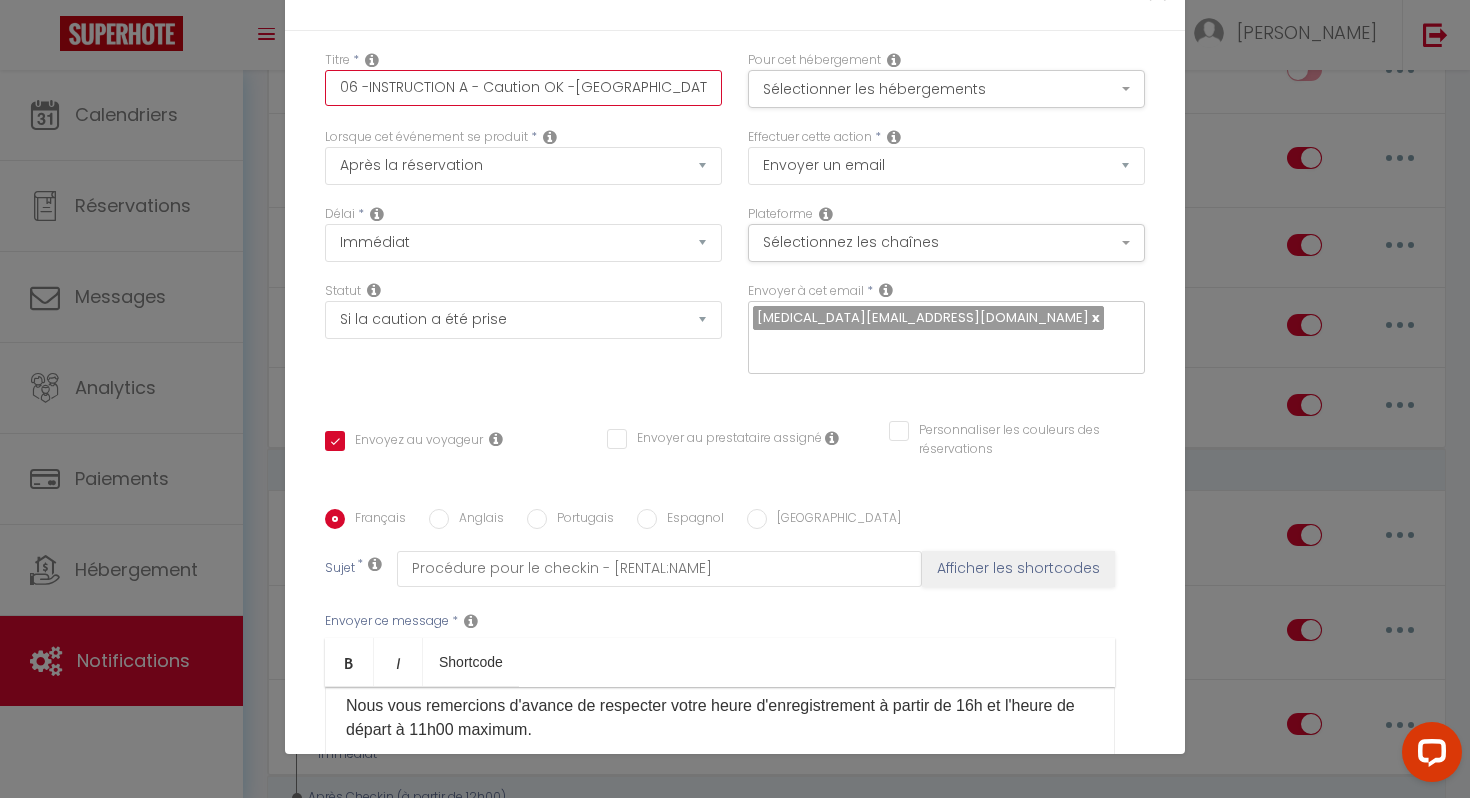 checkbox on "true" 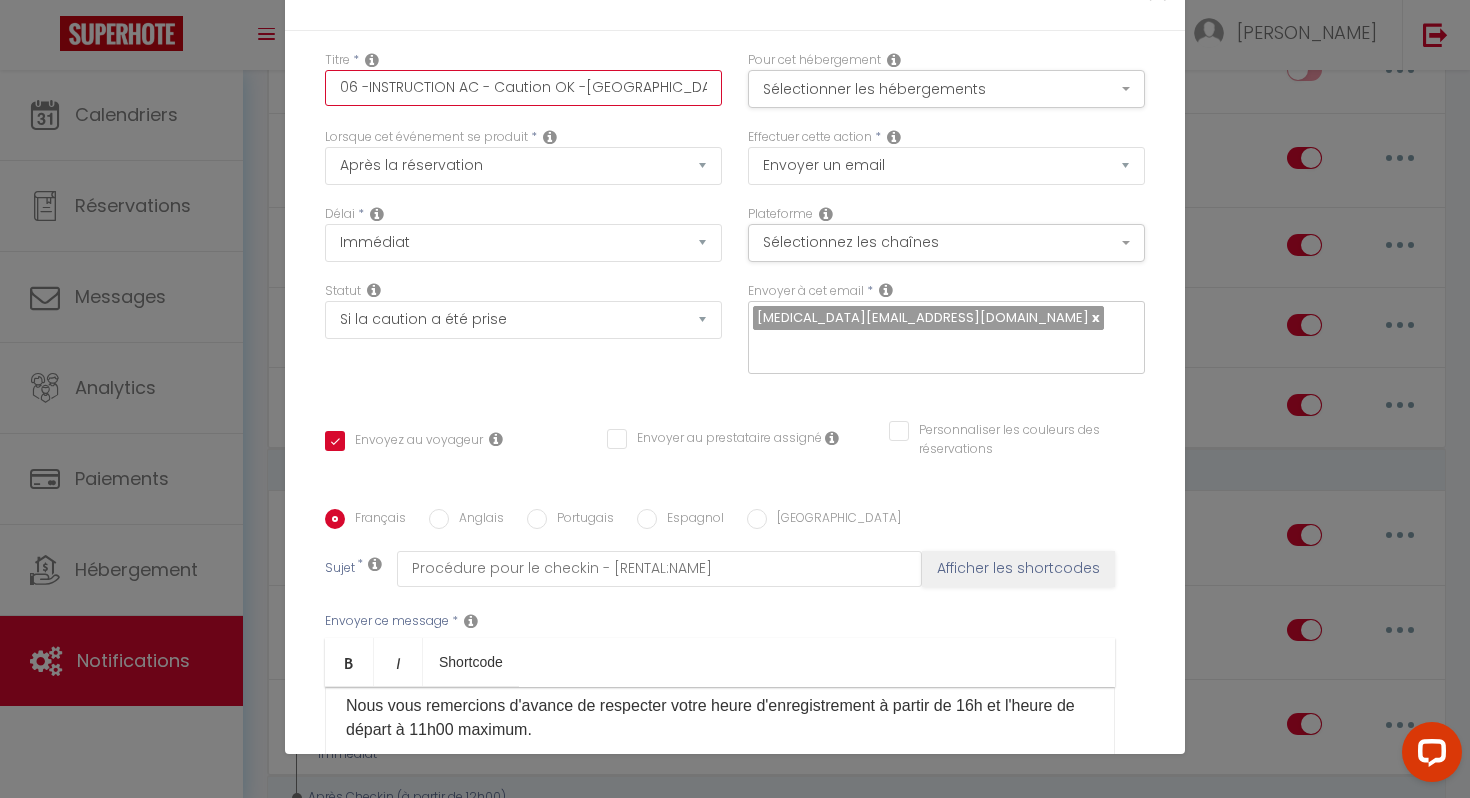 checkbox on "true" 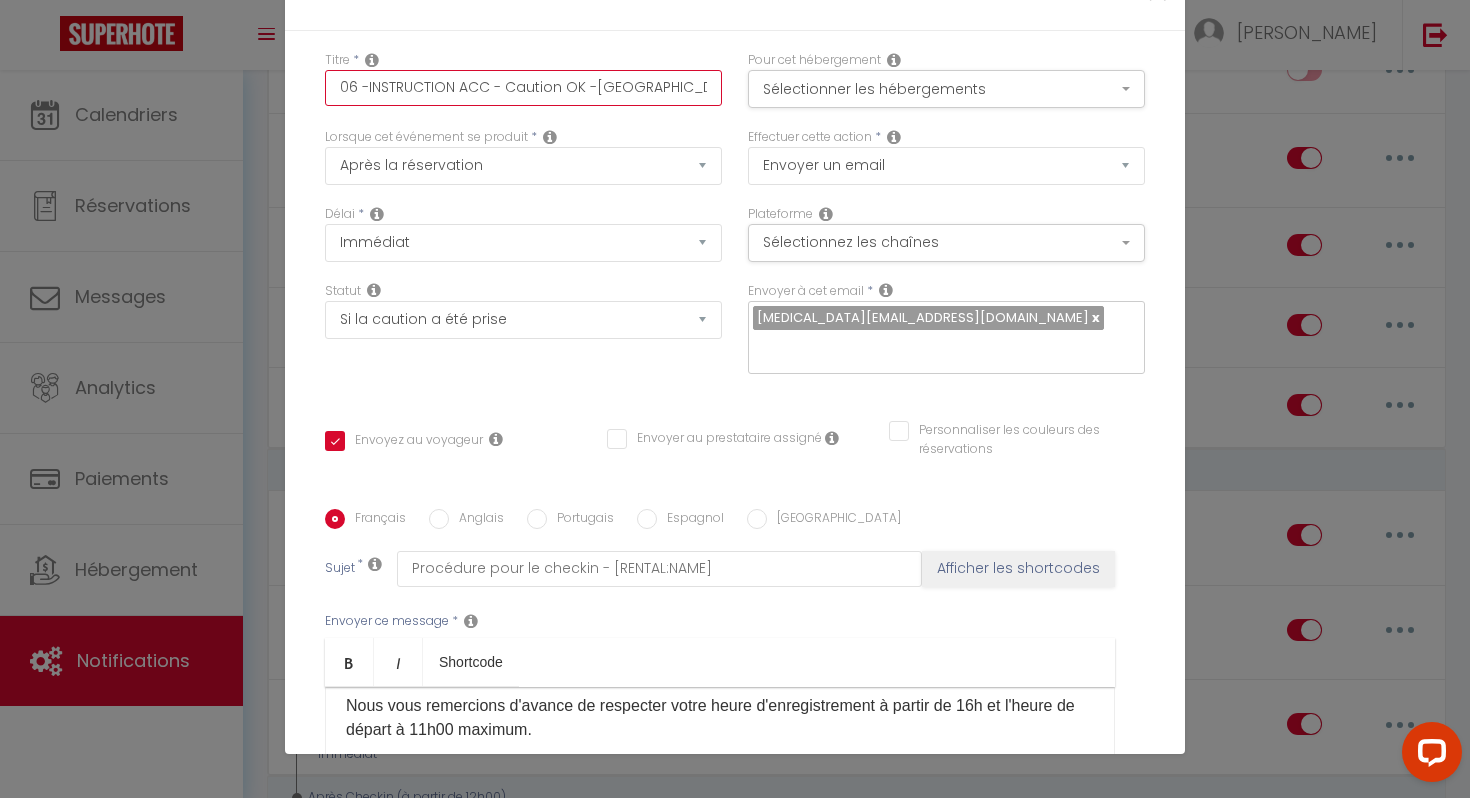 checkbox on "true" 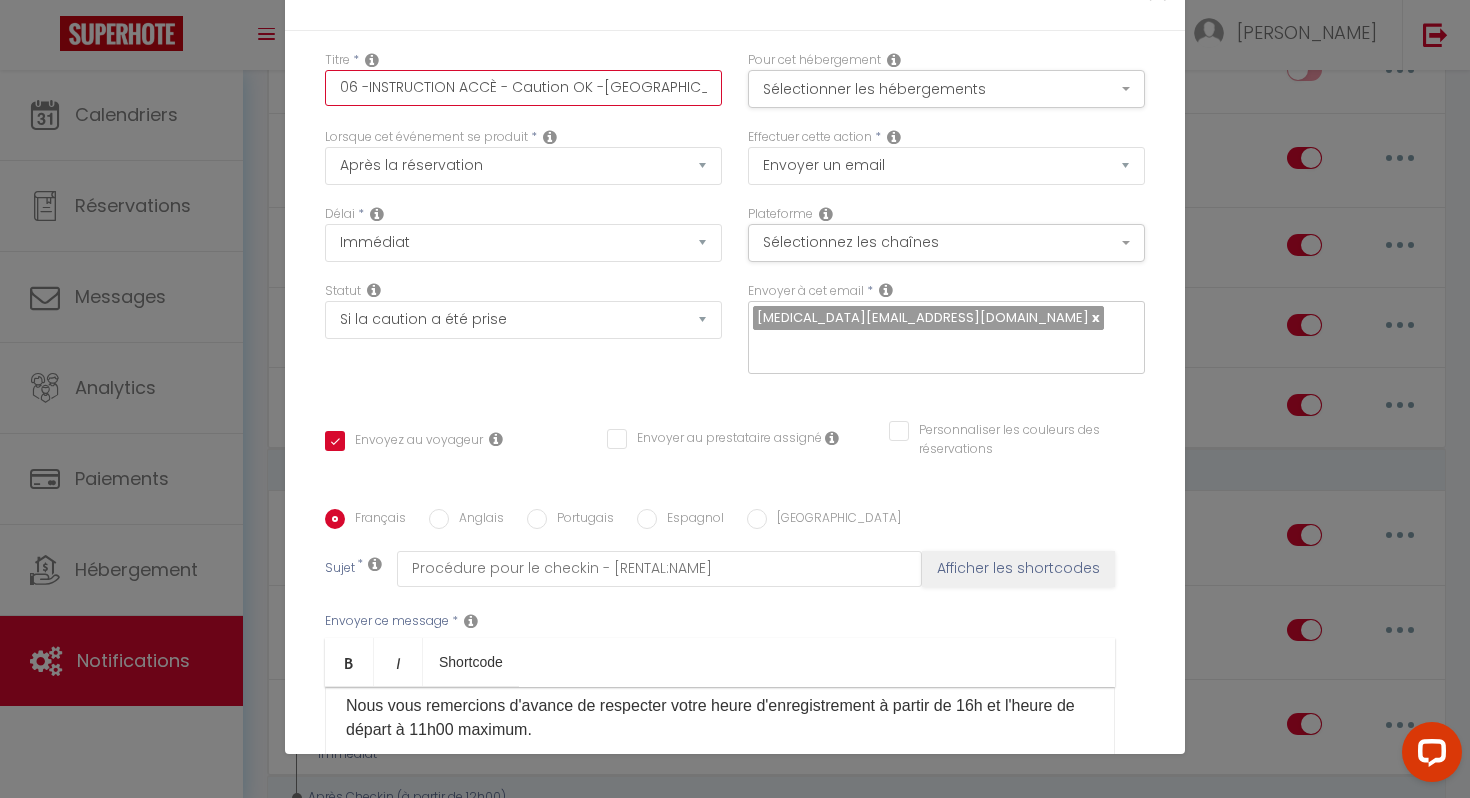 checkbox on "true" 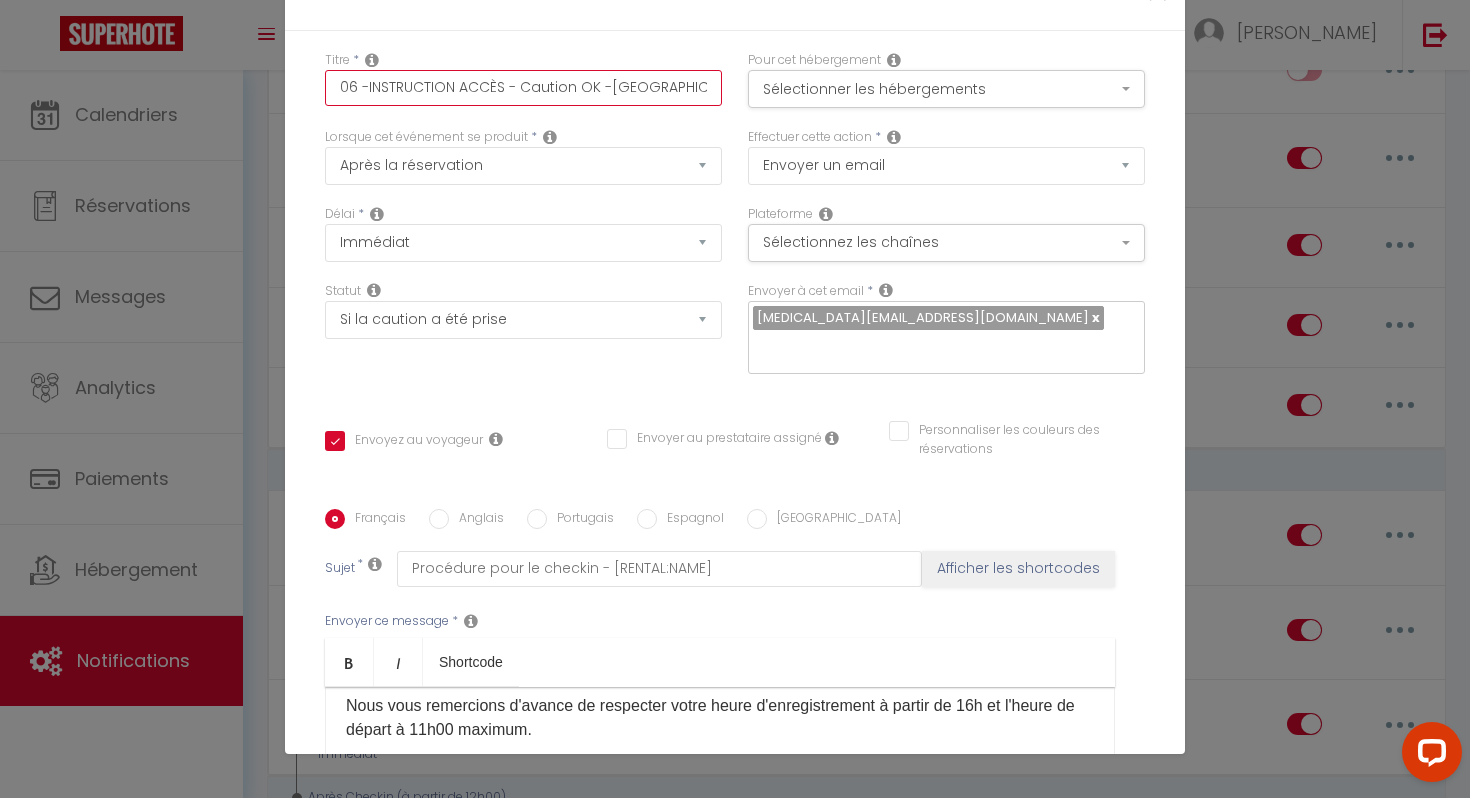 checkbox on "true" 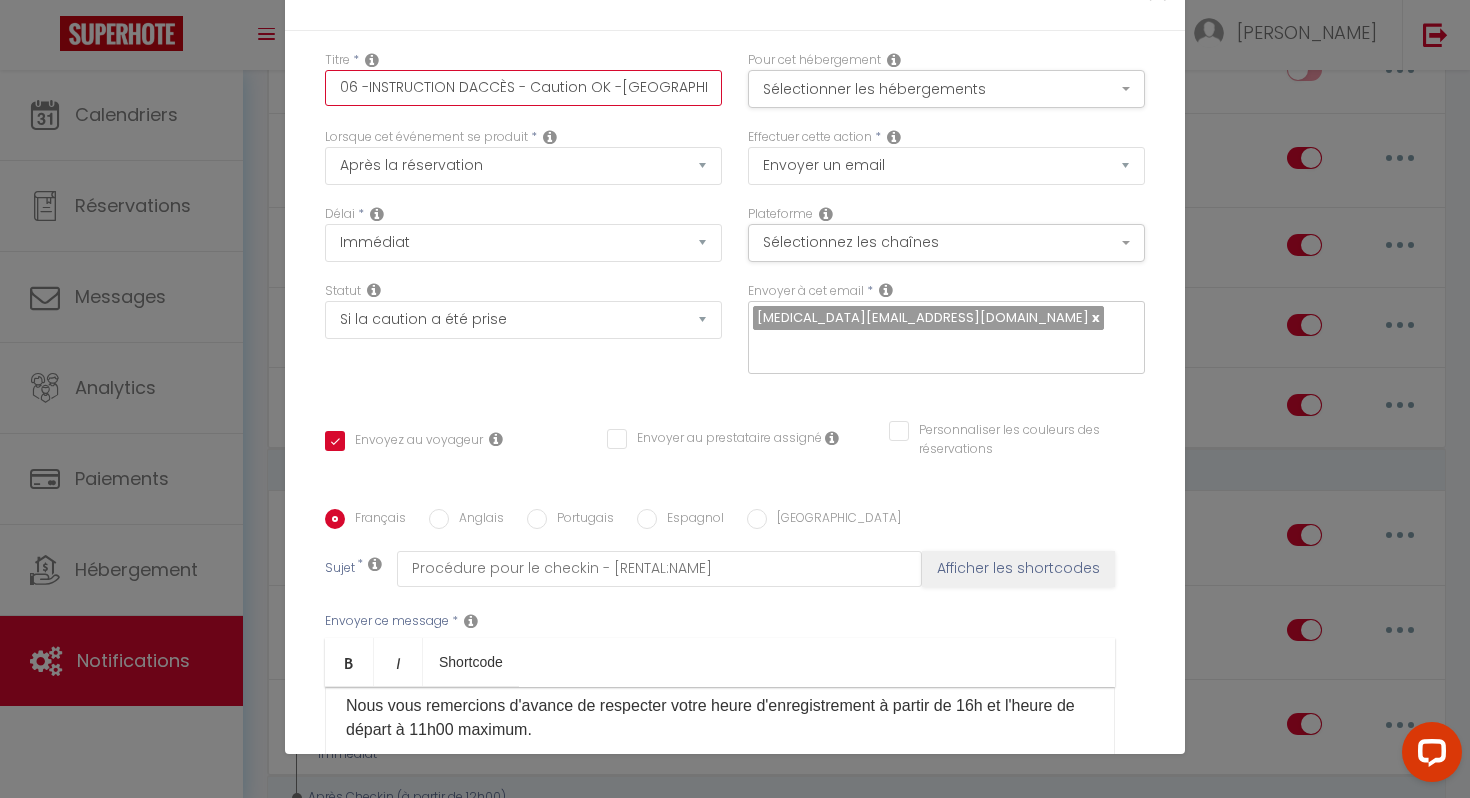 checkbox on "true" 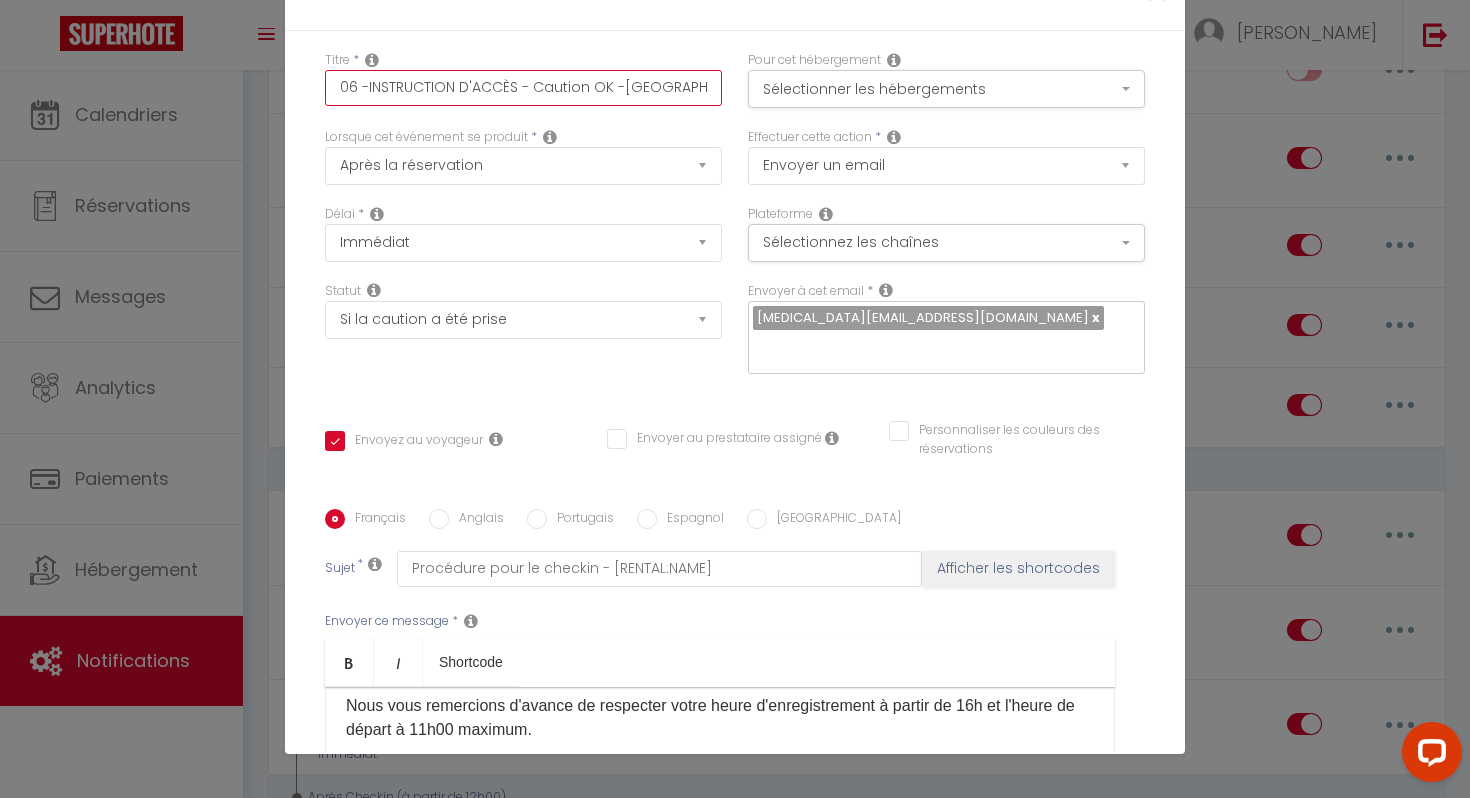 checkbox on "true" 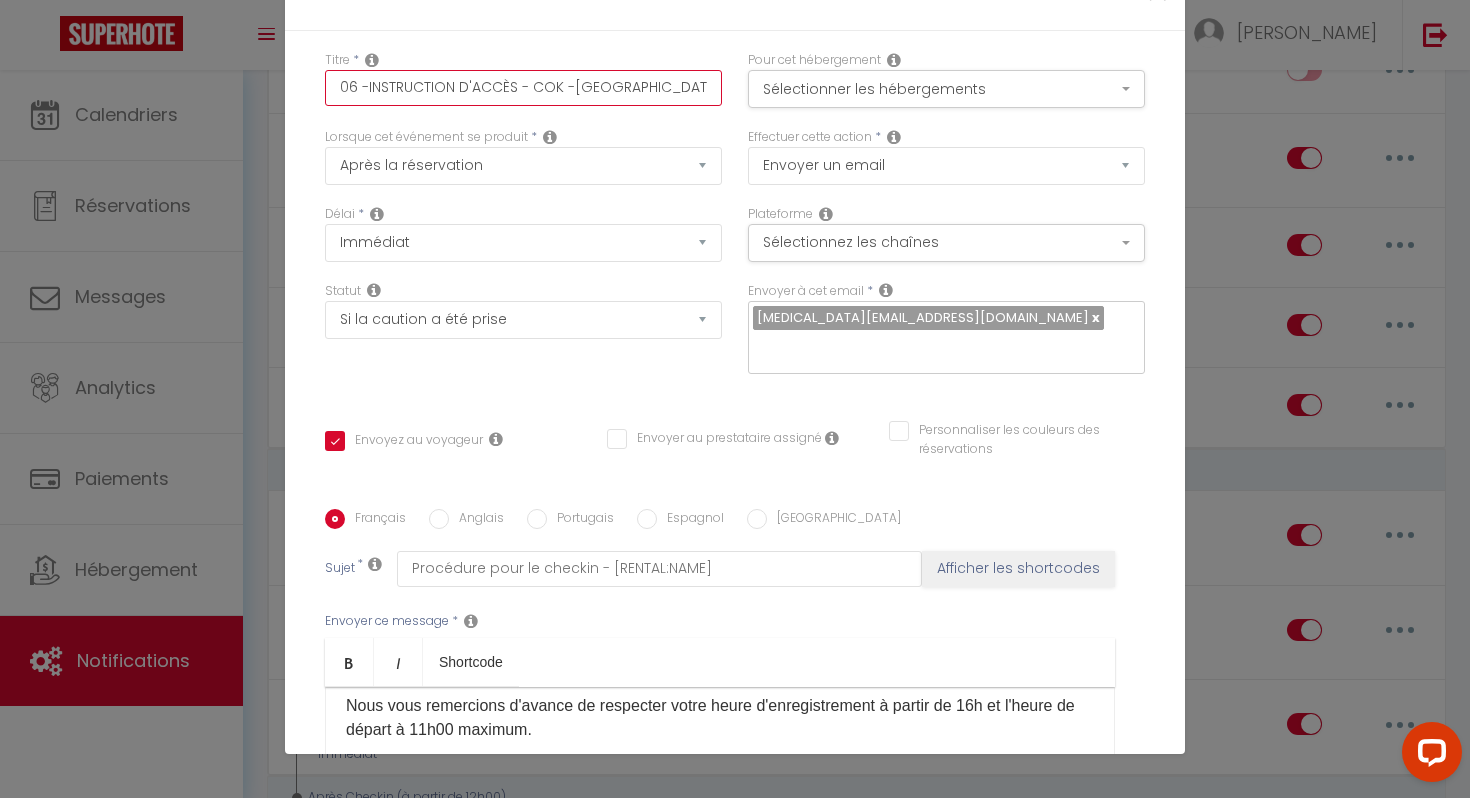 checkbox on "true" 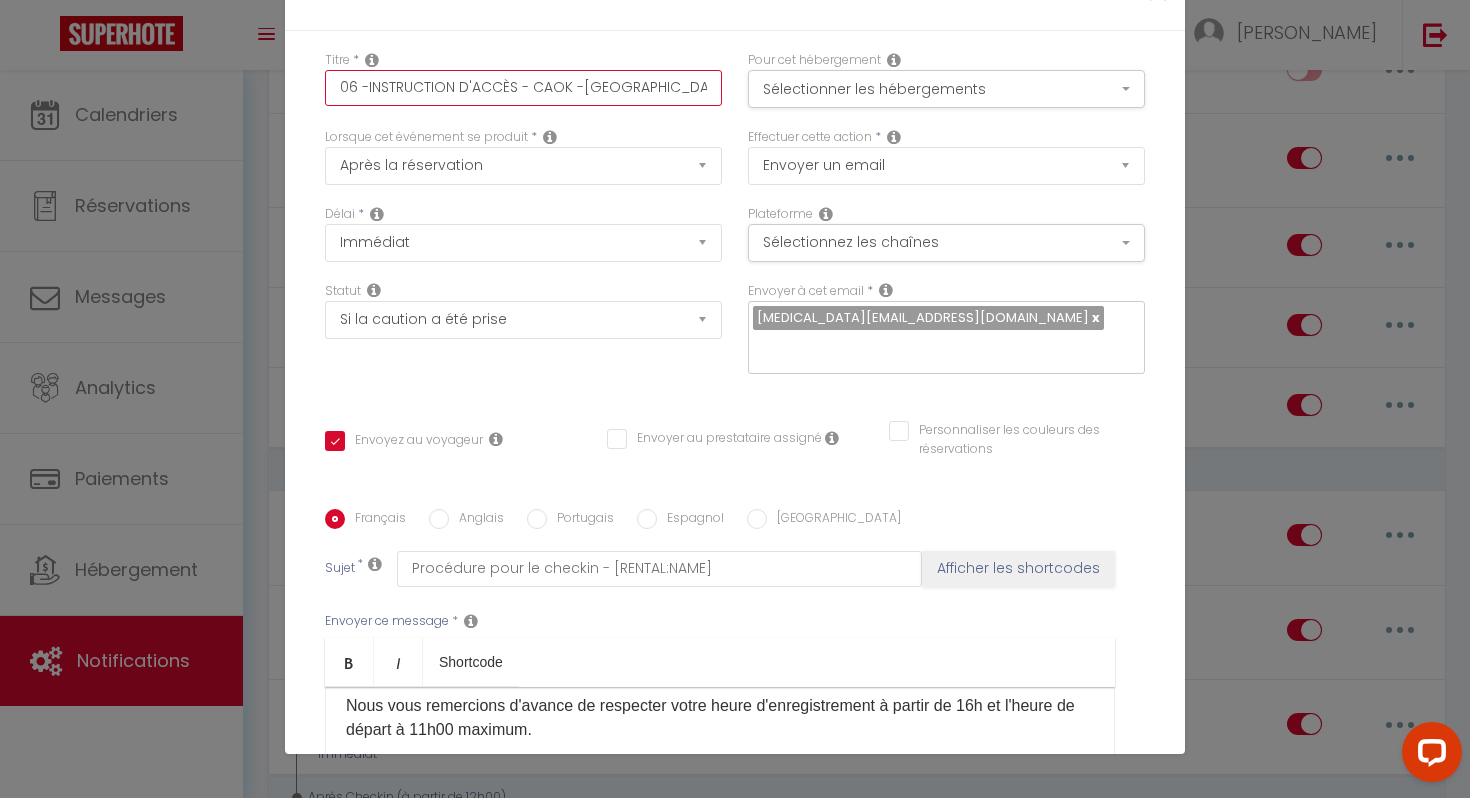 checkbox on "true" 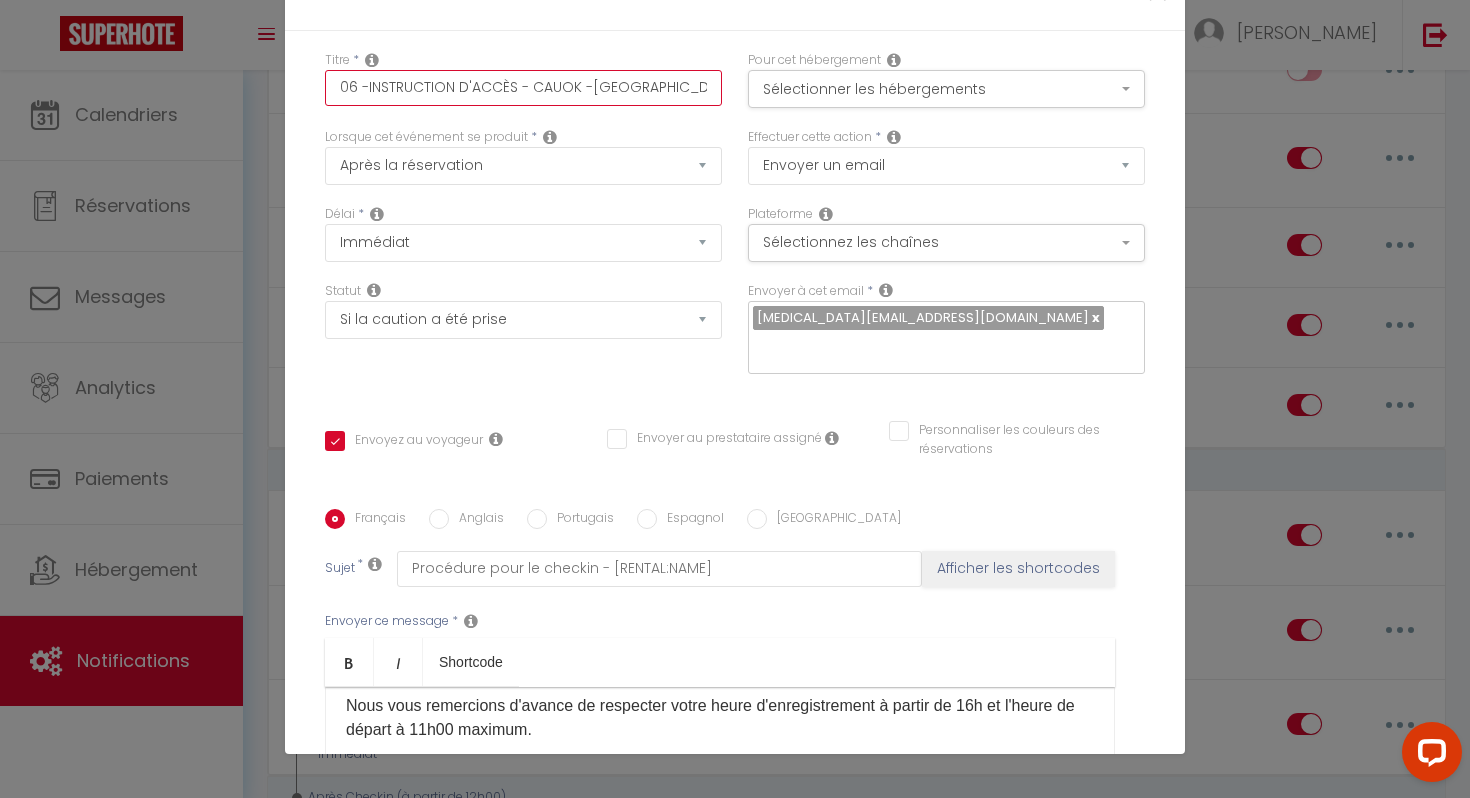 checkbox on "true" 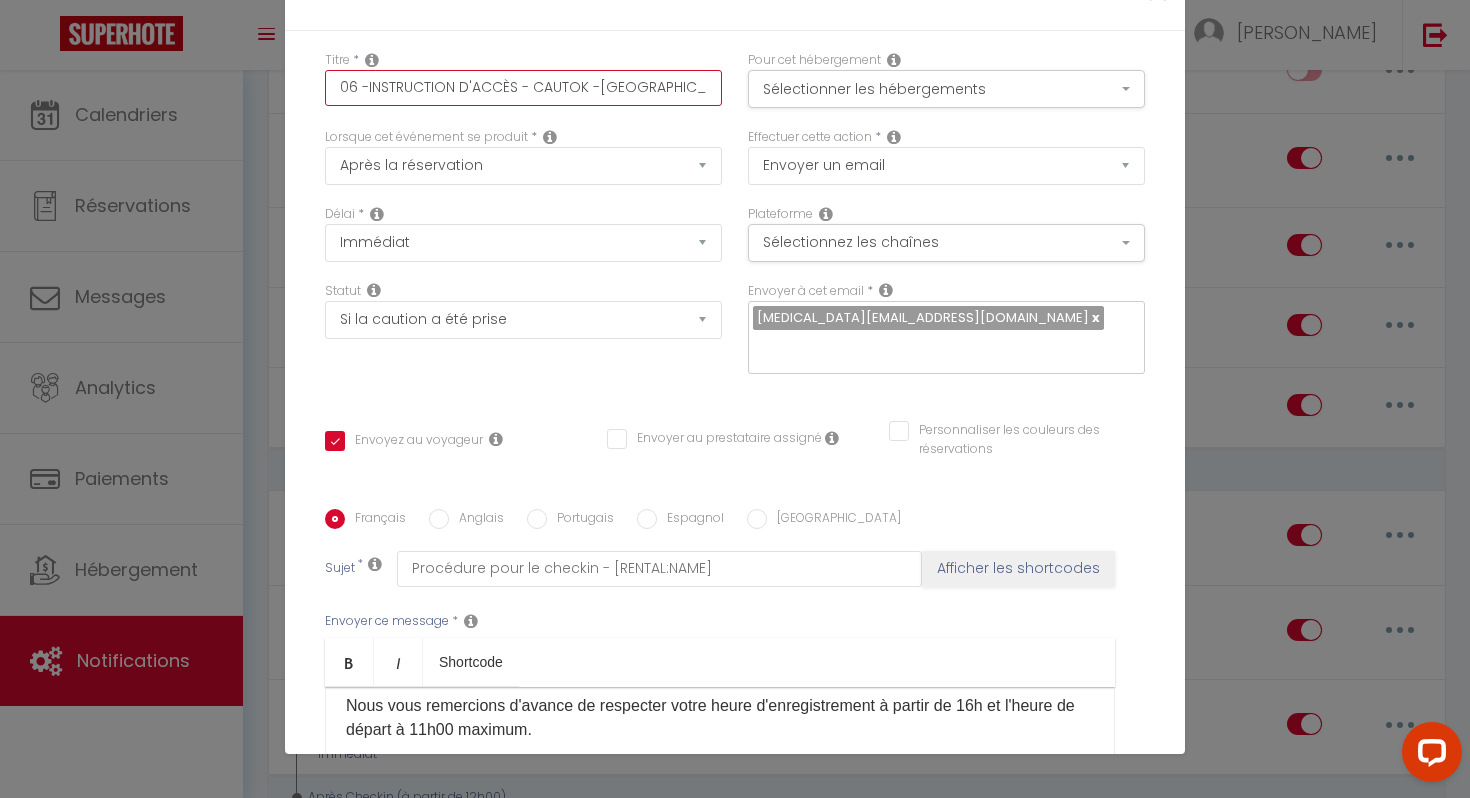 checkbox on "true" 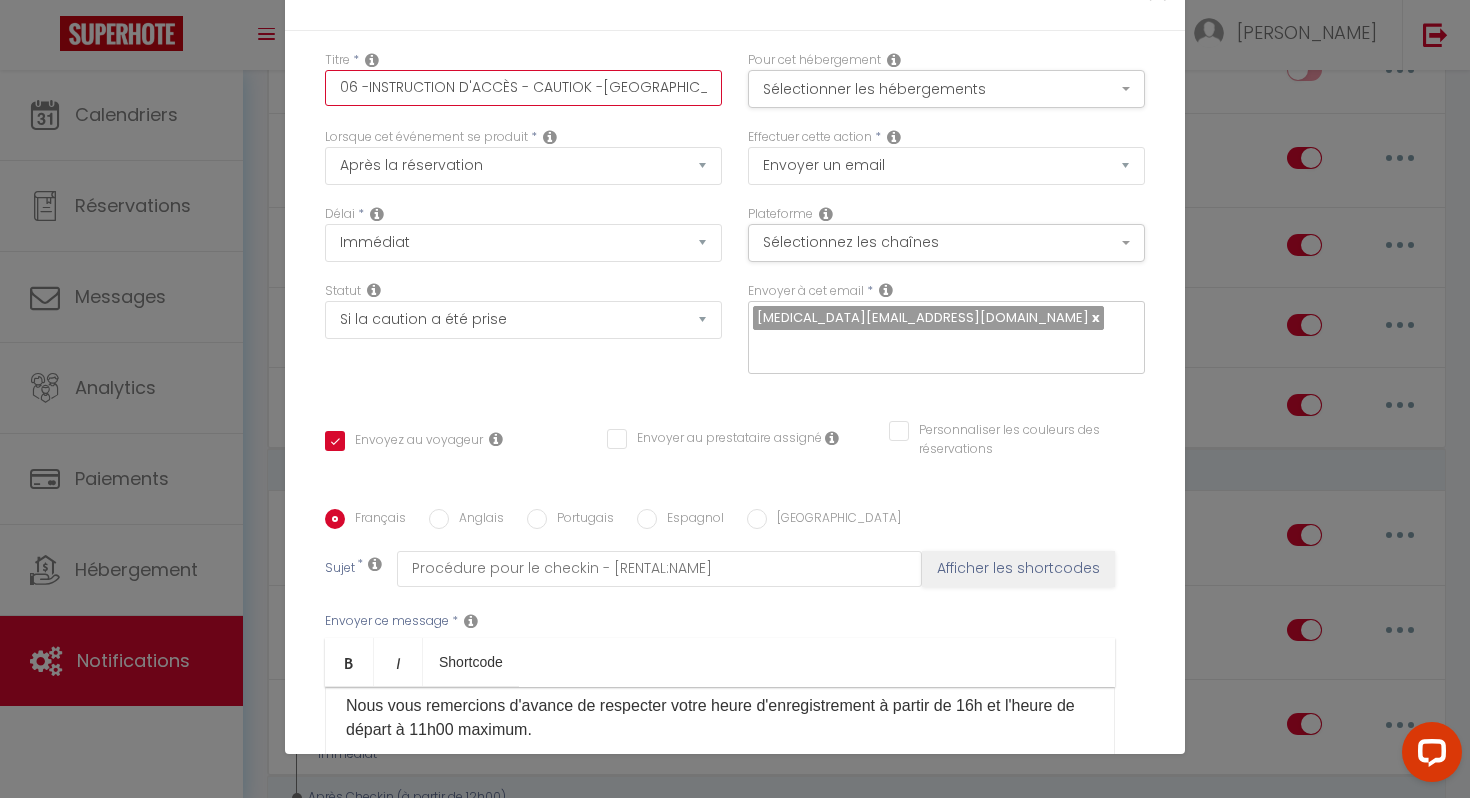 checkbox on "true" 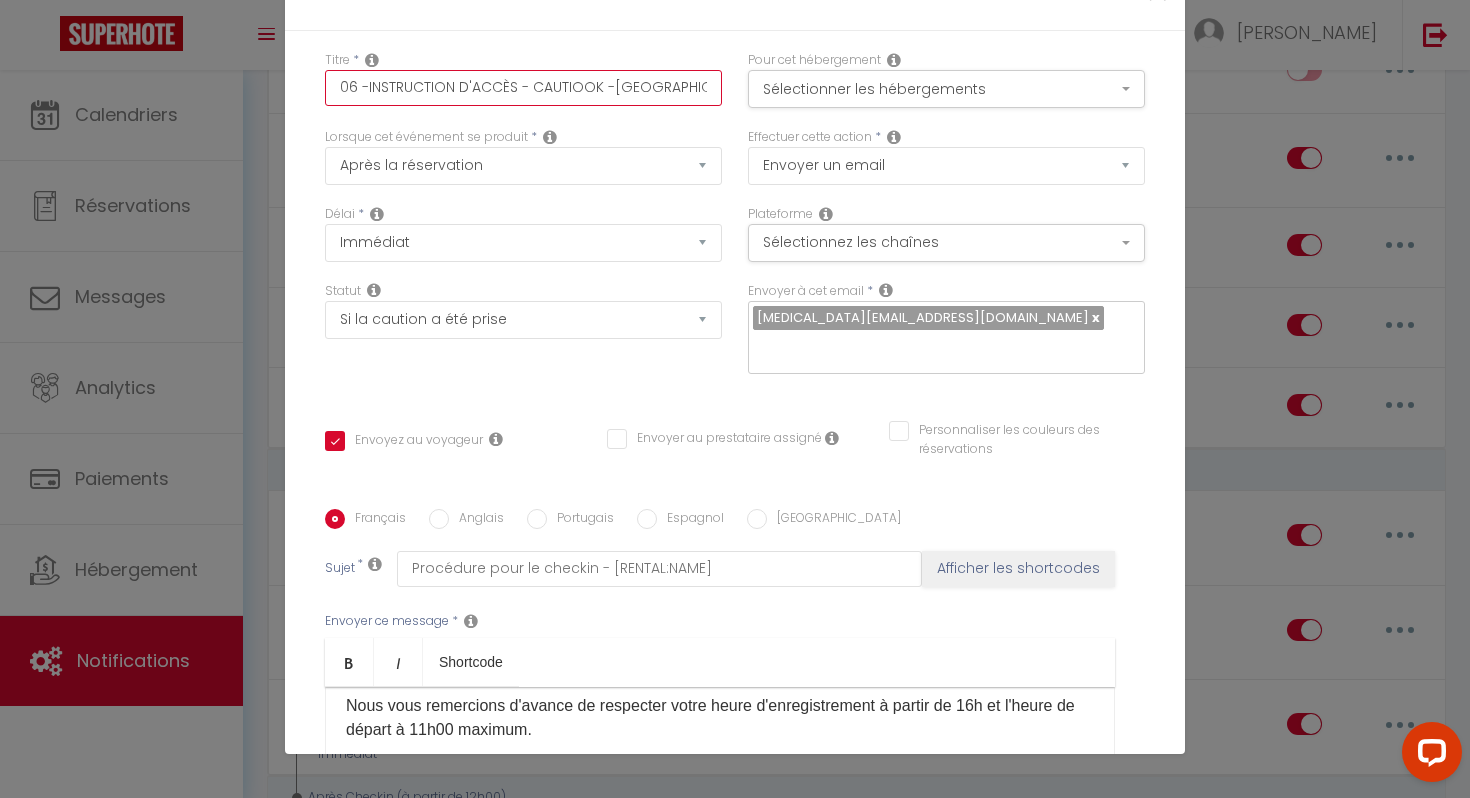 checkbox on "true" 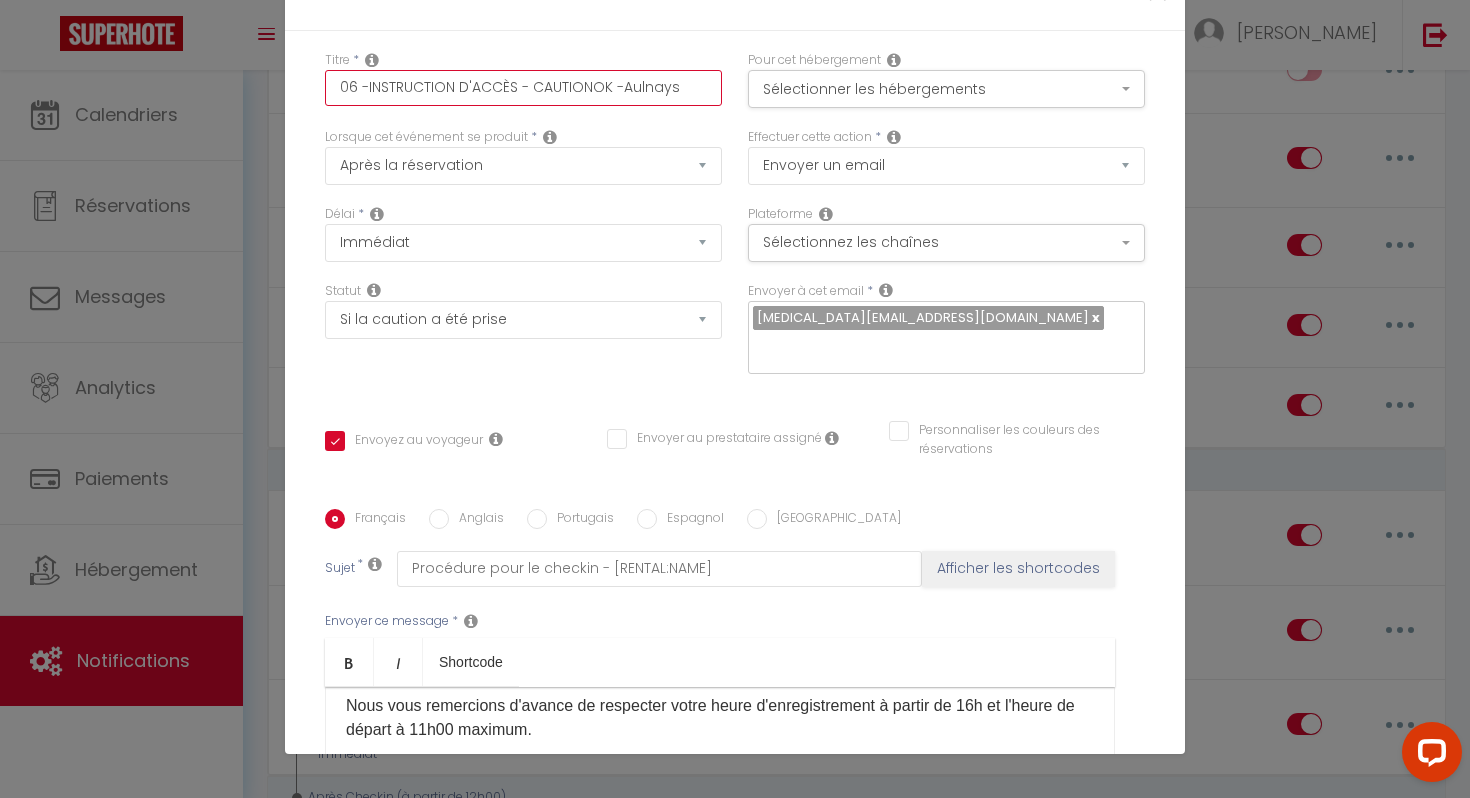 checkbox on "true" 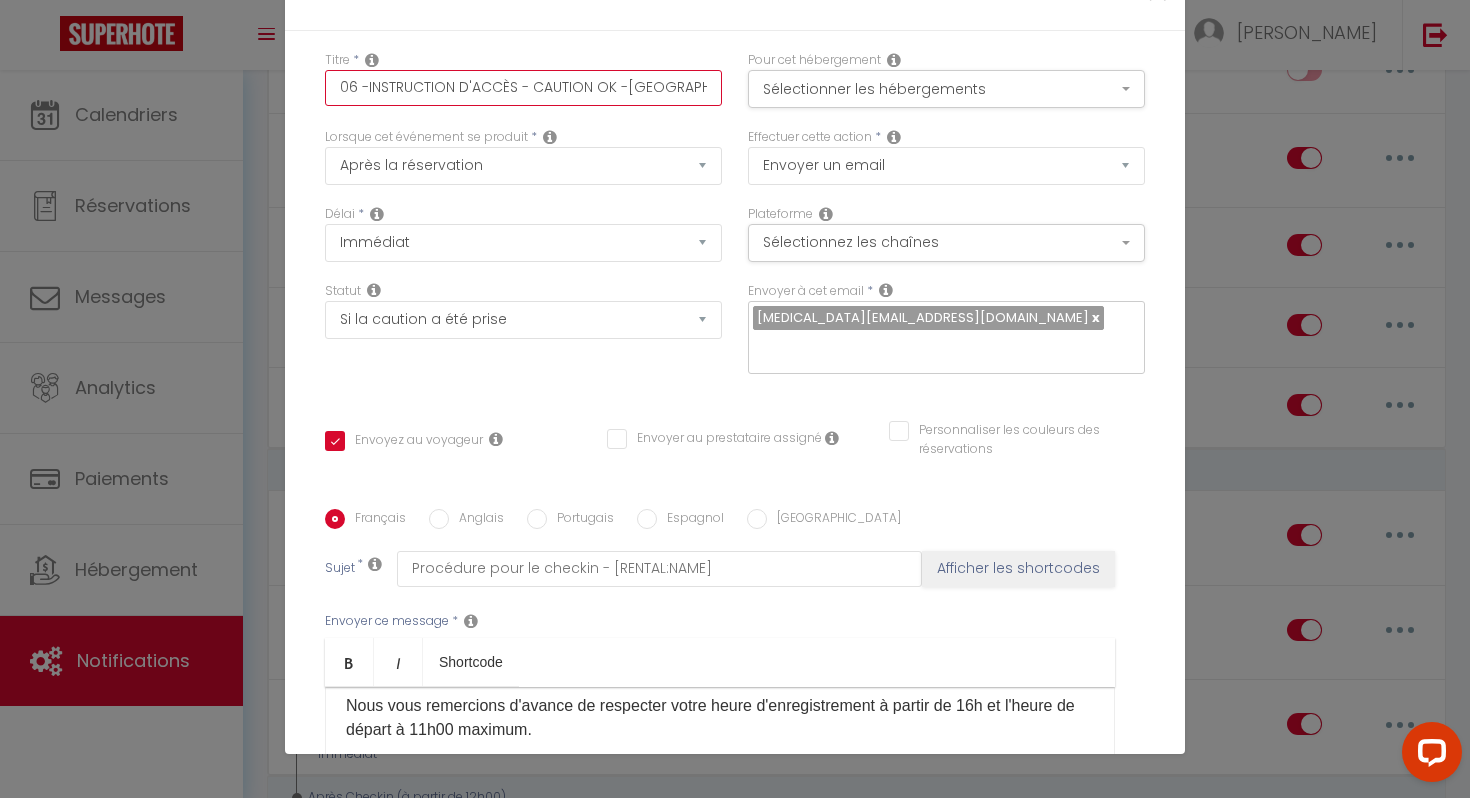 checkbox on "true" 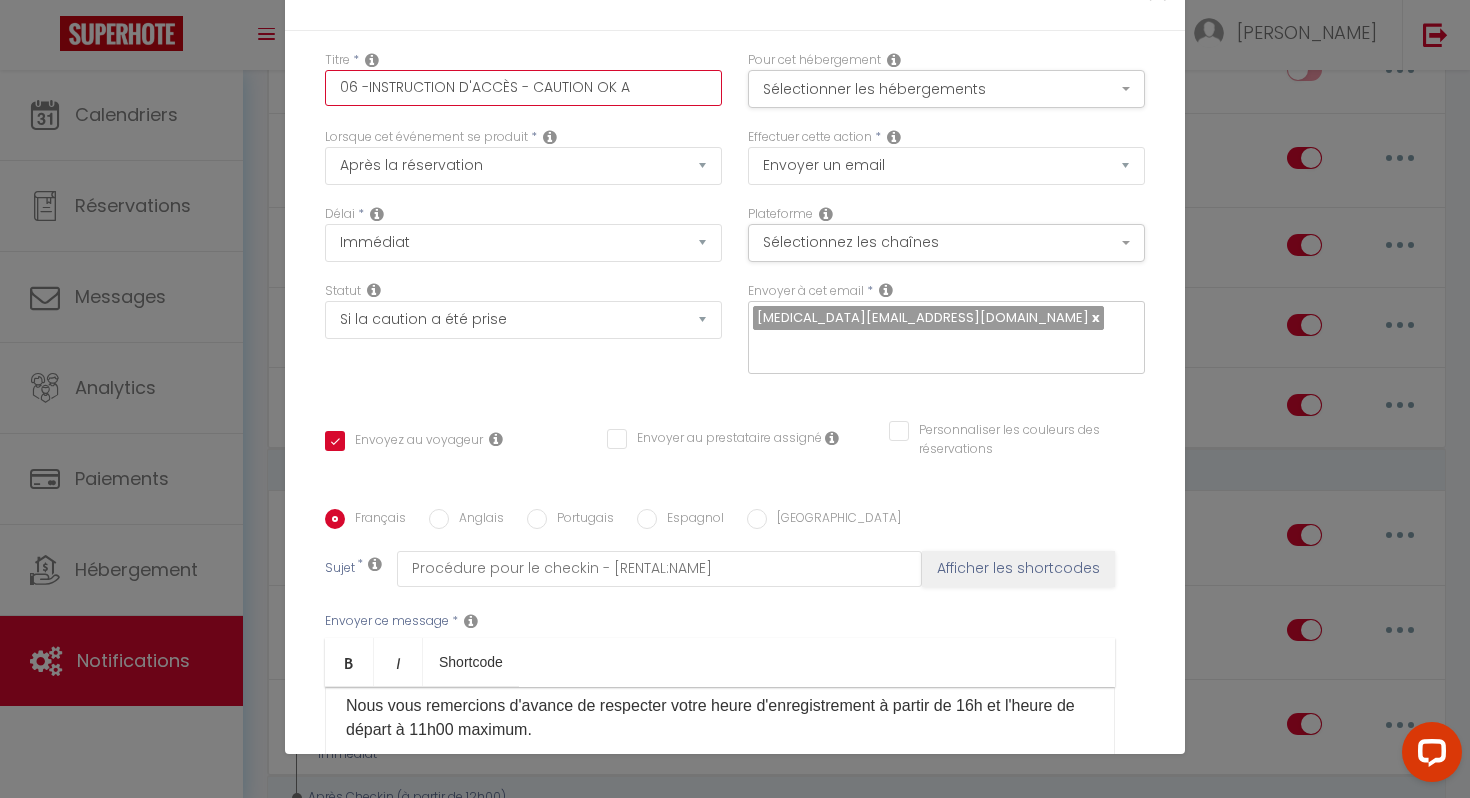 checkbox on "true" 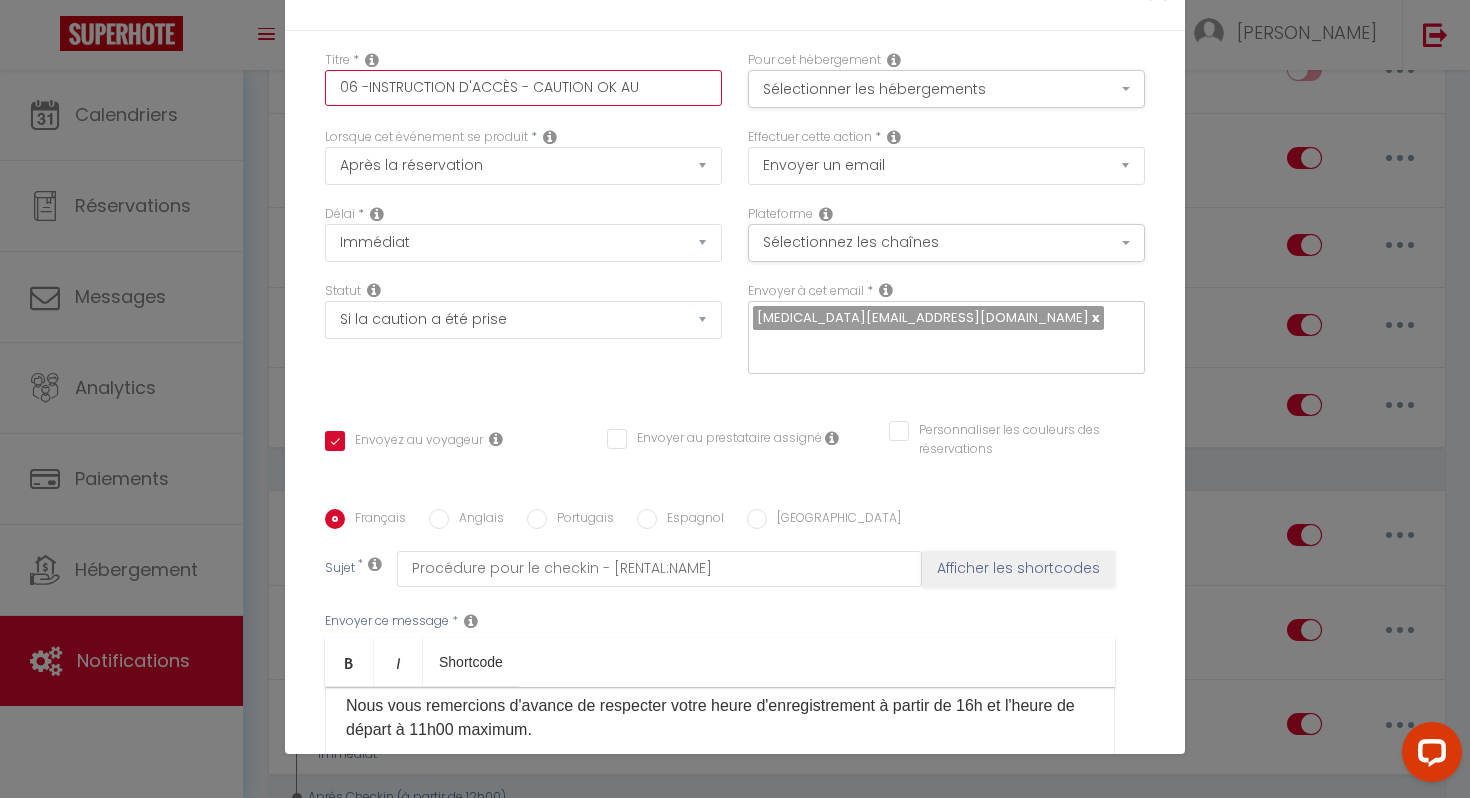 checkbox on "true" 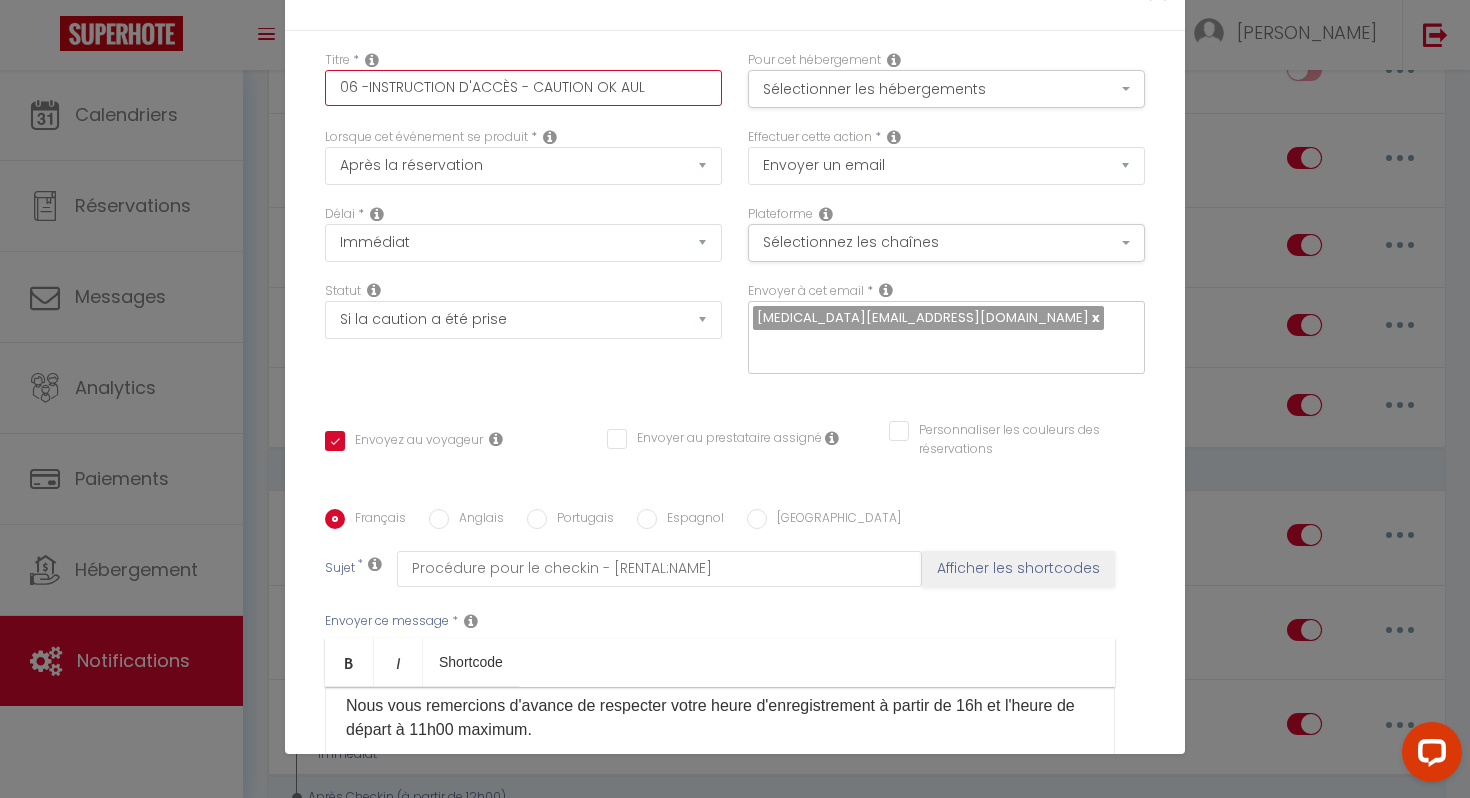 checkbox on "true" 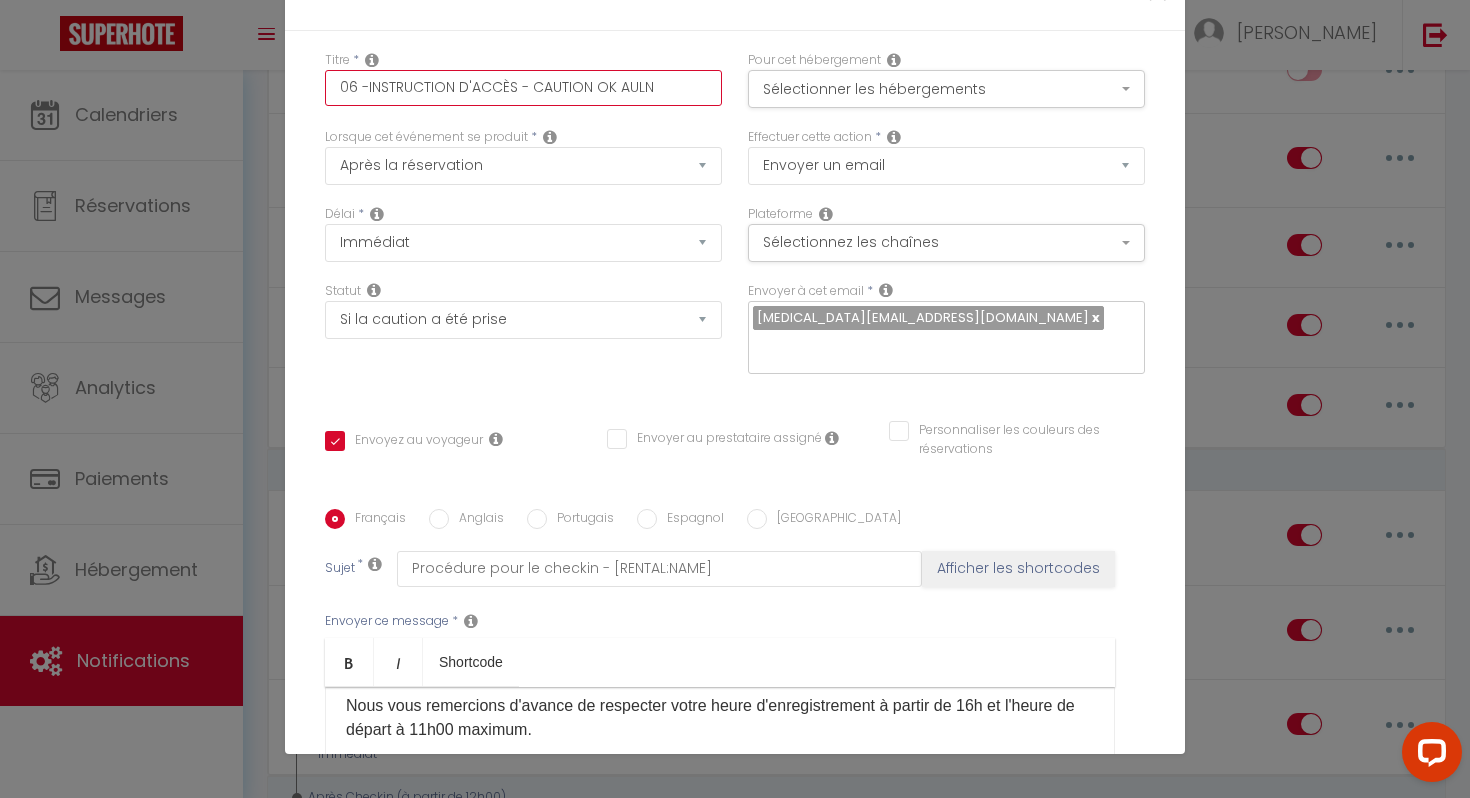 checkbox on "true" 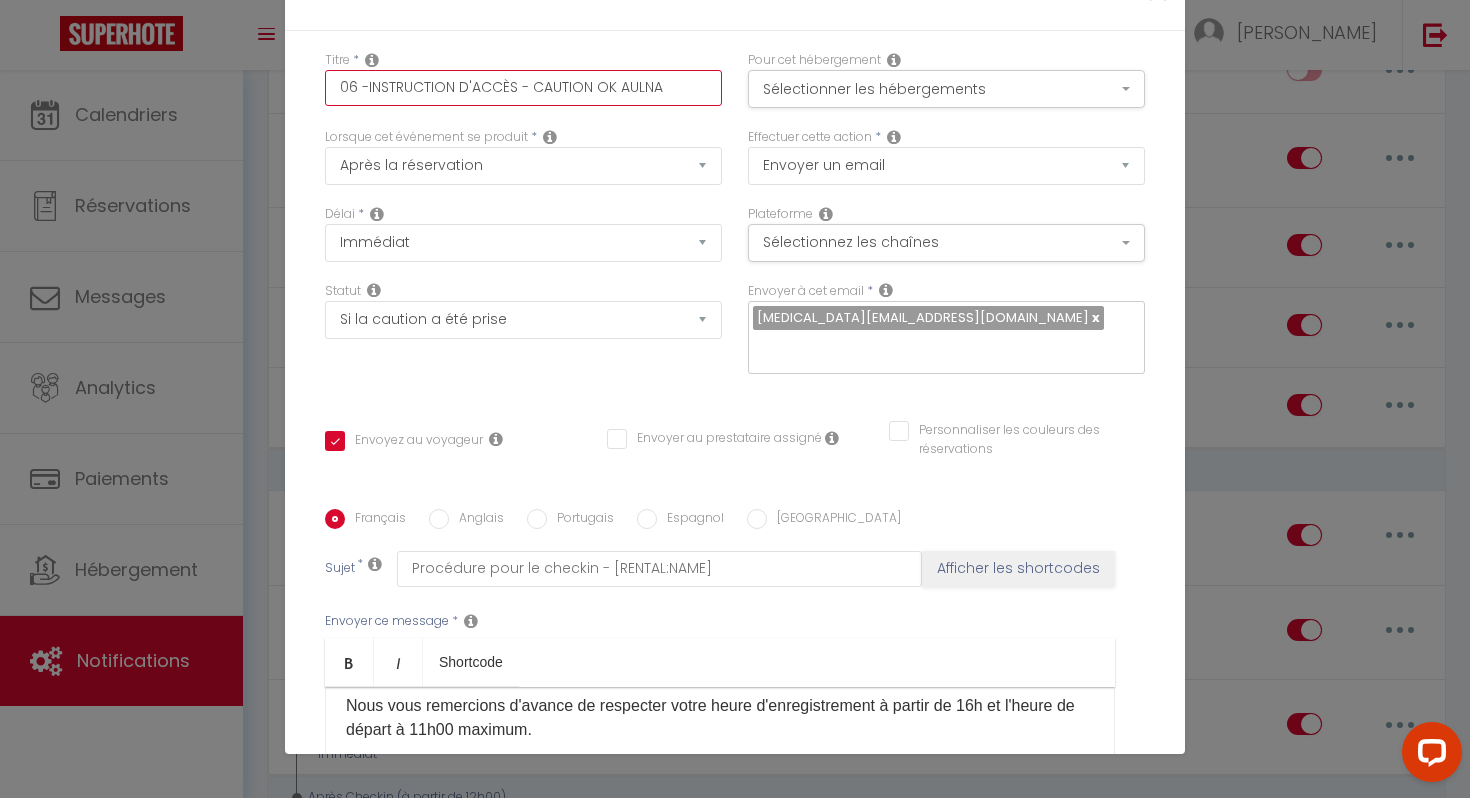 checkbox on "true" 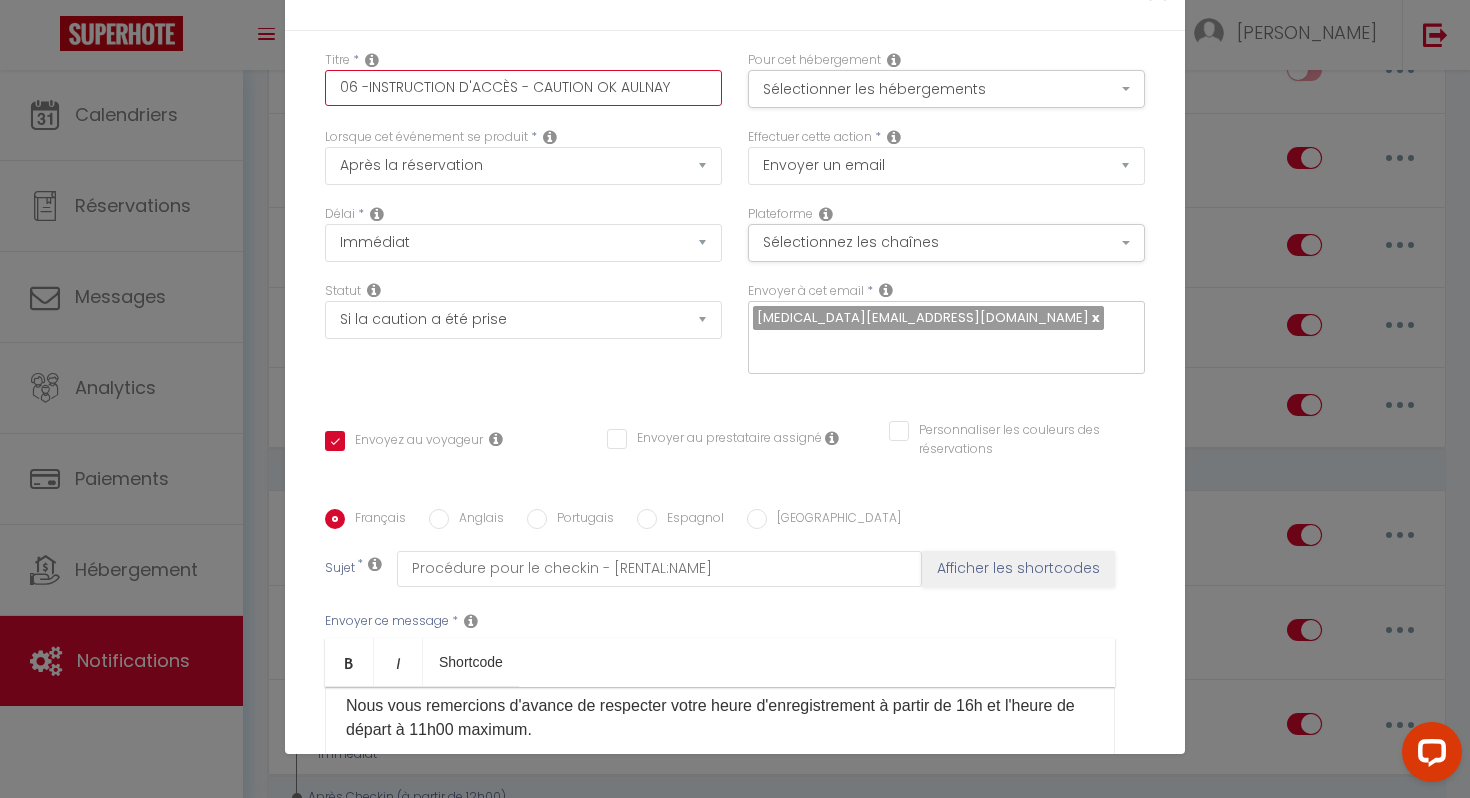 checkbox on "true" 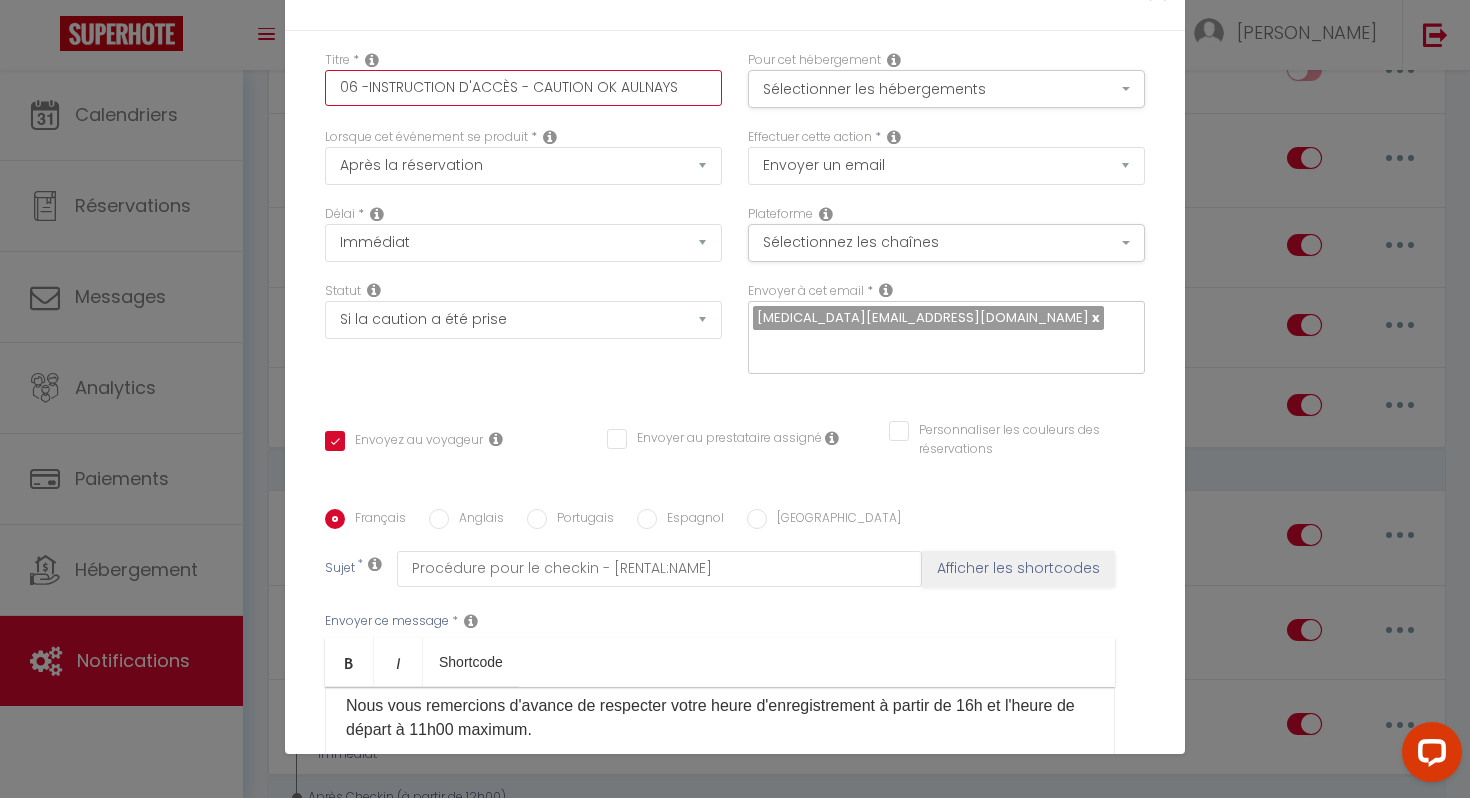 checkbox on "true" 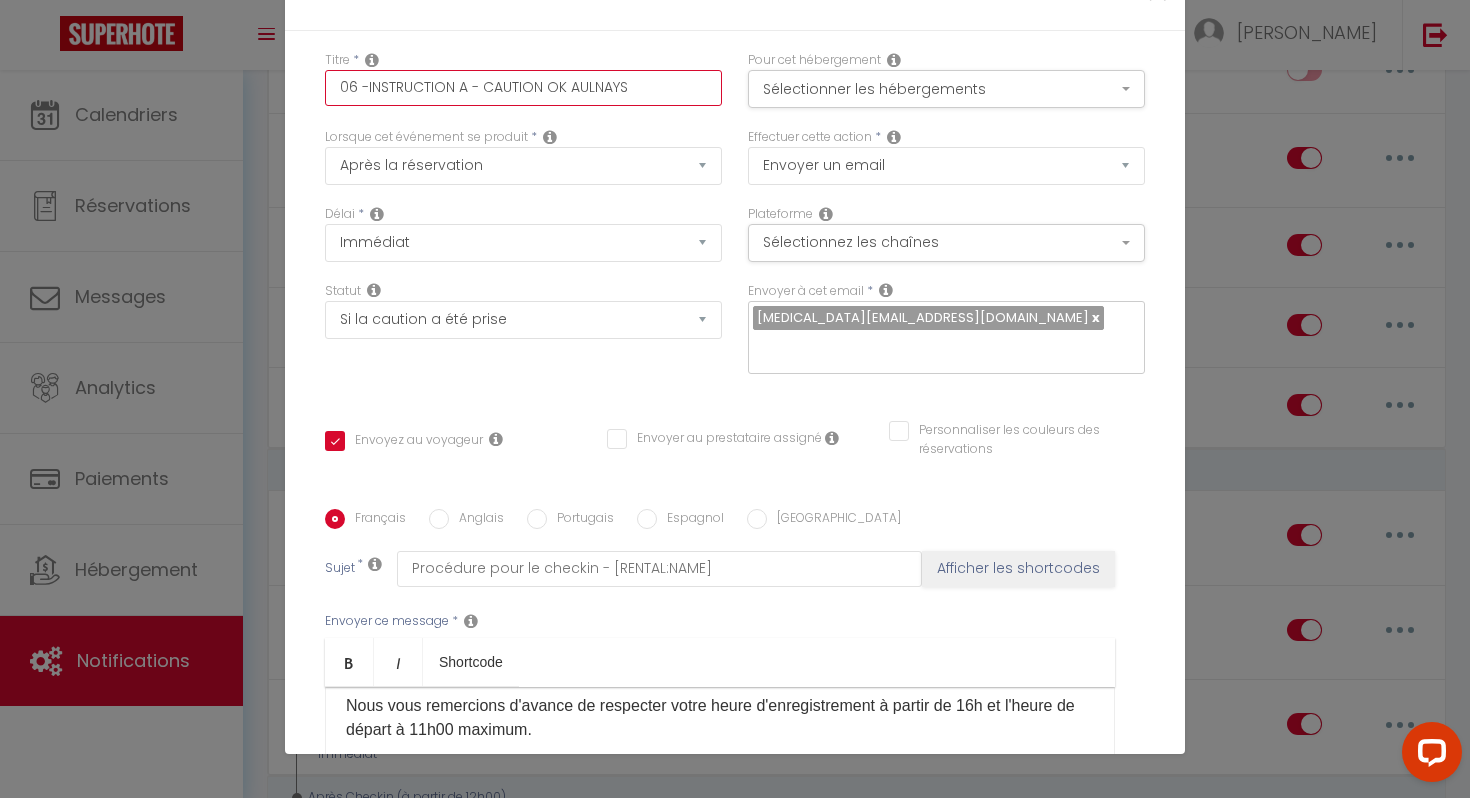 checkbox on "true" 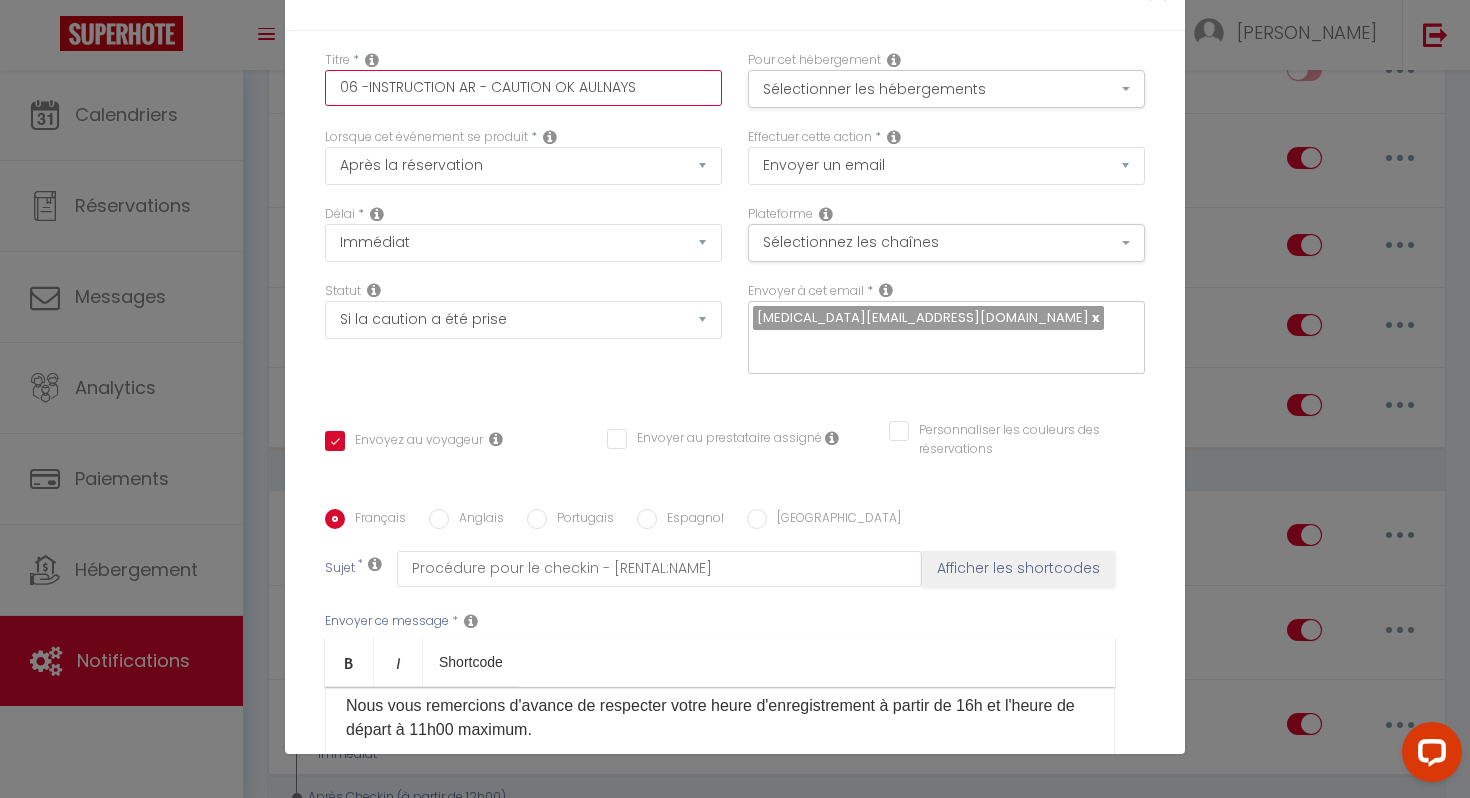 type on "06 -INSTRUCTION ARR - CAUTION OK AULNAYS" 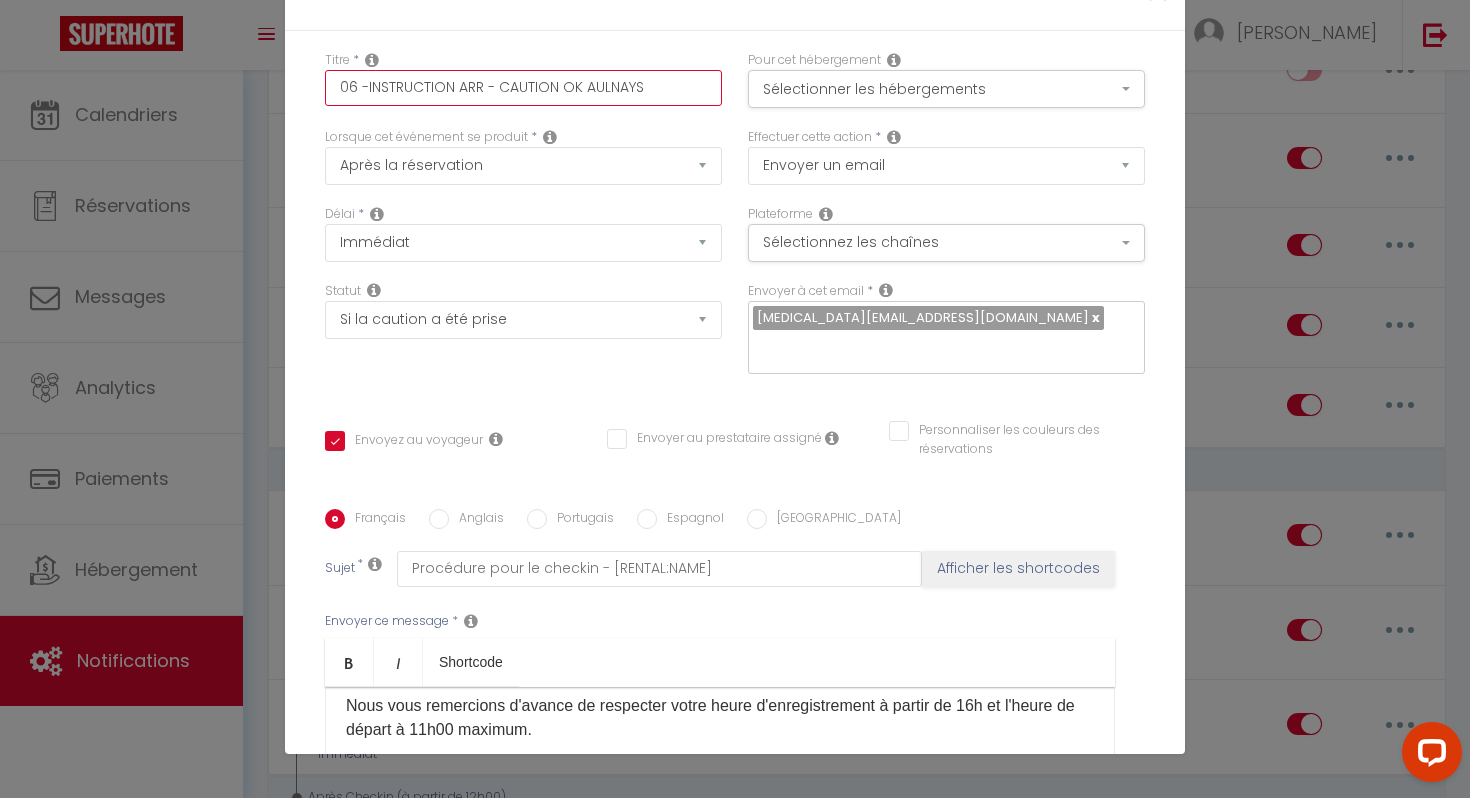 checkbox on "true" 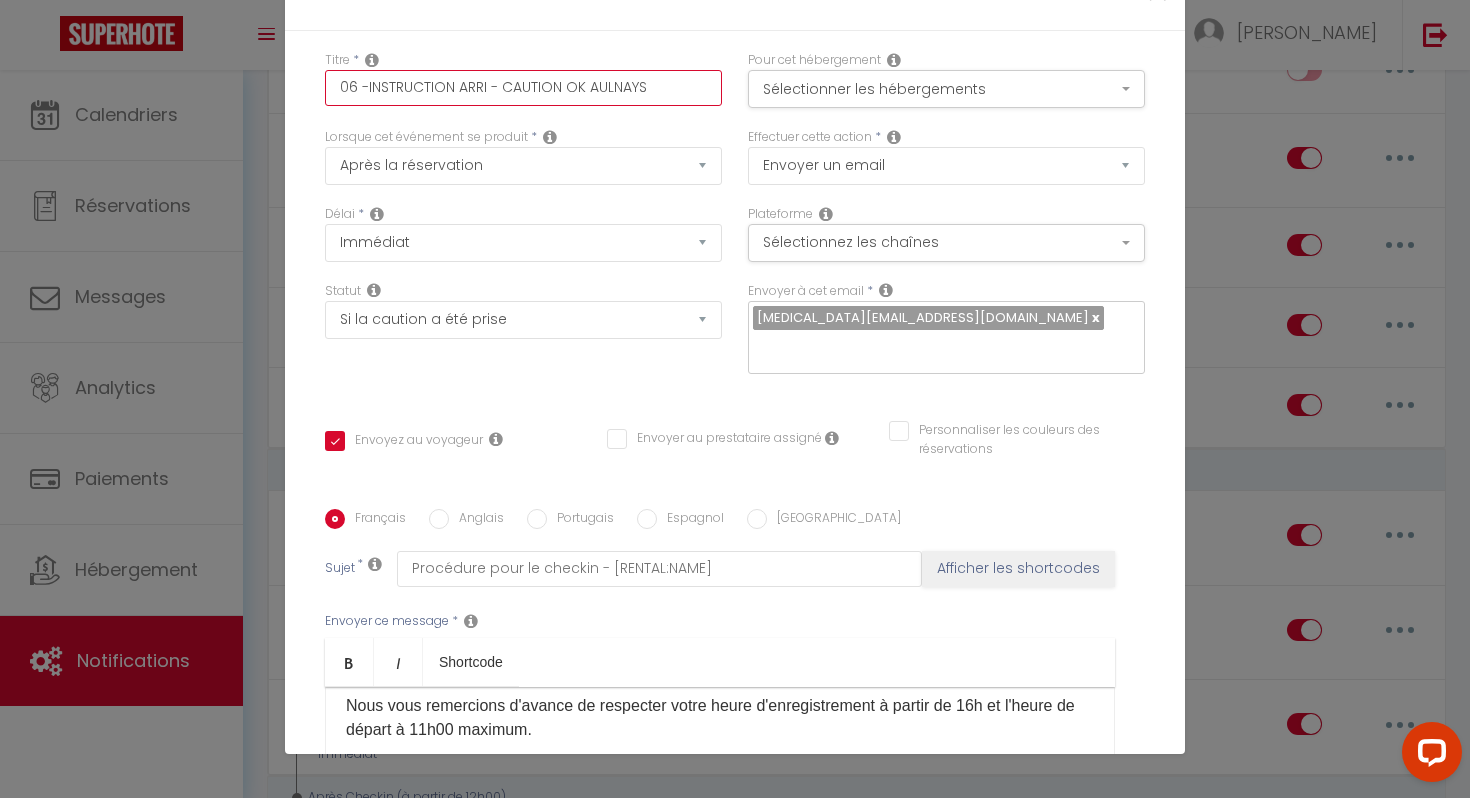 checkbox on "true" 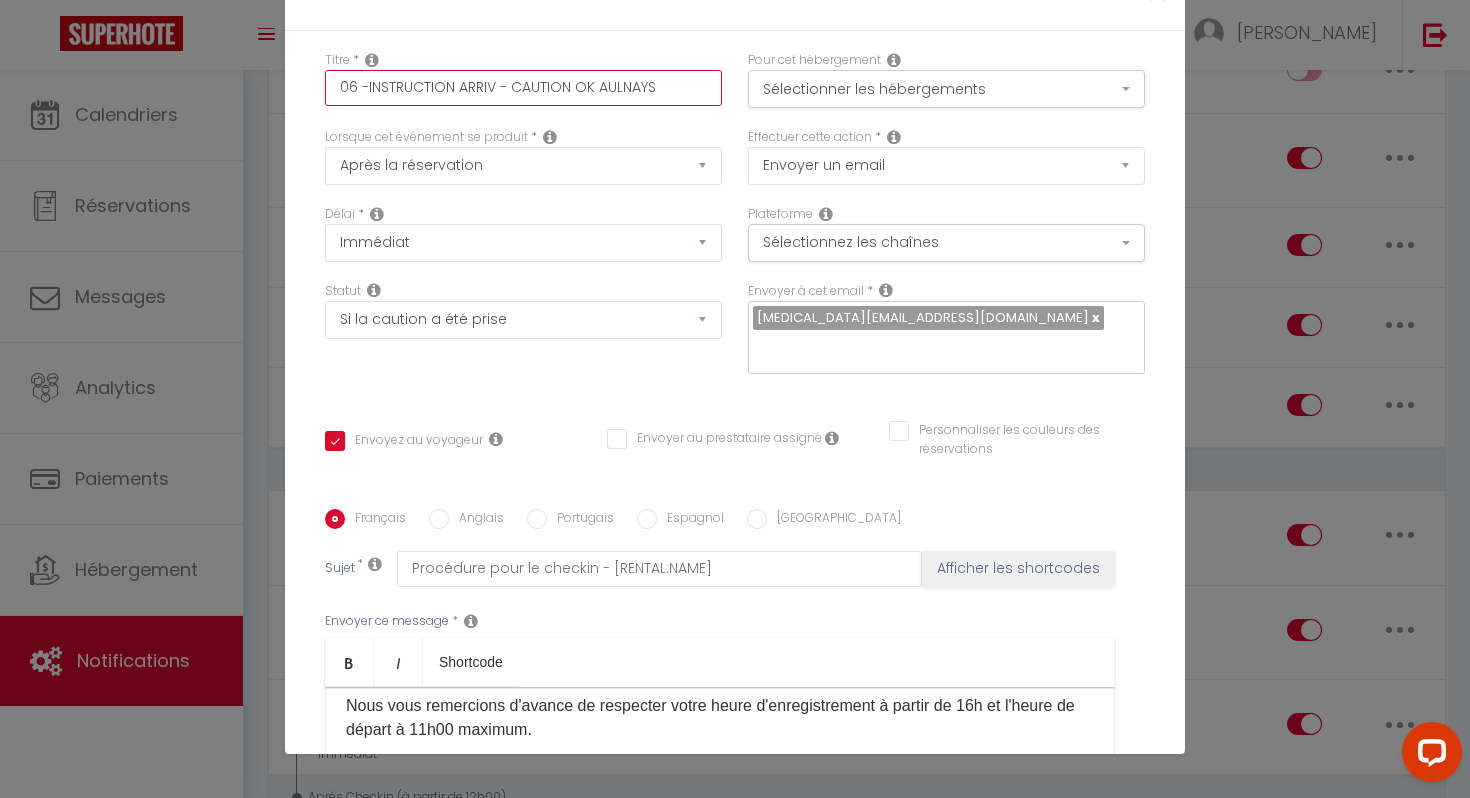 checkbox on "true" 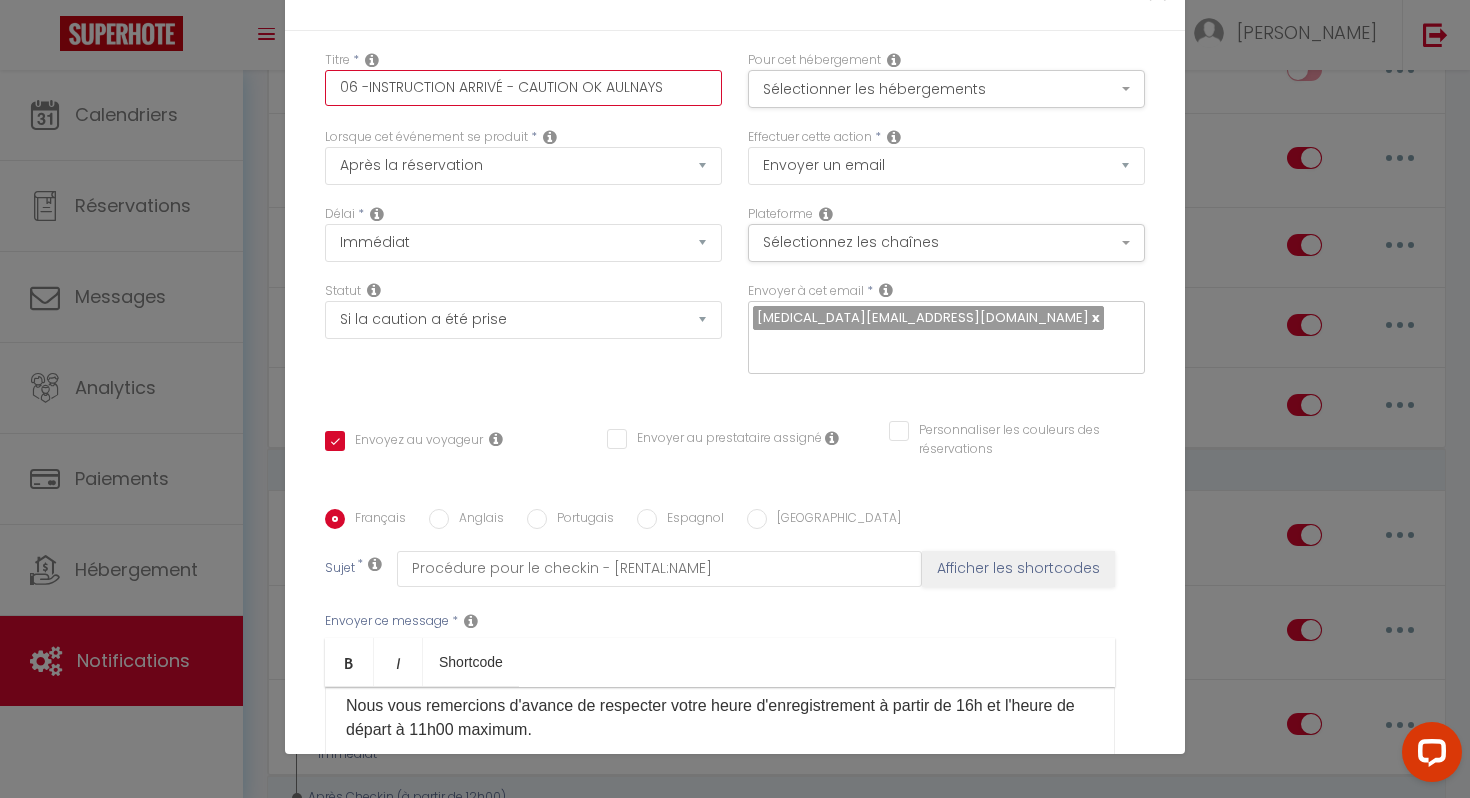 checkbox on "true" 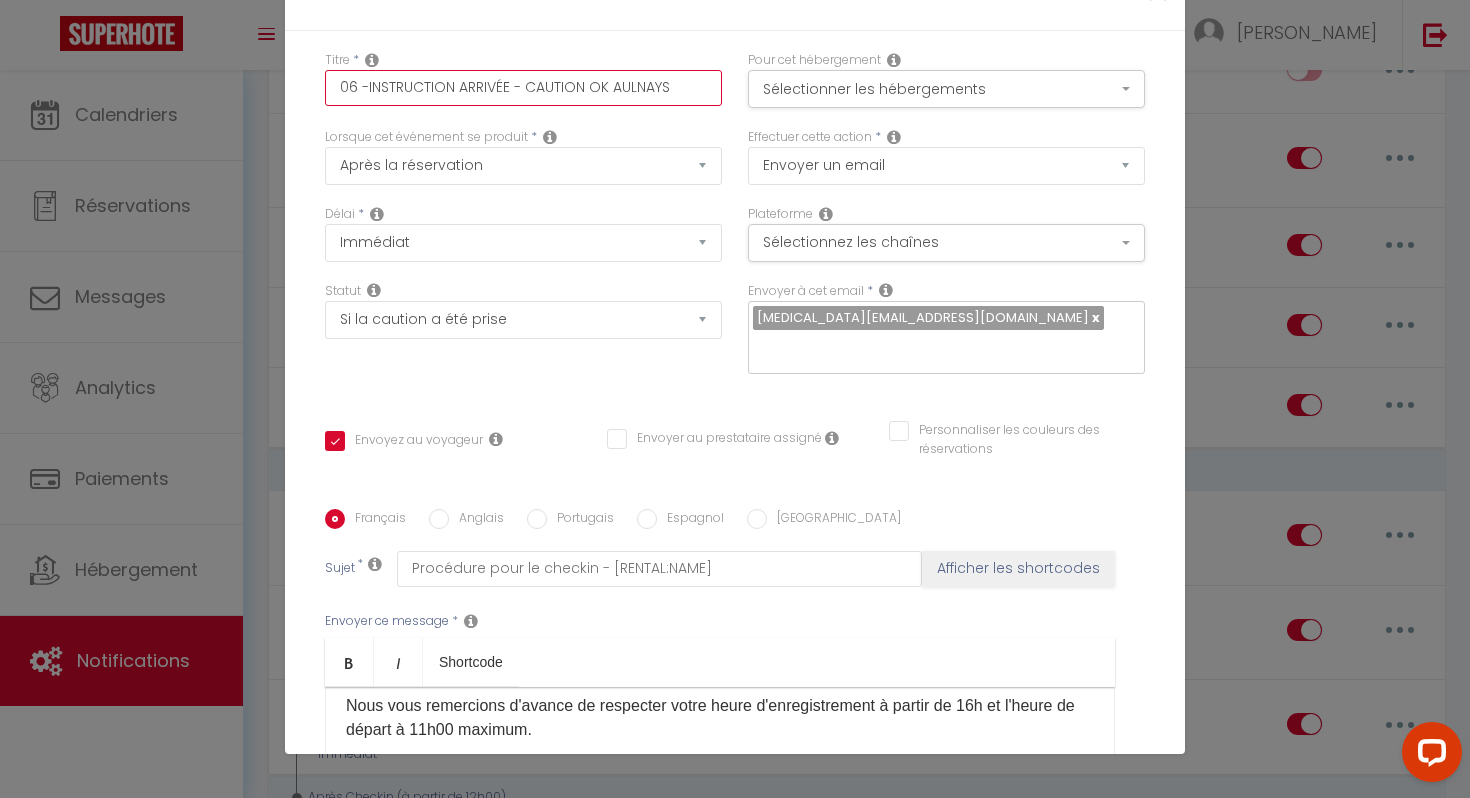 type 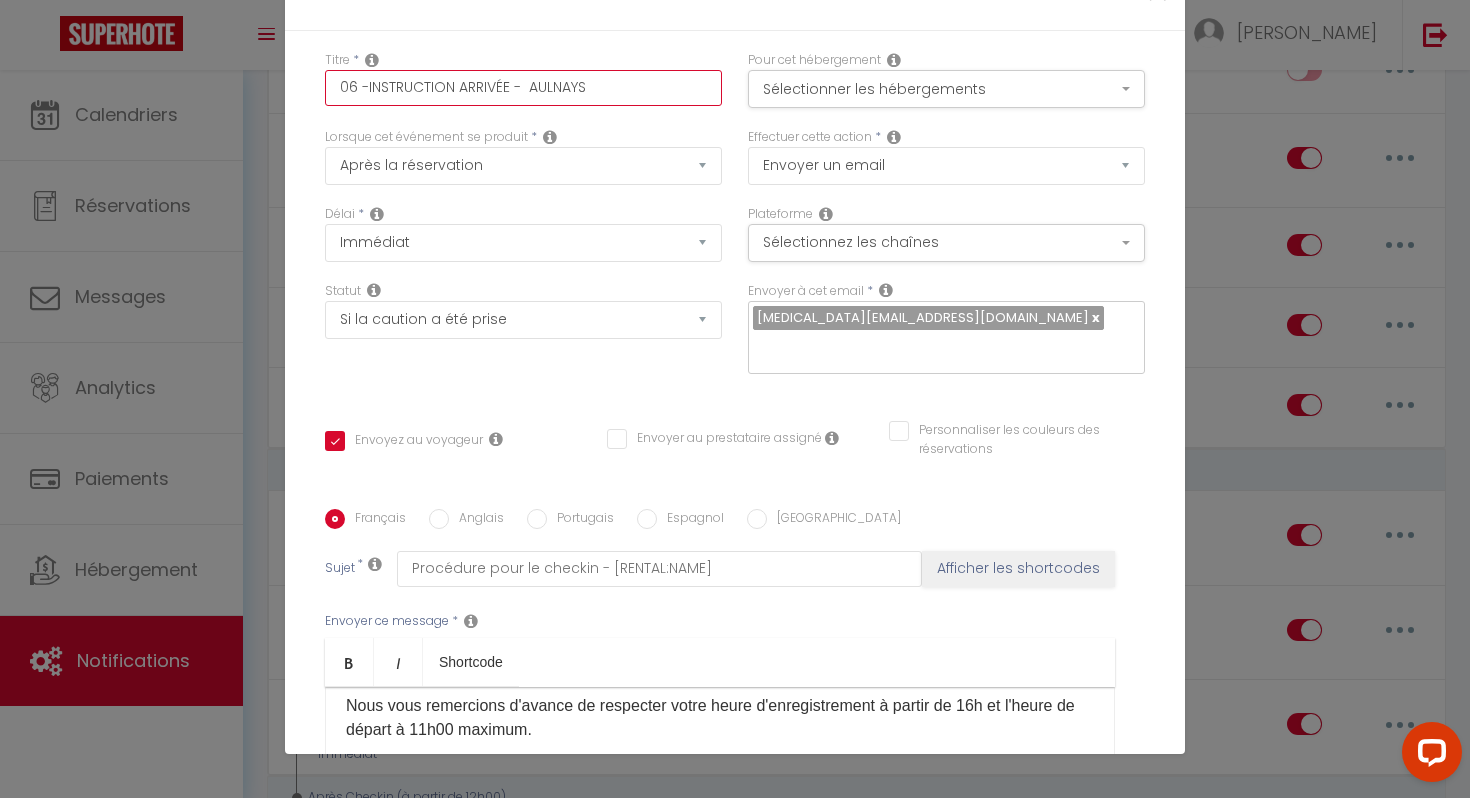 click on "06 -INSTRUCTION ARRIVÉE -  AULNAYS" at bounding box center (523, 88) 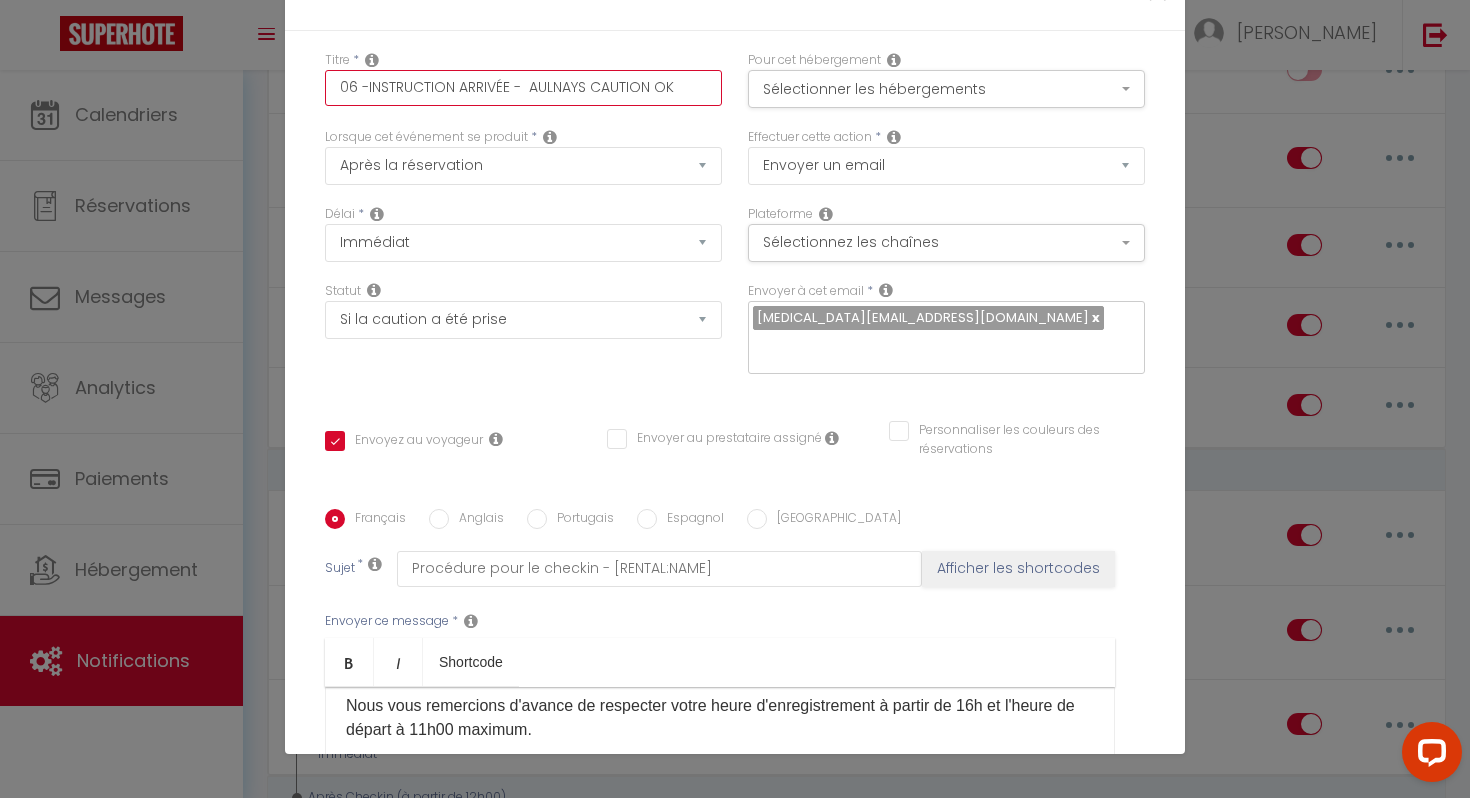click on "06 -INSTRUCTION ARRIVÉE -  AULNAYS CAUTION OK" at bounding box center (523, 88) 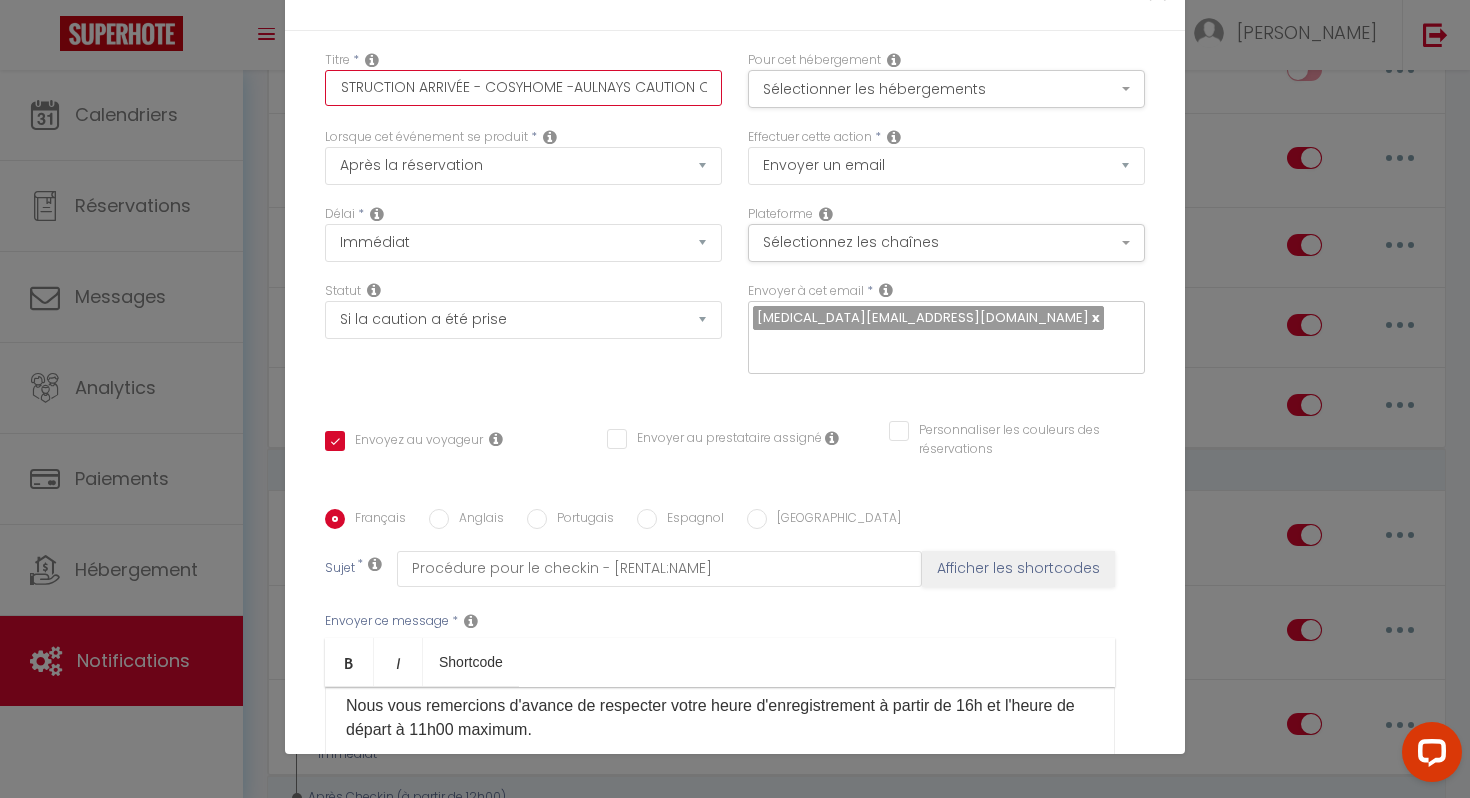 scroll, scrollTop: 0, scrollLeft: 54, axis: horizontal 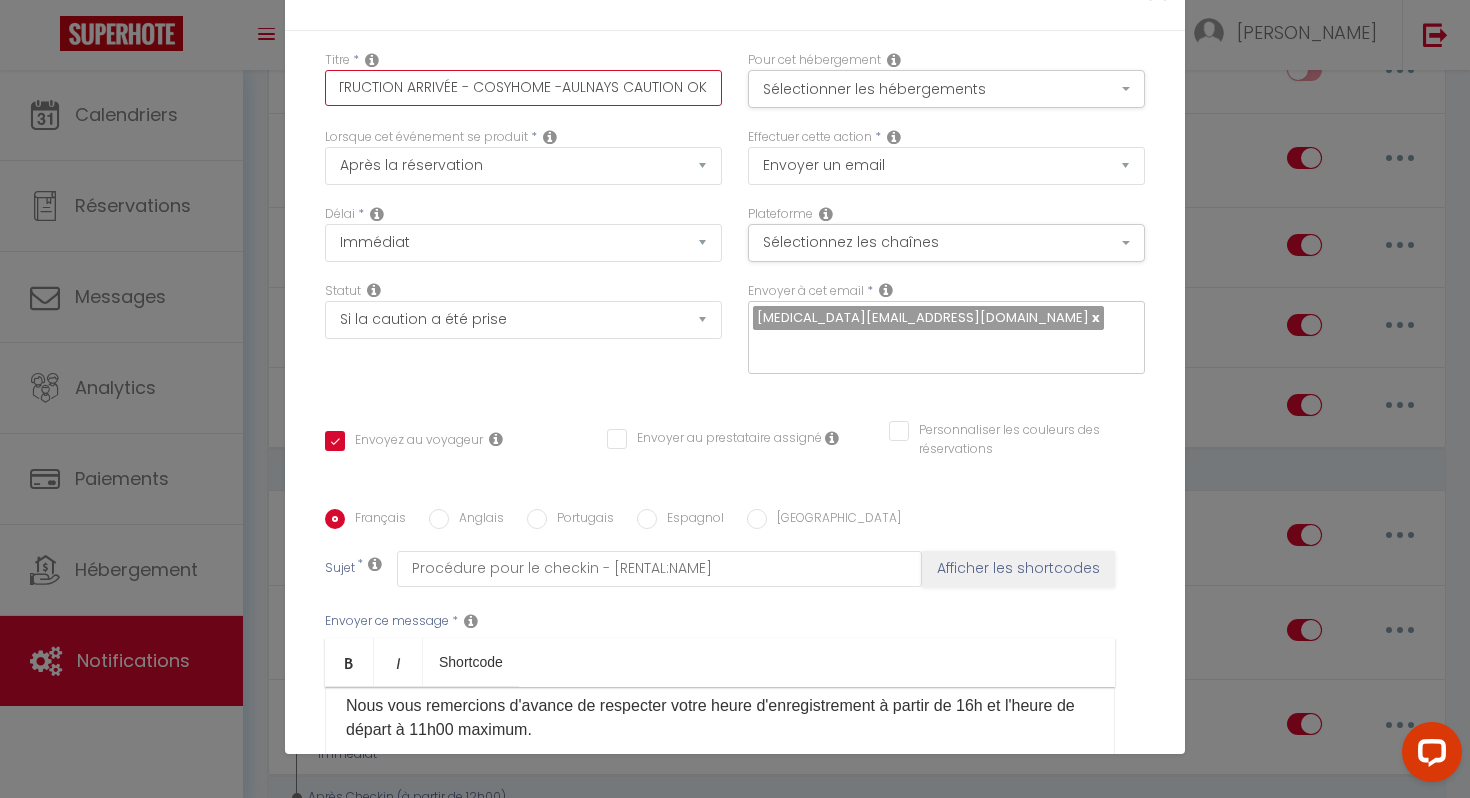 drag, startPoint x: 677, startPoint y: 88, endPoint x: 710, endPoint y: 86, distance: 33.06055 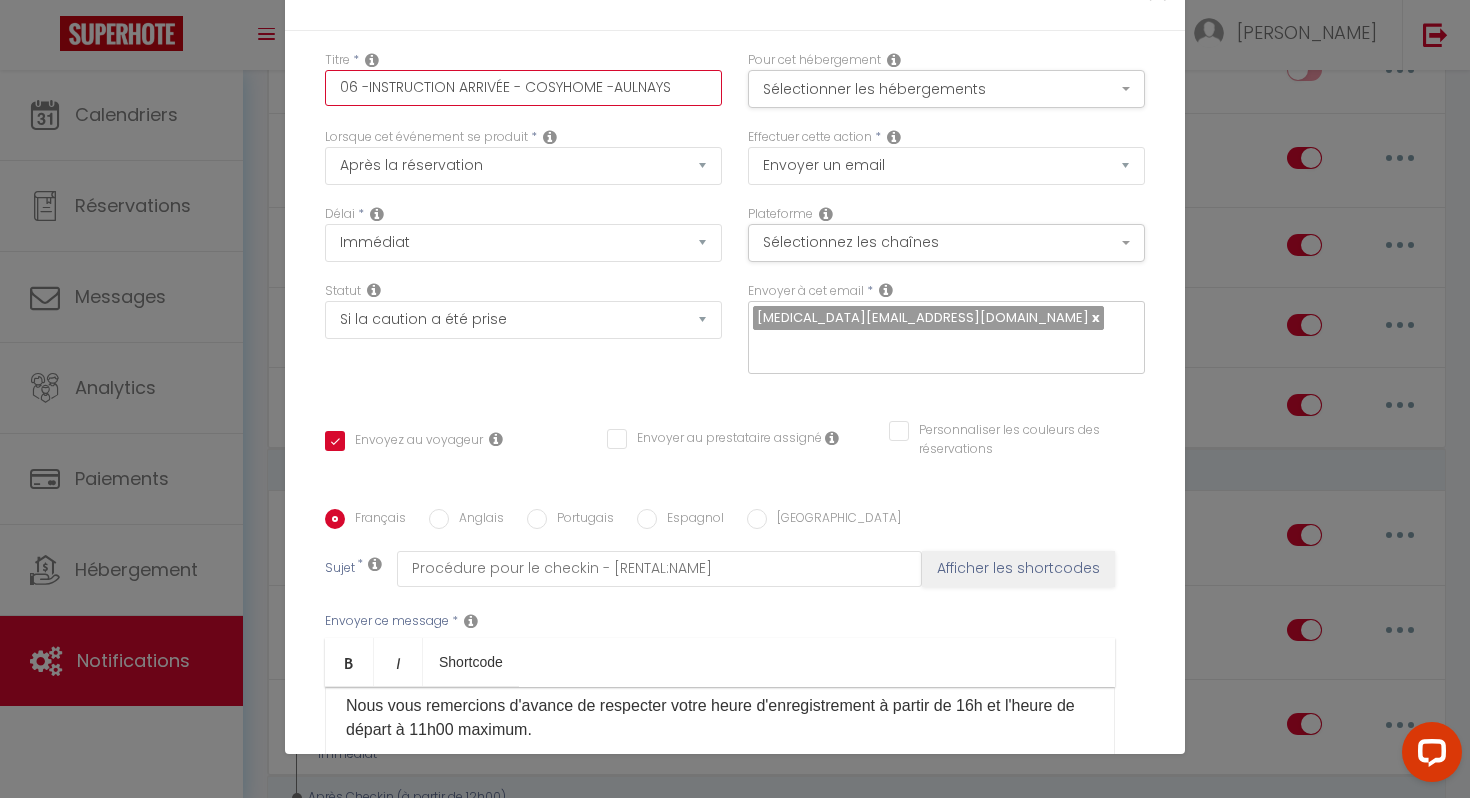 scroll, scrollTop: 0, scrollLeft: 0, axis: both 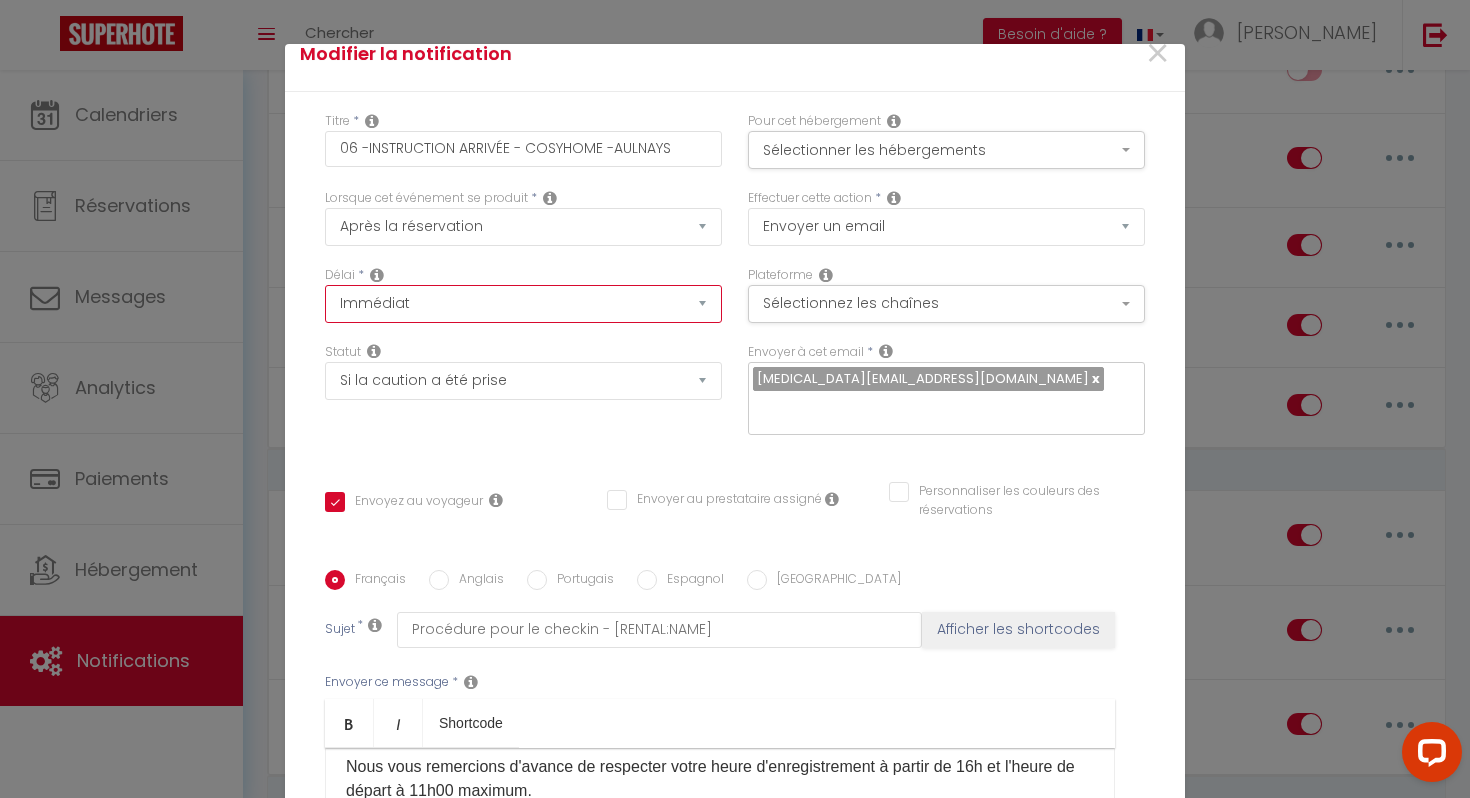 click on "Immédiat - 10 Minutes - 1 Heure - 2 Heures - 3 Heures - 4 Heures - 5 Heures - 6 Heures - 7 Heures - 8 Heures - 9 Heures - 10 Heures - 11 Heures - 12 Heures - 13 Heures - 14 Heures - 15 Heures - 16 Heures - 17 Heures - 18 Heures - 19 Heures - 20 Heures - 21 Heures - 22 Heures - 23 Heures   - 1 Jour - 2 Jours - 3 Jours - 4 Jours - 5 Jours - 6 Jours - 7 Jours - 8 Jours - 9 Jours - 10 Jours - 11 Jours - 12 Jours - 13 Jours - 14 Jours - 15 Jours - 16 Jours - 17 Jours - 18 Jours - 19 Jours - 20 Jours - 21 Jours - 22 Jours - 23 Jours - 24 Jours - 25 Jours - 26 Jours - 27 Jours - 28 Jours - 29 Jours - 30 Jours - 31 Jours - 32 Jours - 33 Jours - 34 Jours - 35 Jours - 36 Jours - 37 Jours - 38 Jours - 39 Jours - 40 Jours - 41 Jours - 42 Jours - 43 Jours - 44 Jours - 45 Jours - 46 Jours - 47 Jours - 48 Jours - 49 Jours - 50 Jours - 51 Jours - 52 Jours - 53 Jours - 54 Jours - 55 Jours - 56 Jours - 57 Jours - 58 Jours - 59 Jours - 60 Jours - 61 Jours - 62 Jours - 63 Jours - 64 Jours - 65 Jours - 66 Jours - 67 Jours" at bounding box center (523, 304) 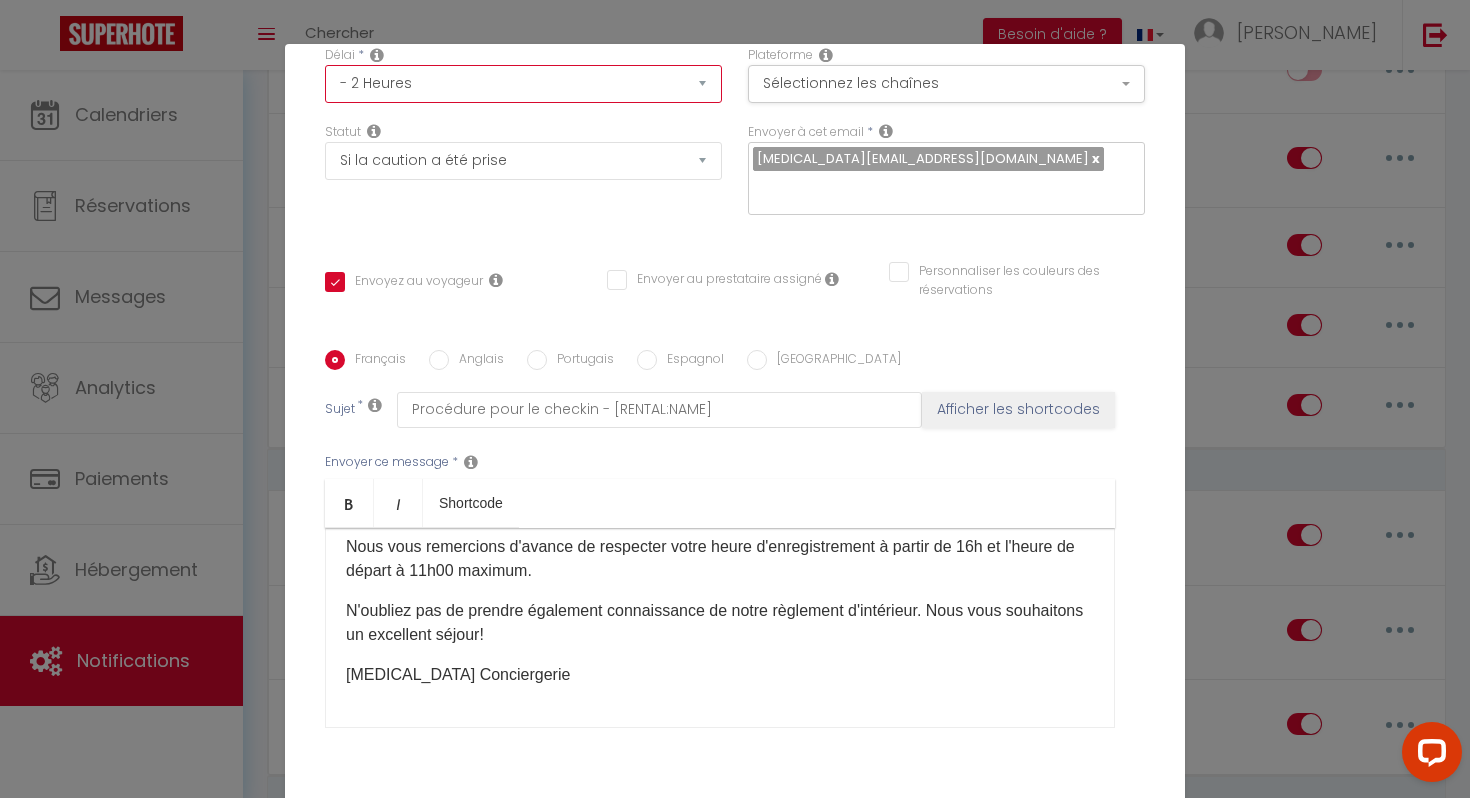 scroll, scrollTop: 295, scrollLeft: 0, axis: vertical 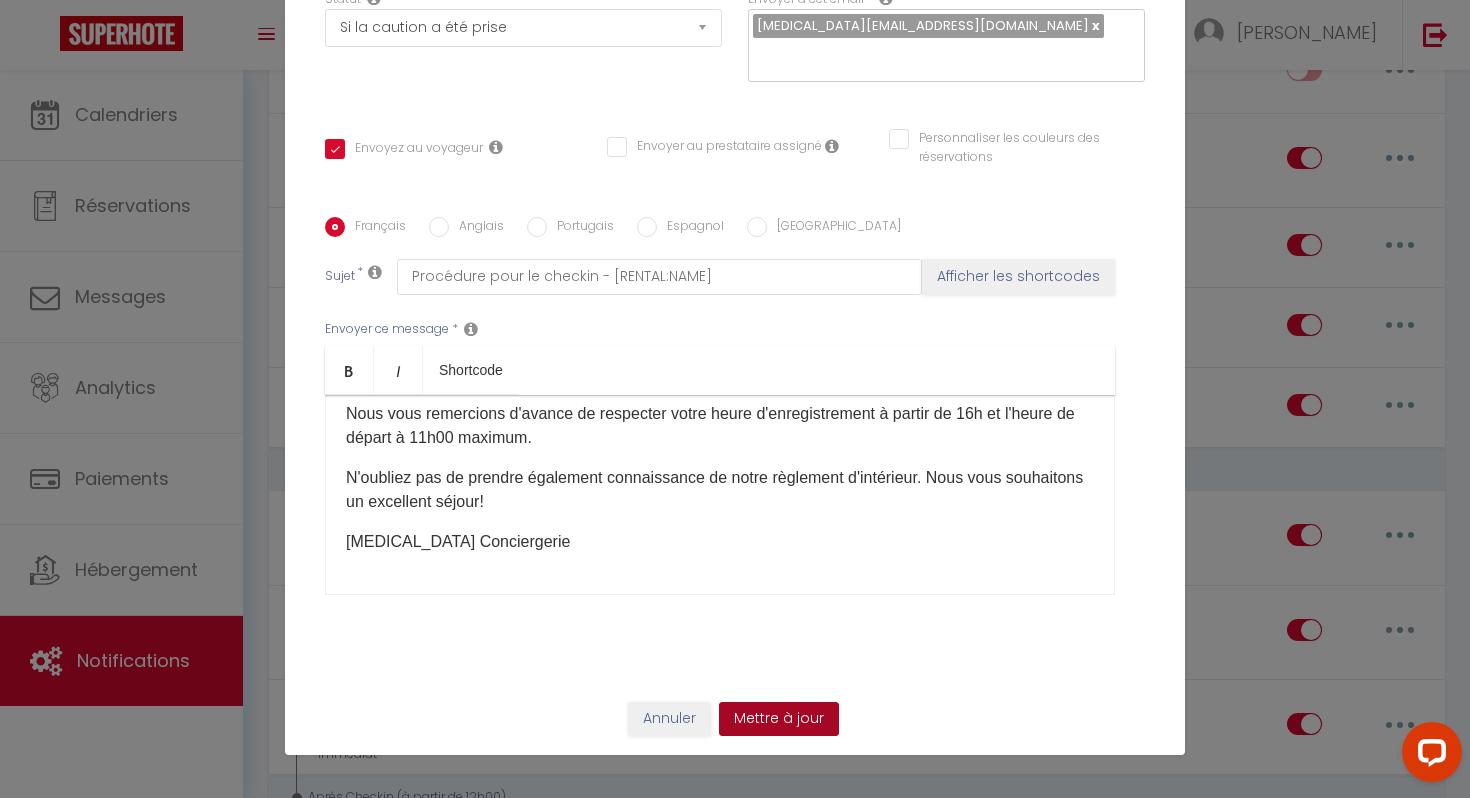 click on "Mettre à jour" at bounding box center (779, 719) 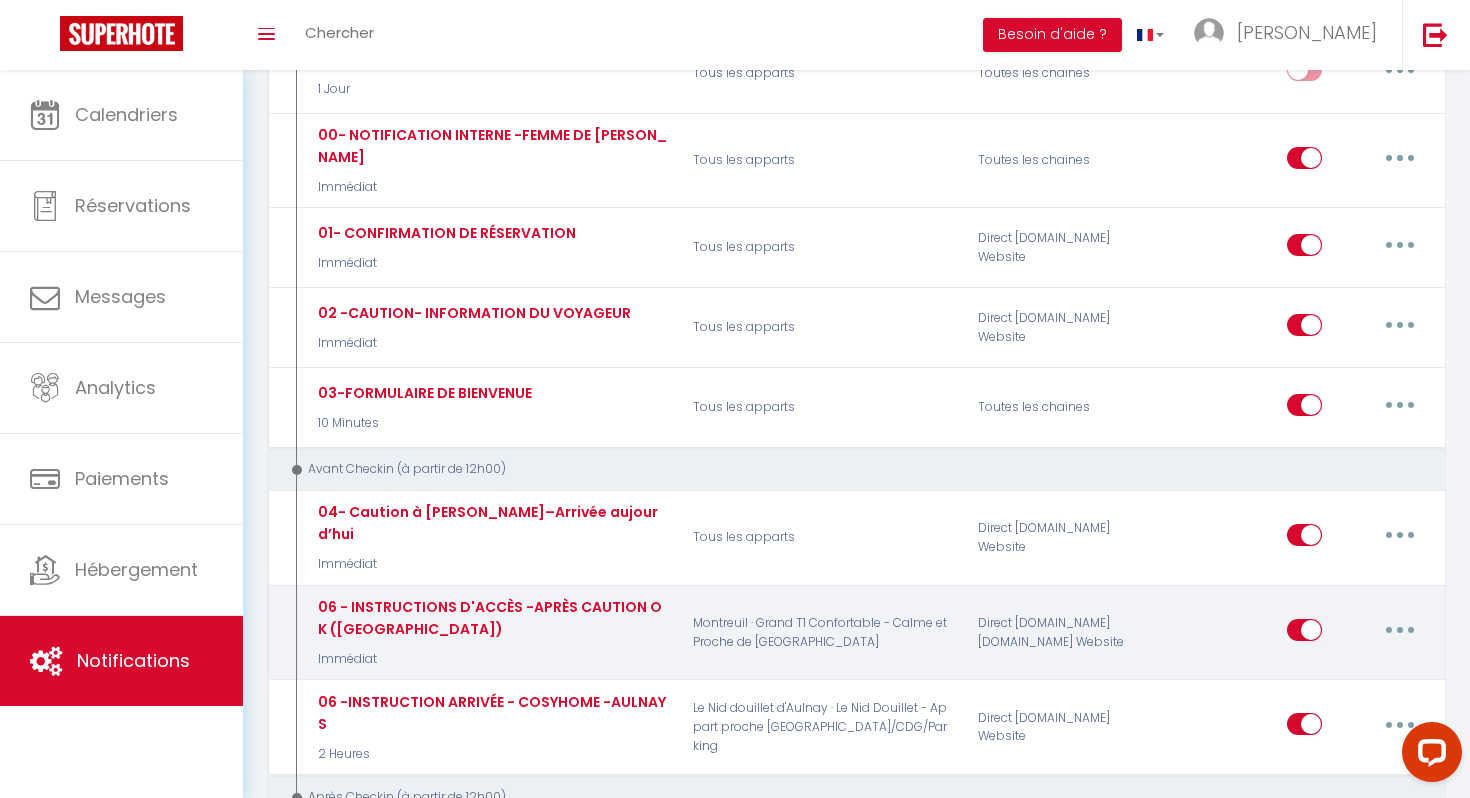 click at bounding box center [1400, 630] 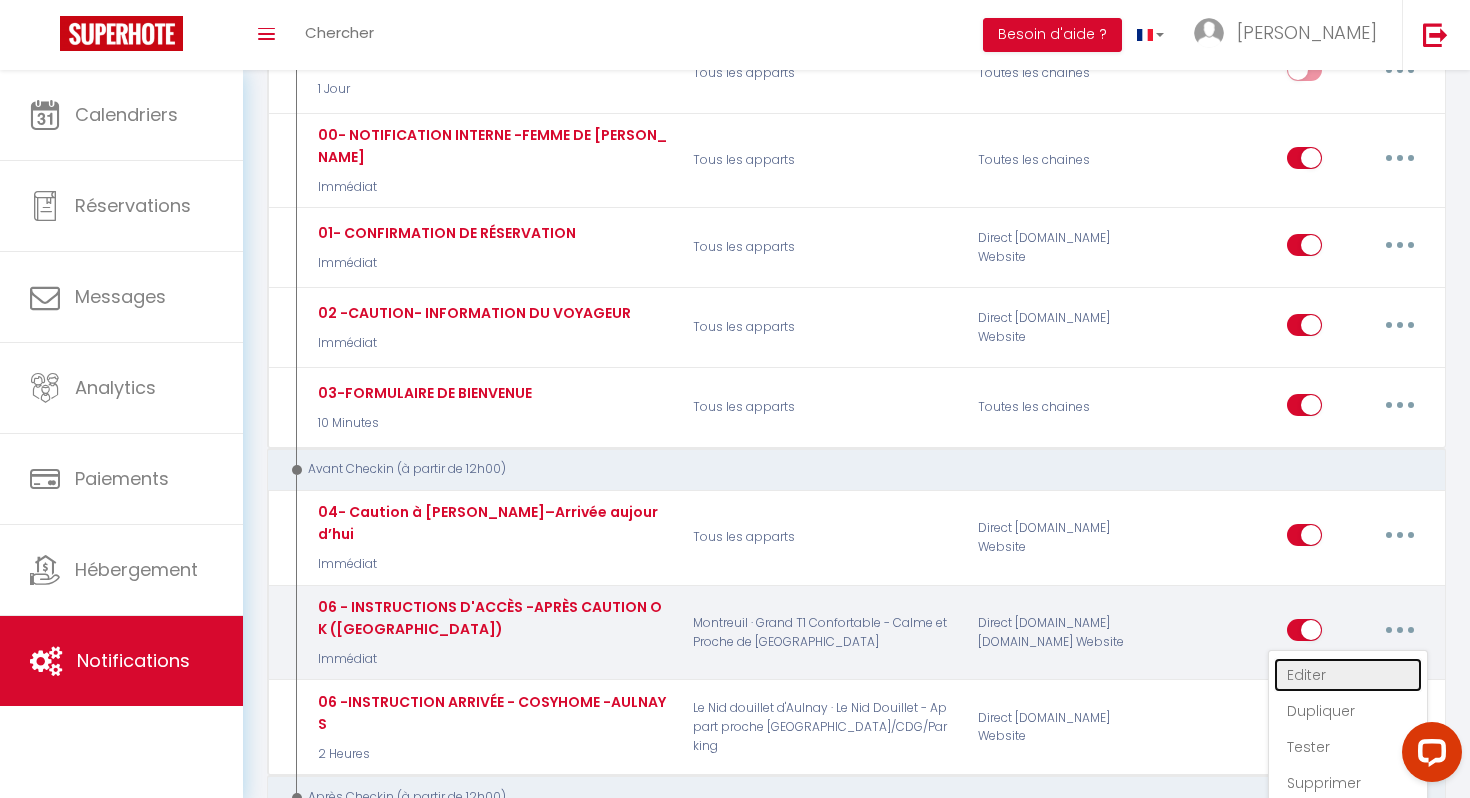 click on "Editer" at bounding box center [1348, 675] 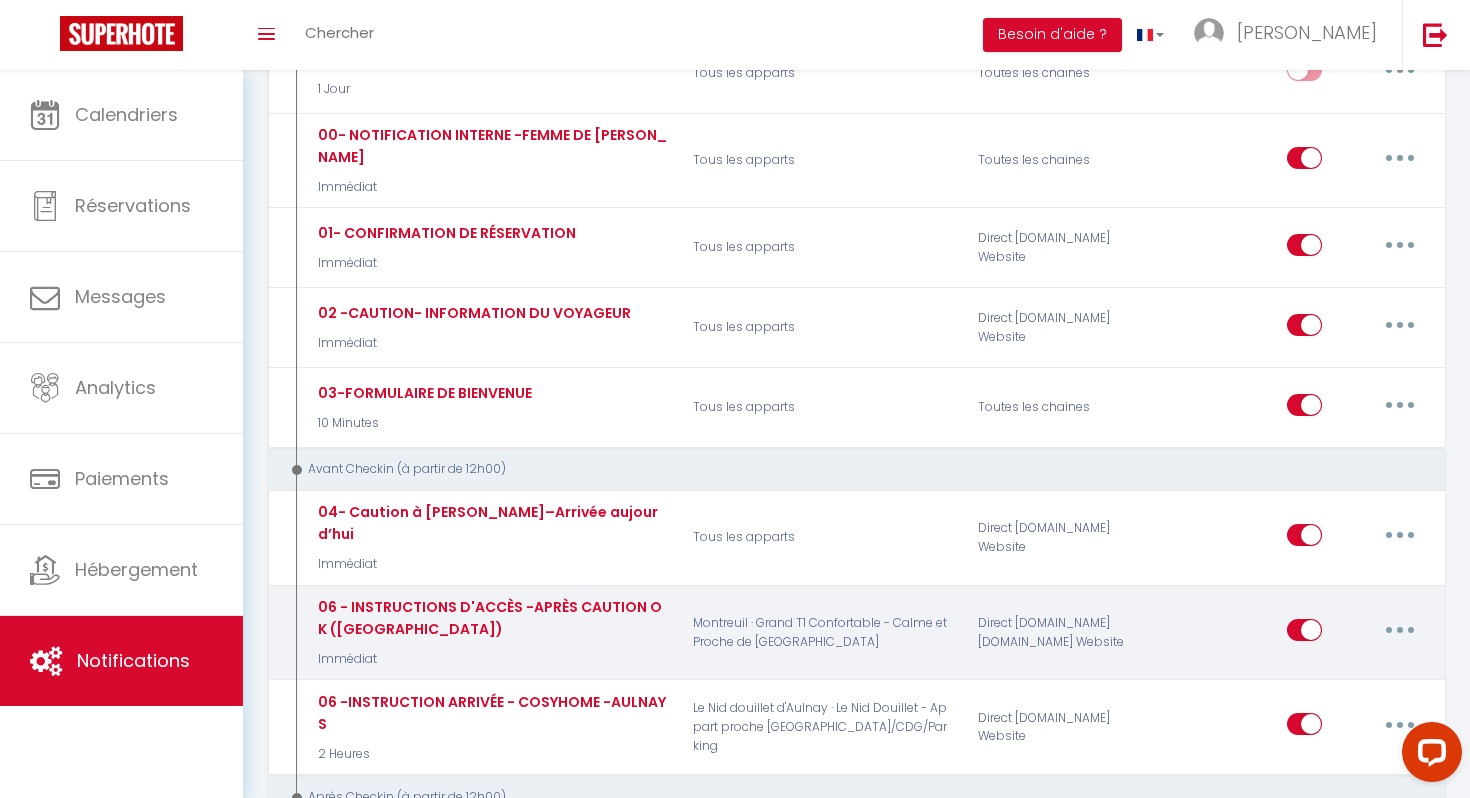 scroll, scrollTop: 670, scrollLeft: 0, axis: vertical 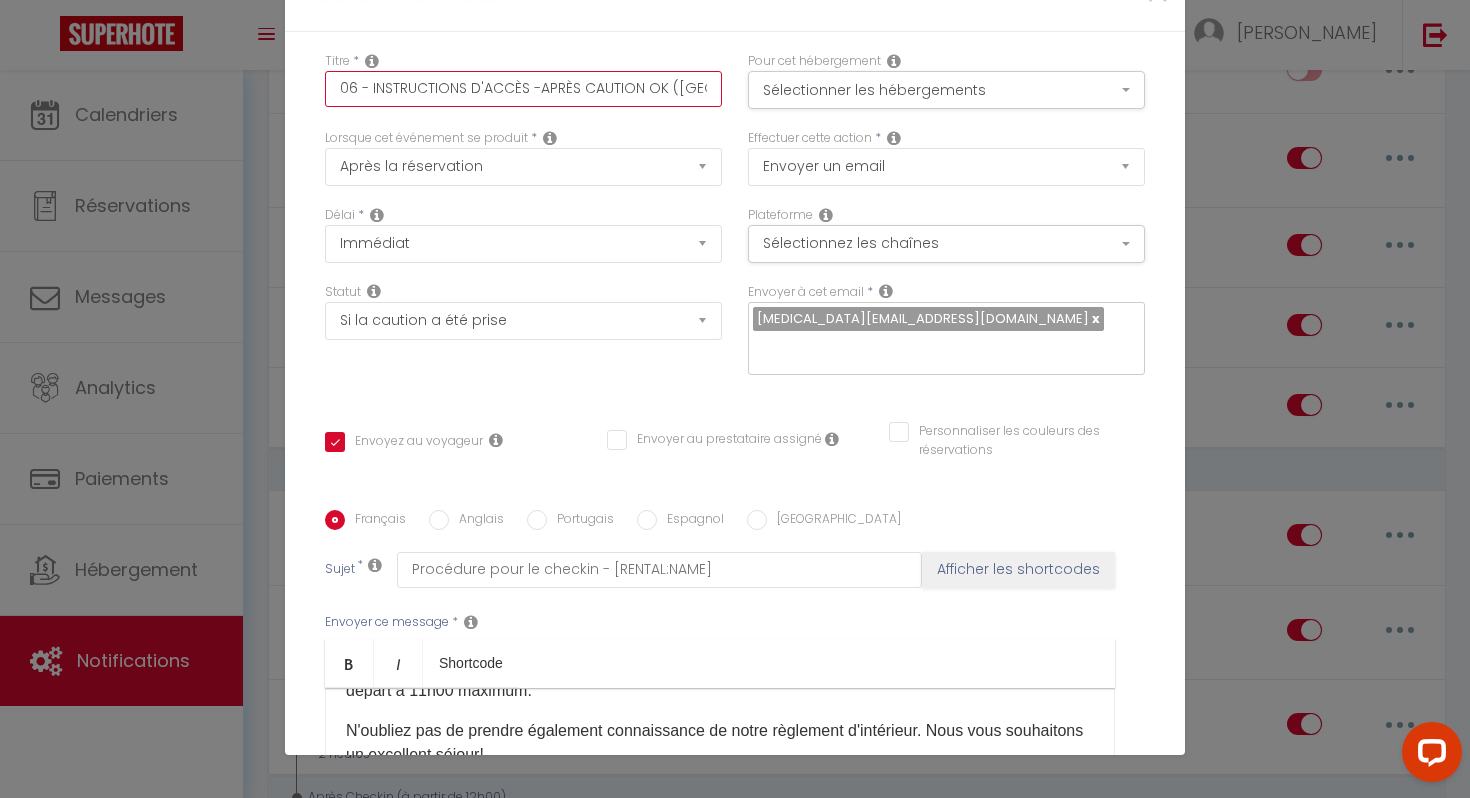drag, startPoint x: 530, startPoint y: 89, endPoint x: 471, endPoint y: 88, distance: 59.008472 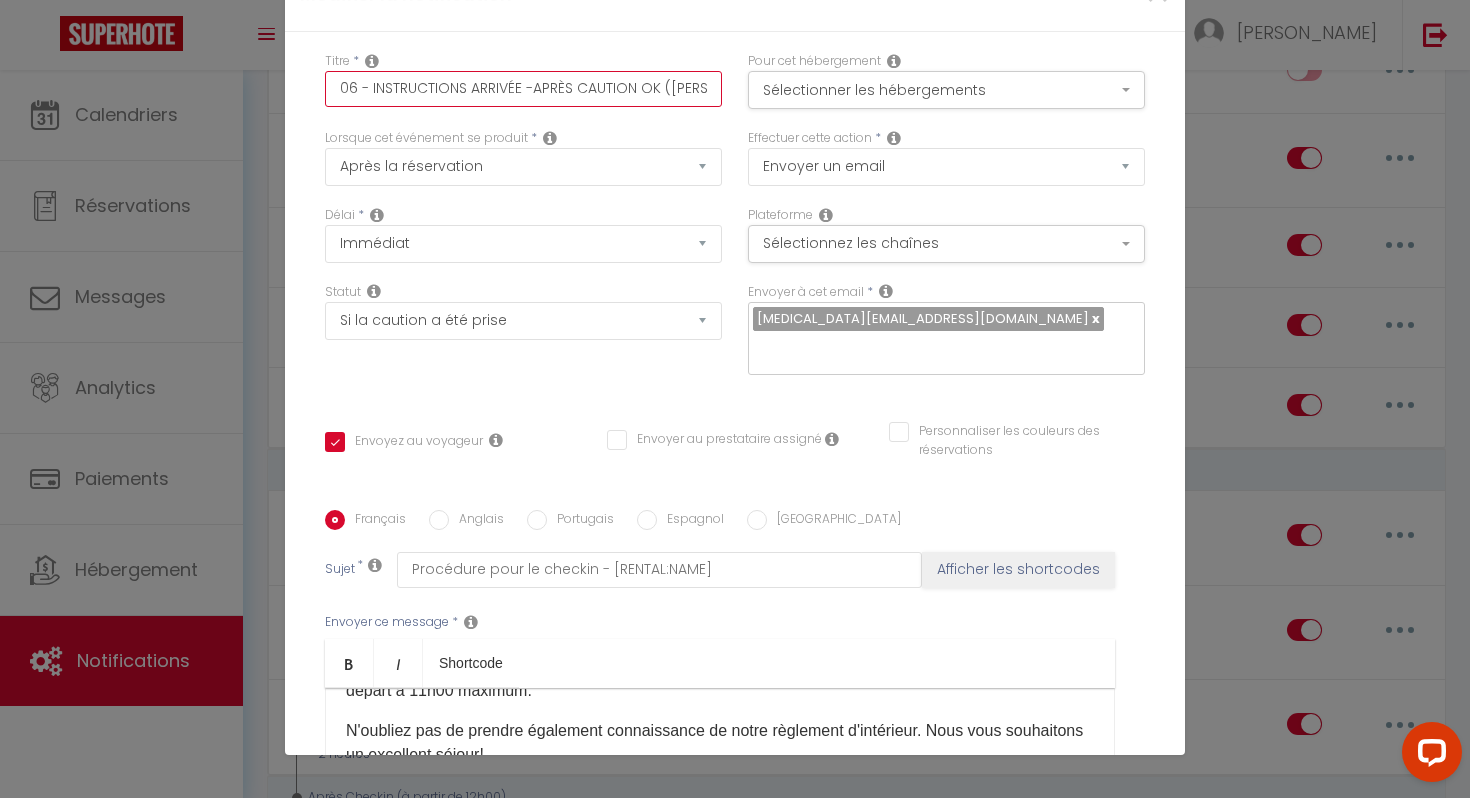 click on "06 - INSTRUCTIONS ARRIVÉE -APRÈS CAUTION OK ([PERSON_NAME])" at bounding box center [523, 89] 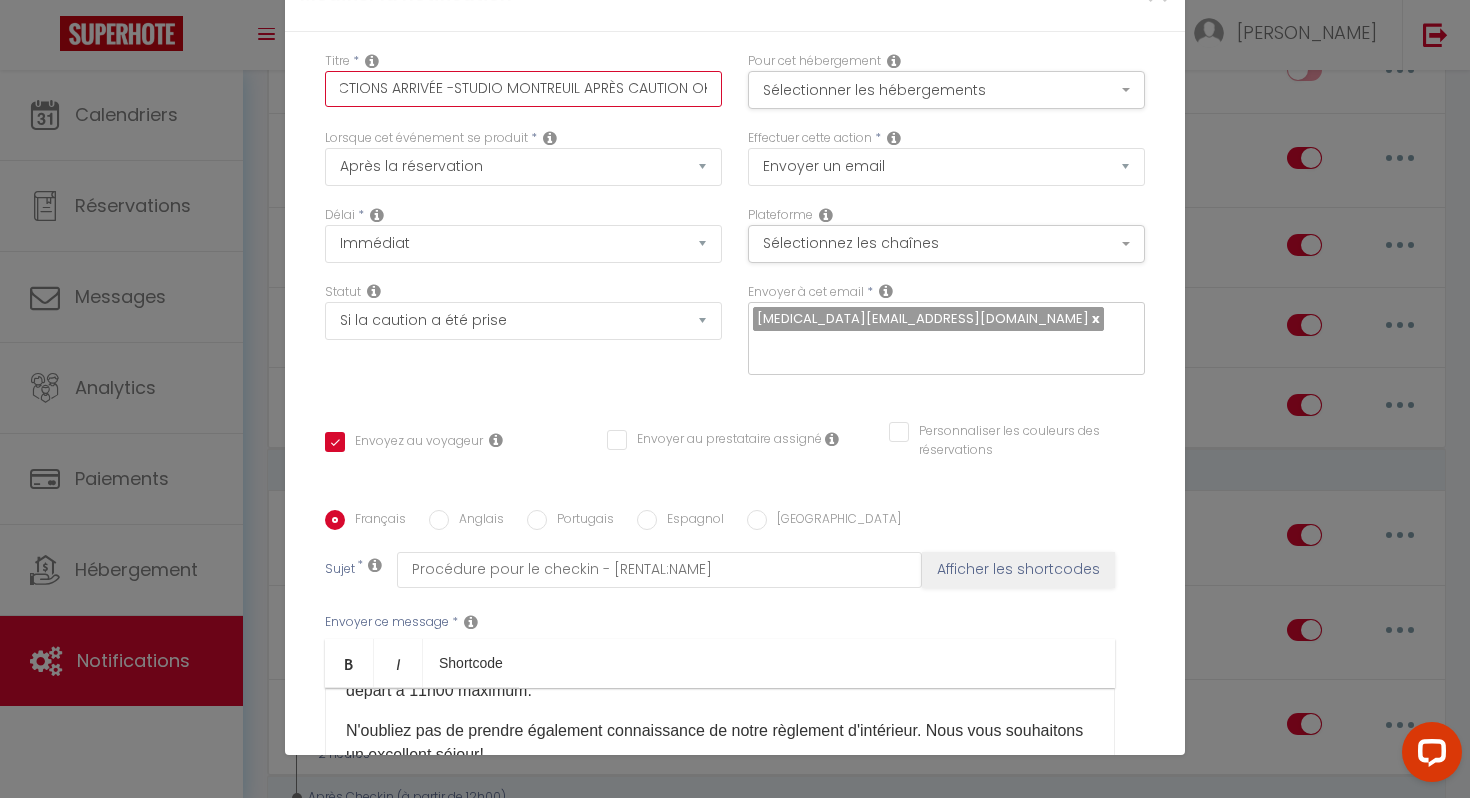 scroll, scrollTop: 0, scrollLeft: 88, axis: horizontal 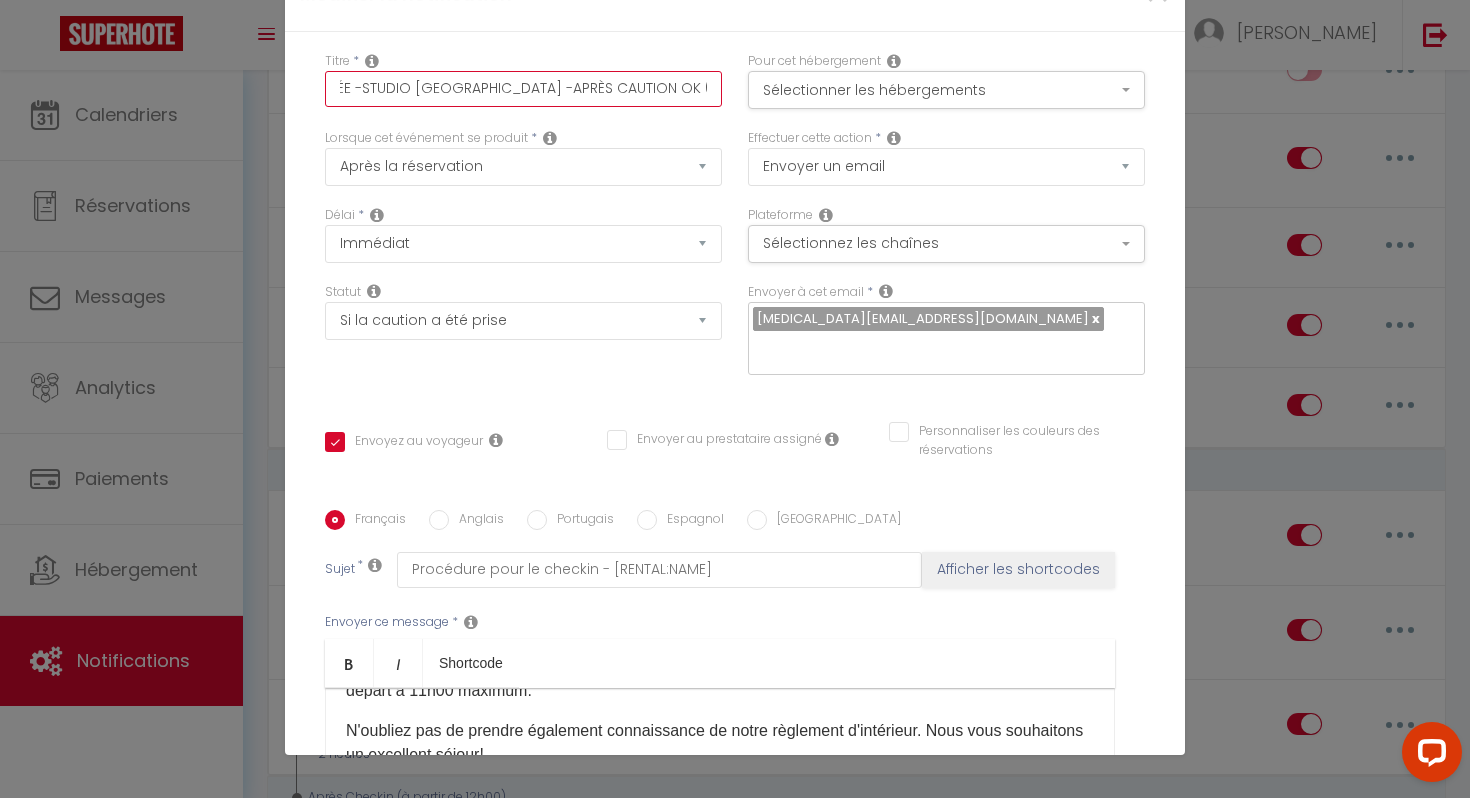 drag, startPoint x: 587, startPoint y: 86, endPoint x: 717, endPoint y: 98, distance: 130.55267 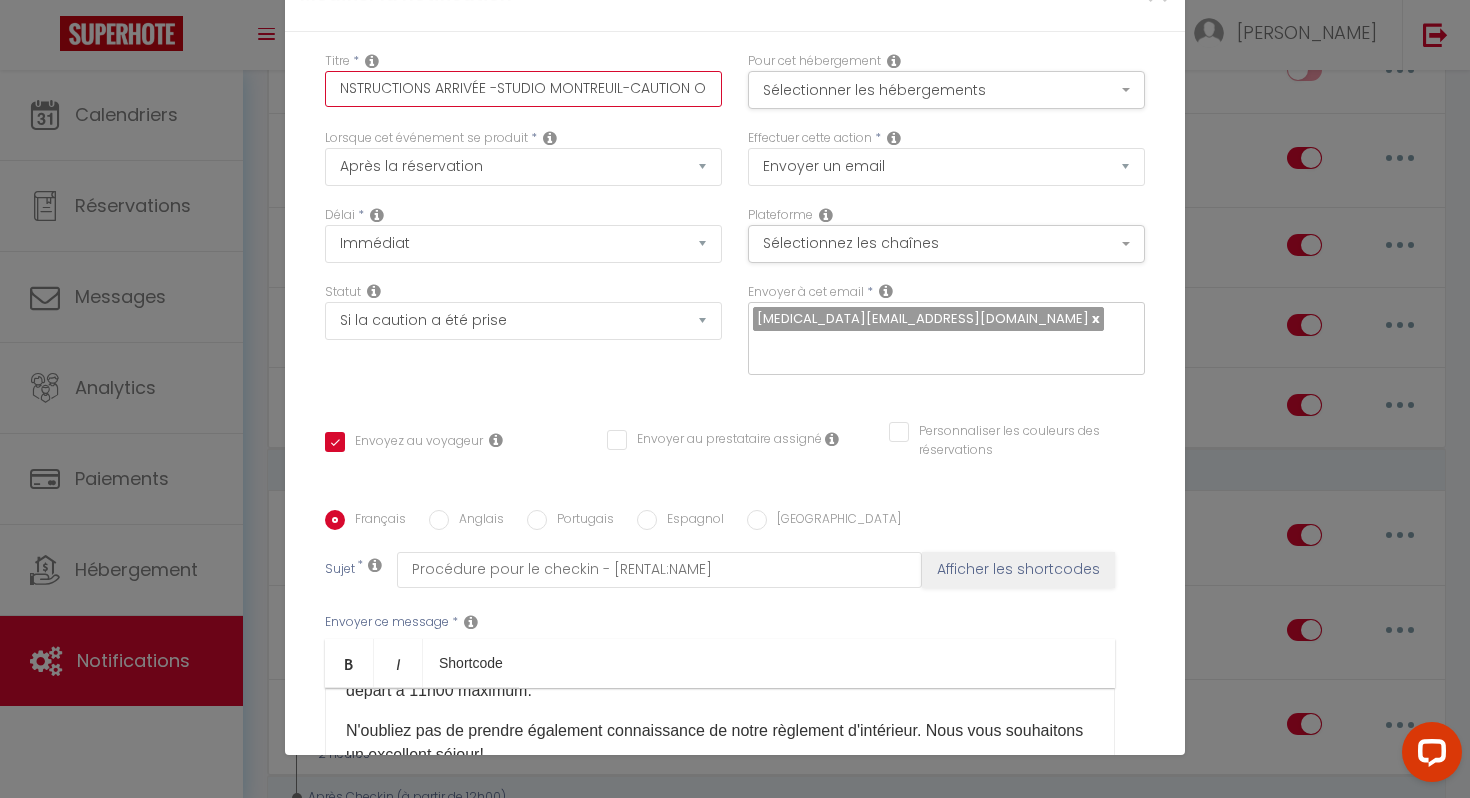 scroll, scrollTop: 0, scrollLeft: 44, axis: horizontal 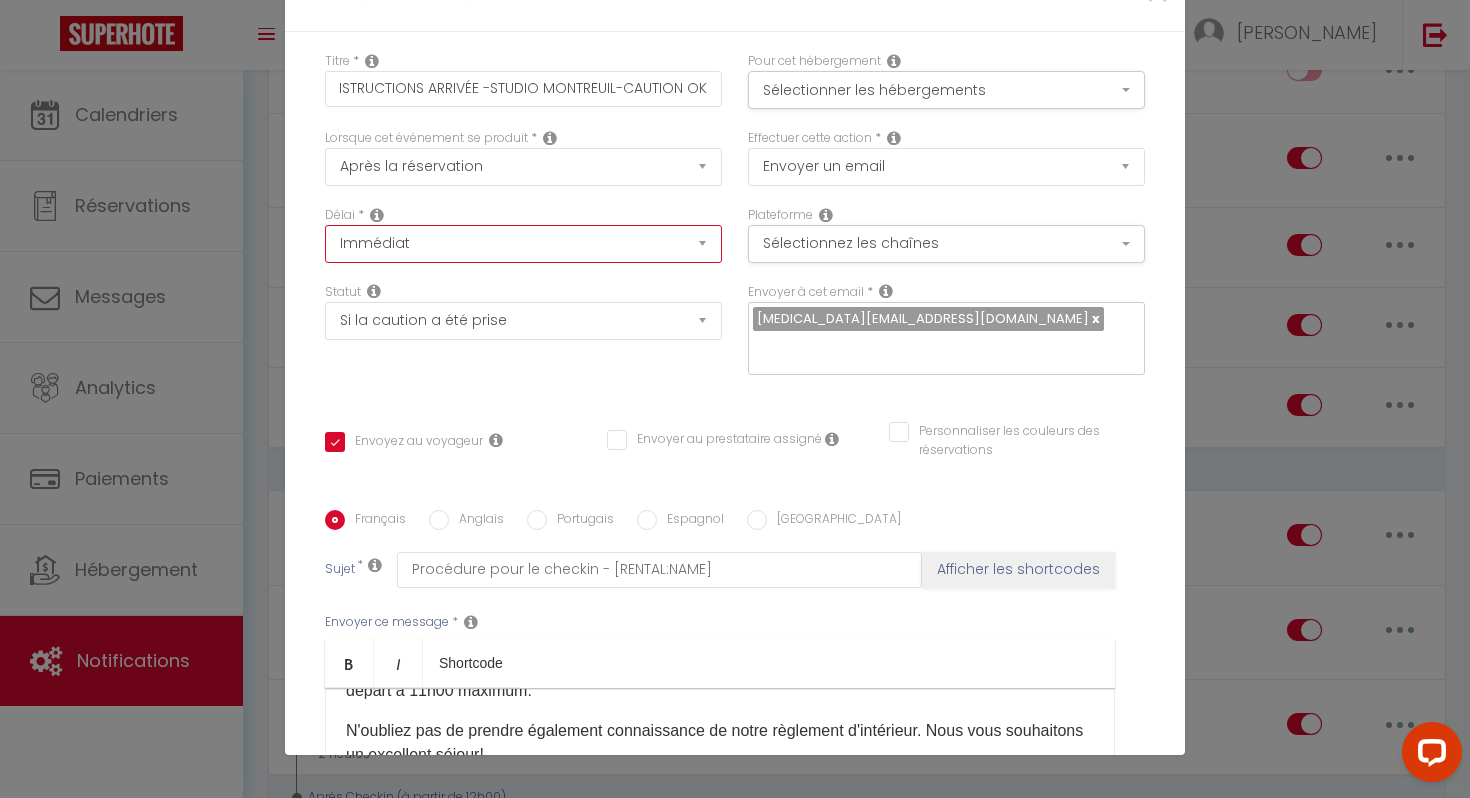 click on "Immédiat - 10 Minutes - 1 Heure - 2 Heures - 3 Heures - 4 Heures - 5 Heures - 6 Heures - 7 Heures - 8 Heures - 9 Heures - 10 Heures - 11 Heures - 12 Heures - 13 Heures - 14 Heures - 15 Heures - 16 Heures - 17 Heures - 18 Heures - 19 Heures - 20 Heures - 21 Heures - 22 Heures - 23 Heures   - 1 Jour - 2 Jours - 3 Jours - 4 Jours - 5 Jours - 6 Jours - 7 Jours - 8 Jours - 9 Jours - 10 Jours - 11 Jours - 12 Jours - 13 Jours - 14 Jours - 15 Jours - 16 Jours - 17 Jours - 18 Jours - 19 Jours - 20 Jours - 21 Jours - 22 Jours - 23 Jours - 24 Jours - 25 Jours - 26 Jours - 27 Jours - 28 Jours - 29 Jours - 30 Jours - 31 Jours - 32 Jours - 33 Jours - 34 Jours - 35 Jours - 36 Jours - 37 Jours - 38 Jours - 39 Jours - 40 Jours - 41 Jours - 42 Jours - 43 Jours - 44 Jours - 45 Jours - 46 Jours - 47 Jours - 48 Jours - 49 Jours - 50 Jours - 51 Jours - 52 Jours - 53 Jours - 54 Jours - 55 Jours - 56 Jours - 57 Jours - 58 Jours - 59 Jours - 60 Jours - 61 Jours - 62 Jours - 63 Jours - 64 Jours - 65 Jours - 66 Jours - 67 Jours" at bounding box center (523, 244) 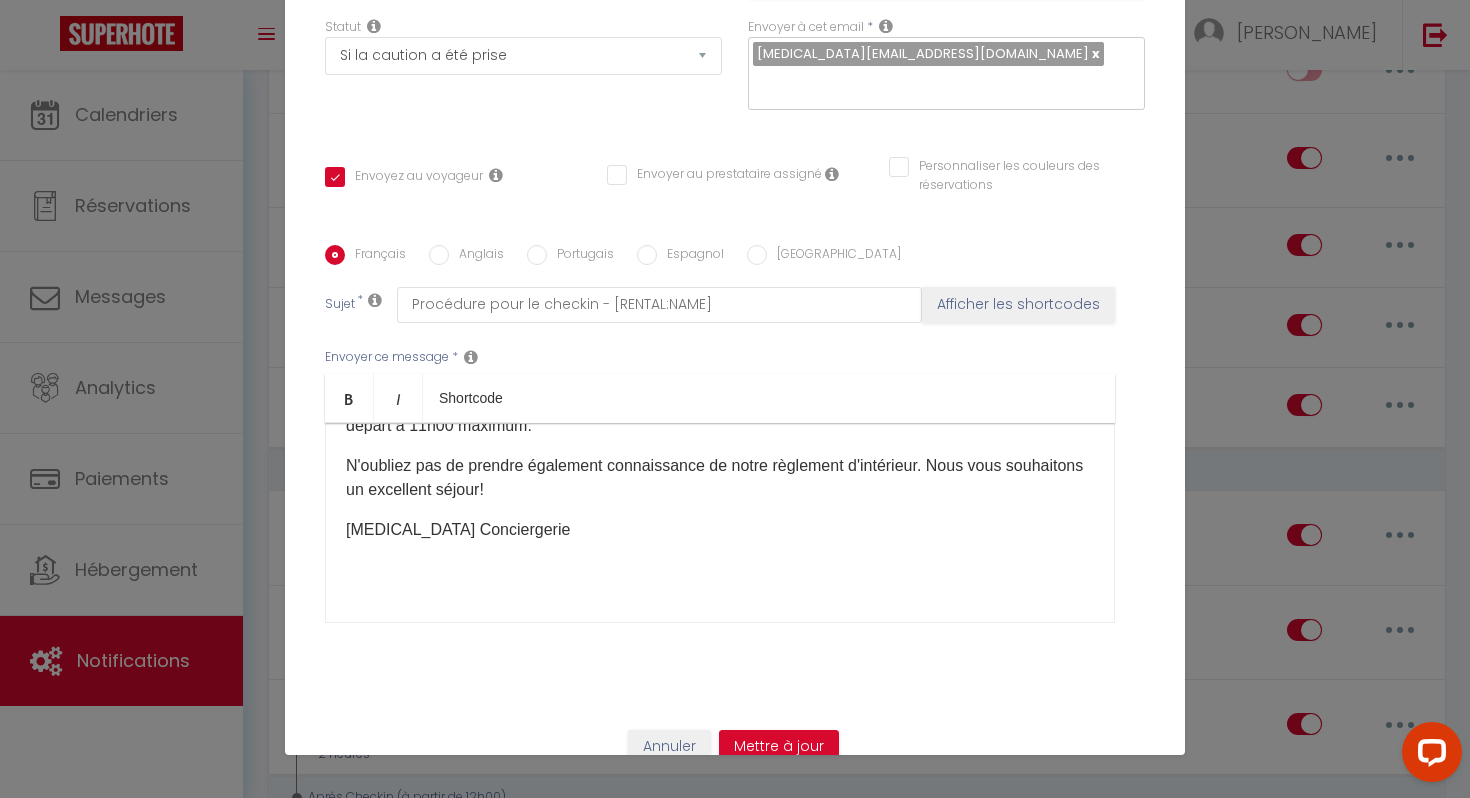scroll, scrollTop: 295, scrollLeft: 0, axis: vertical 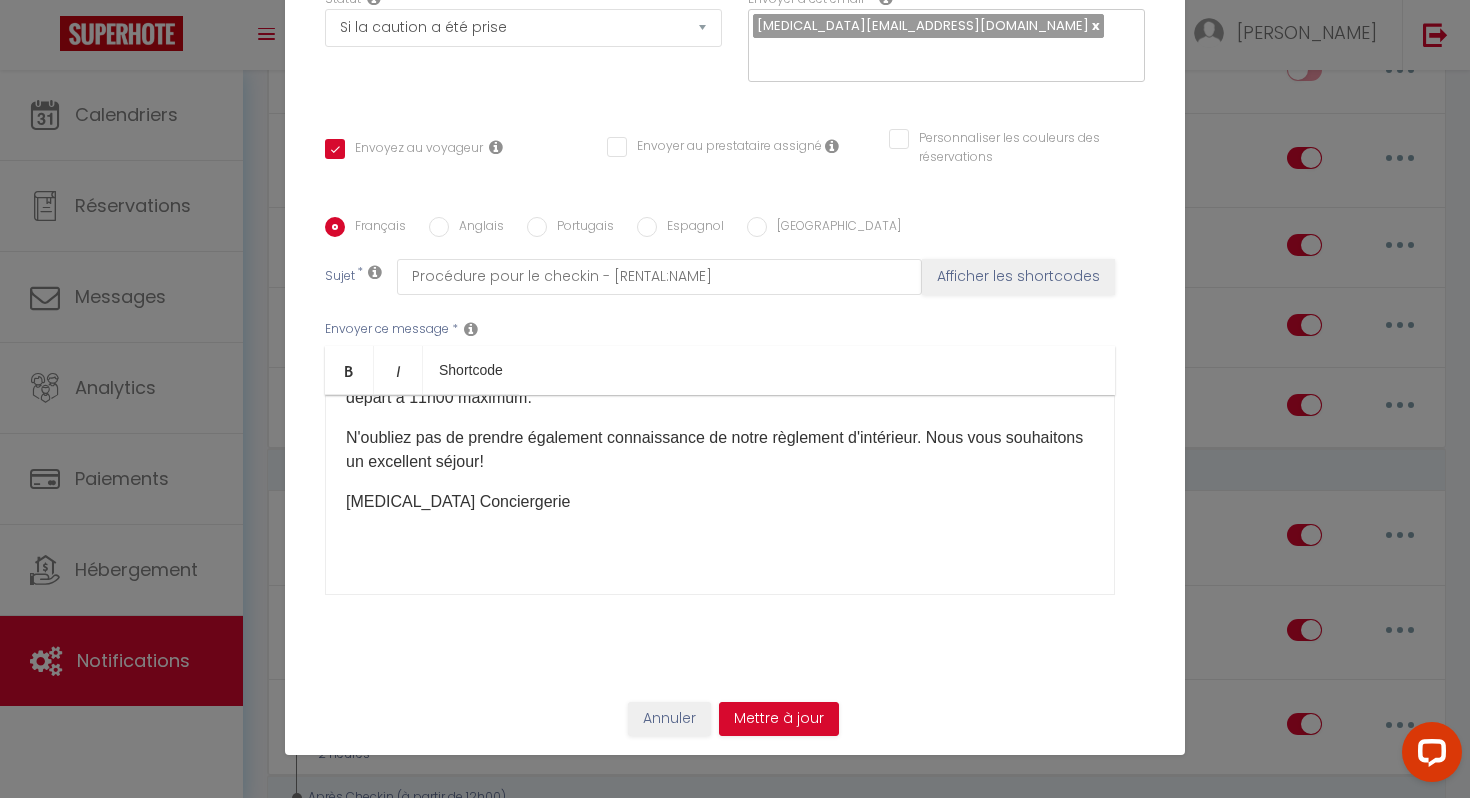 click on "[RENTALDOOR:CODE]​ Bonjour [GUEST:FIRST_NAME]​,  Nous espérons que vous allez bien et que vous êtes prêt(s) pour votre séjour !  Nous avons mis en place une arrivée autonome au logement.  Vous trouverez ci-dessous toutes les informations nécessaires pour entrer dans le logement.   Il ne vous reste plus qu’à venir avec vos valises, en effet tout est fourni dans l’appartement pour se sentir comme à la maison (serviettes, draps, couvertures, thé et café…).  Grand T1 Confortable - Calme et Proche de [GEOGRAPHIC_DATA] est situé au [STREET_ADDRESS].  L'appartement est situé au 3ème étage sans ascenseur - porte droite N°2 . Vous trouverez ci joint les instructions d'entrée du logement:  DIGICODE ENTREE: 352A1  CODE BOITE A CLE: [RENTALDOOR:CODE] ​VALABLE UNIQUEMENT PENDANT LA RESERVATION:  Merci de confirmer votre bonne arrivée dans le logement en nous envoyant via la messagerie de la plateforme ou sur notre téléphone au + [PHONE_NUMBER]. [MEDICAL_DATA] Conciergerie" at bounding box center [720, 495] 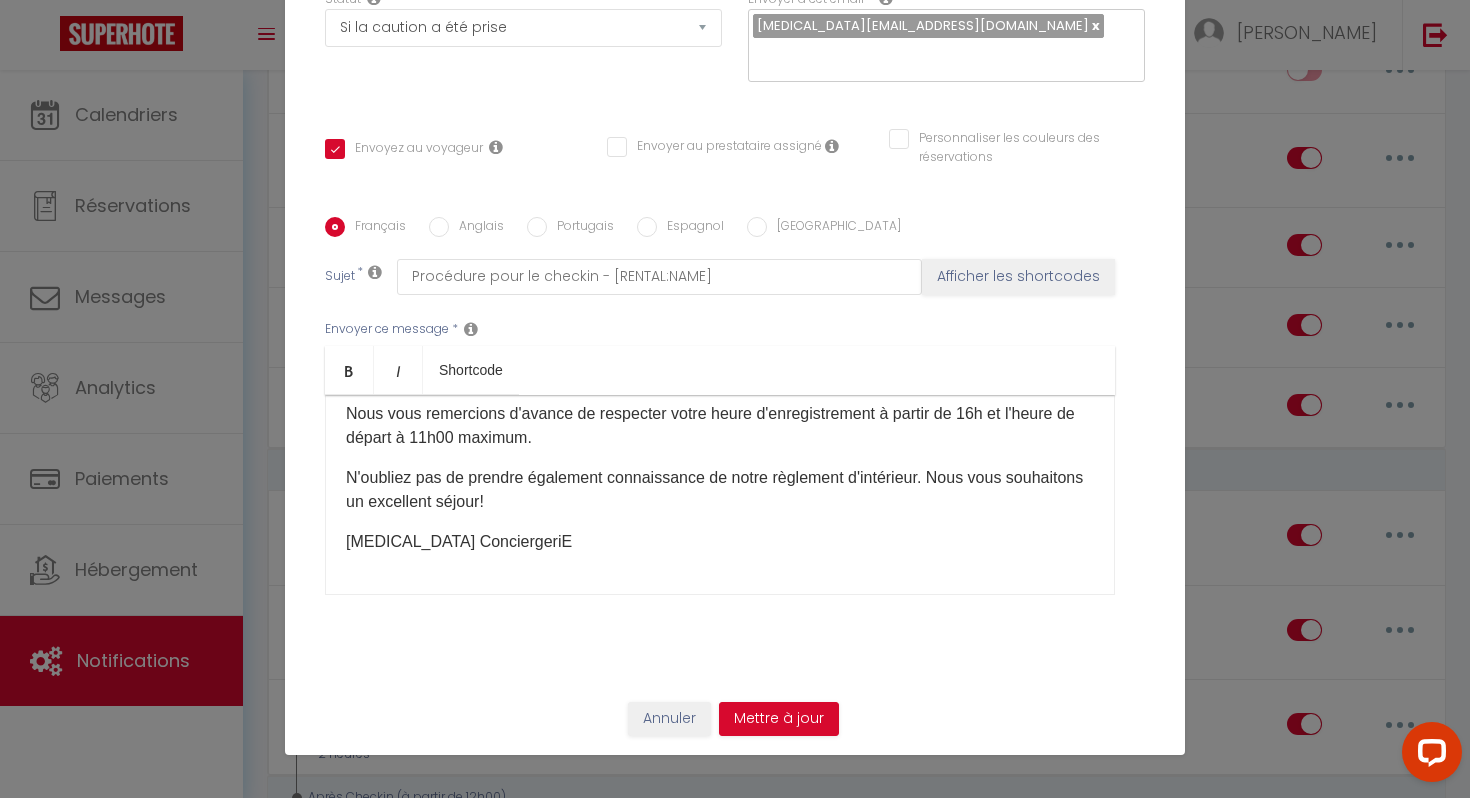 click on "[RENTALDOOR:CODE]​ Bonjour [GUEST:FIRST_NAME]​,  Nous espérons que vous allez bien et que vous êtes prêt(s) pour votre séjour !  Nous avons mis en place une arrivée autonome au logement.  Vous trouverez ci-dessous toutes les informations nécessaires pour entrer dans le logement.   Il ne vous reste plus qu’à venir avec vos valises, en effet tout est fourni dans l’appartement pour se sentir comme à la maison (serviettes, draps, couvertures, thé et café…).  Grand T1 Confortable - Calme et Proche de [GEOGRAPHIC_DATA] est situé au [STREET_ADDRESS].  L'appartement est situé au 3ème étage sans ascenseur - porte droite N°2 . Vous trouverez ci joint les instructions d'entrée du logement:  DIGICODE ENTREE: 352A1  CODE BOITE A CLE: [RENTALDOOR:CODE] ​VALABLE UNIQUEMENT PENDANT LA RESERVATION:  Merci de confirmer votre bonne arrivée dans le logement en nous envoyant via la messagerie de la plateforme ou sur notre téléphone au + [PHONE_NUMBER]. [MEDICAL_DATA] ConciergeriE" at bounding box center (720, 495) 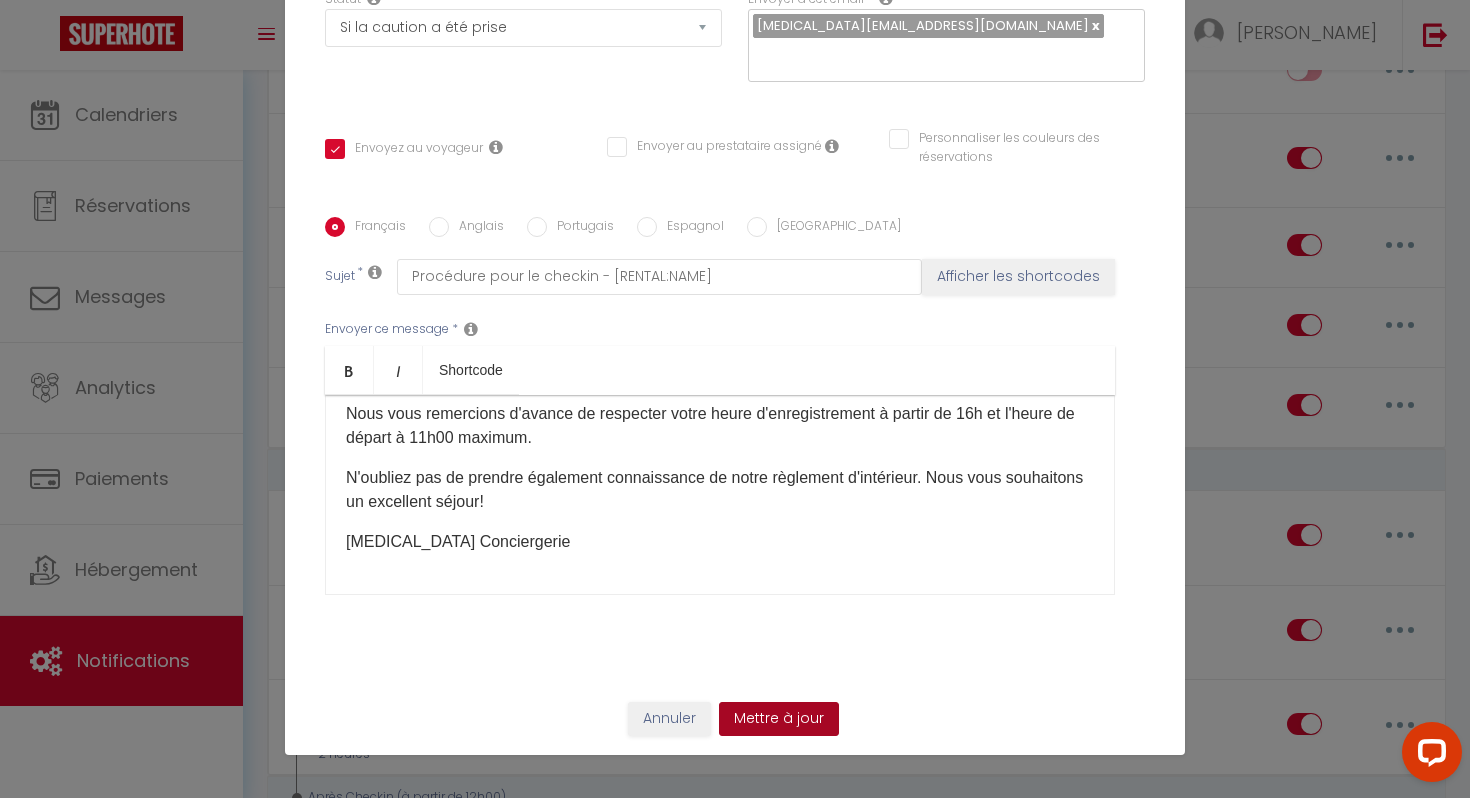 click on "Mettre à jour" at bounding box center [779, 719] 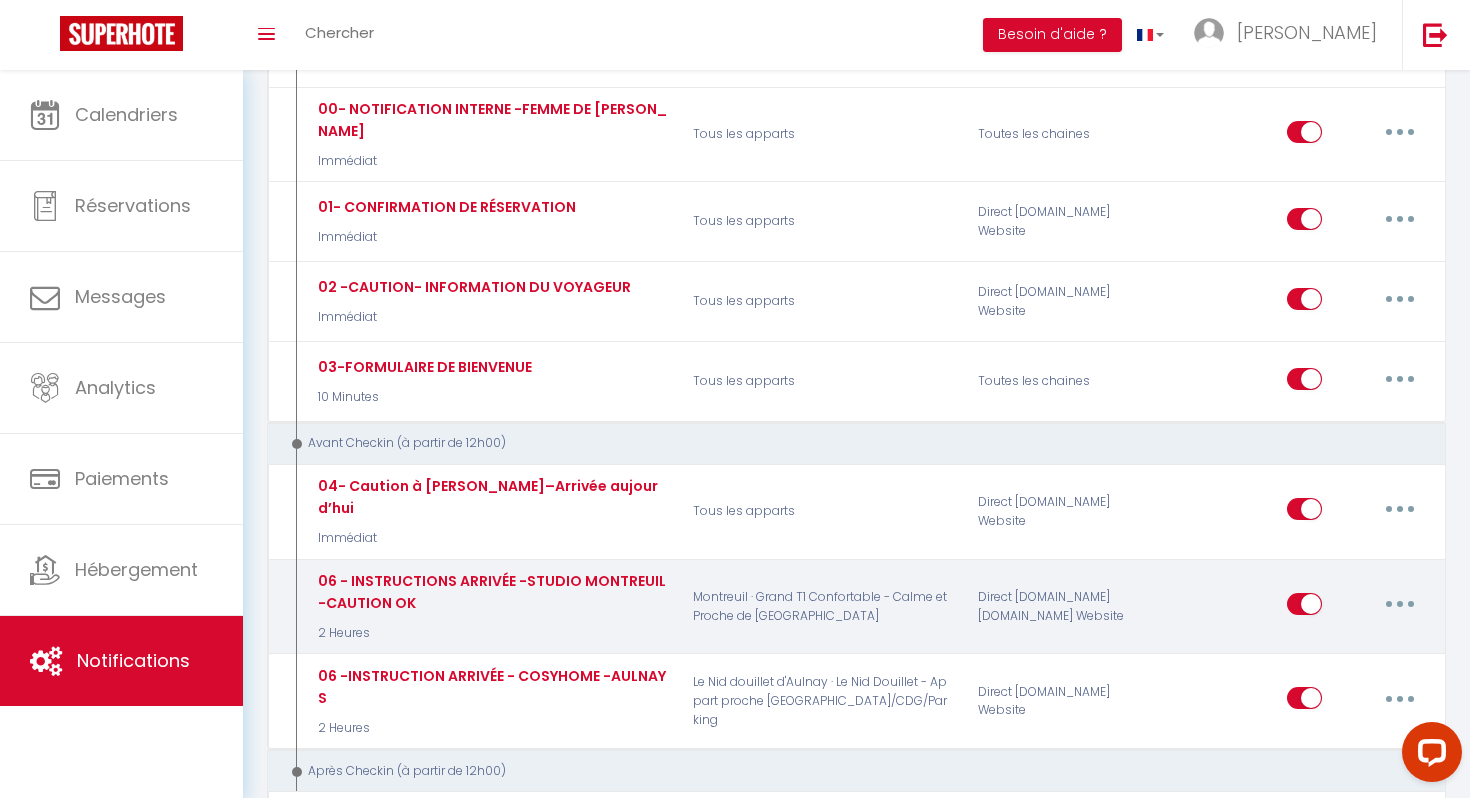 scroll, scrollTop: 352, scrollLeft: 0, axis: vertical 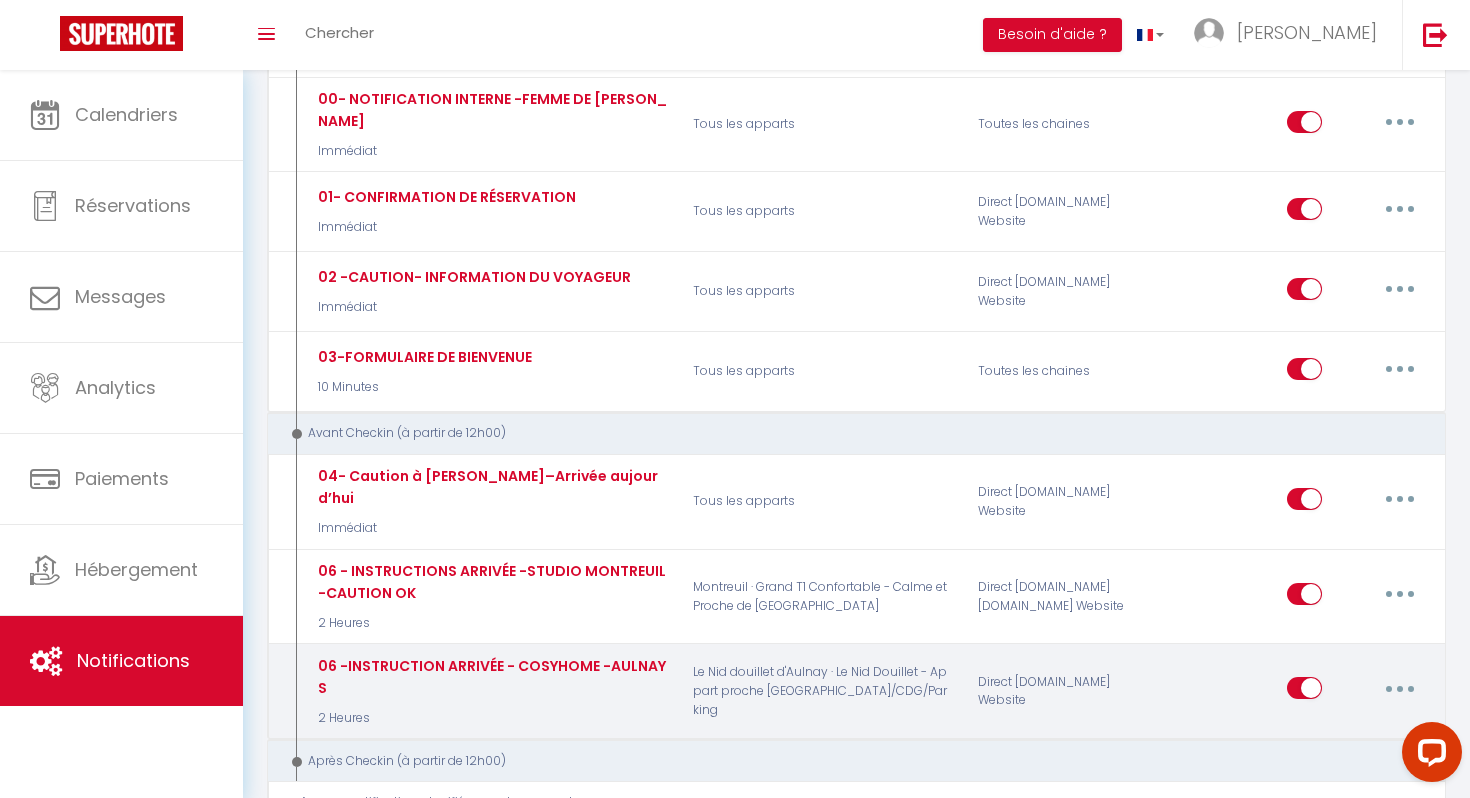 click at bounding box center (1400, 688) 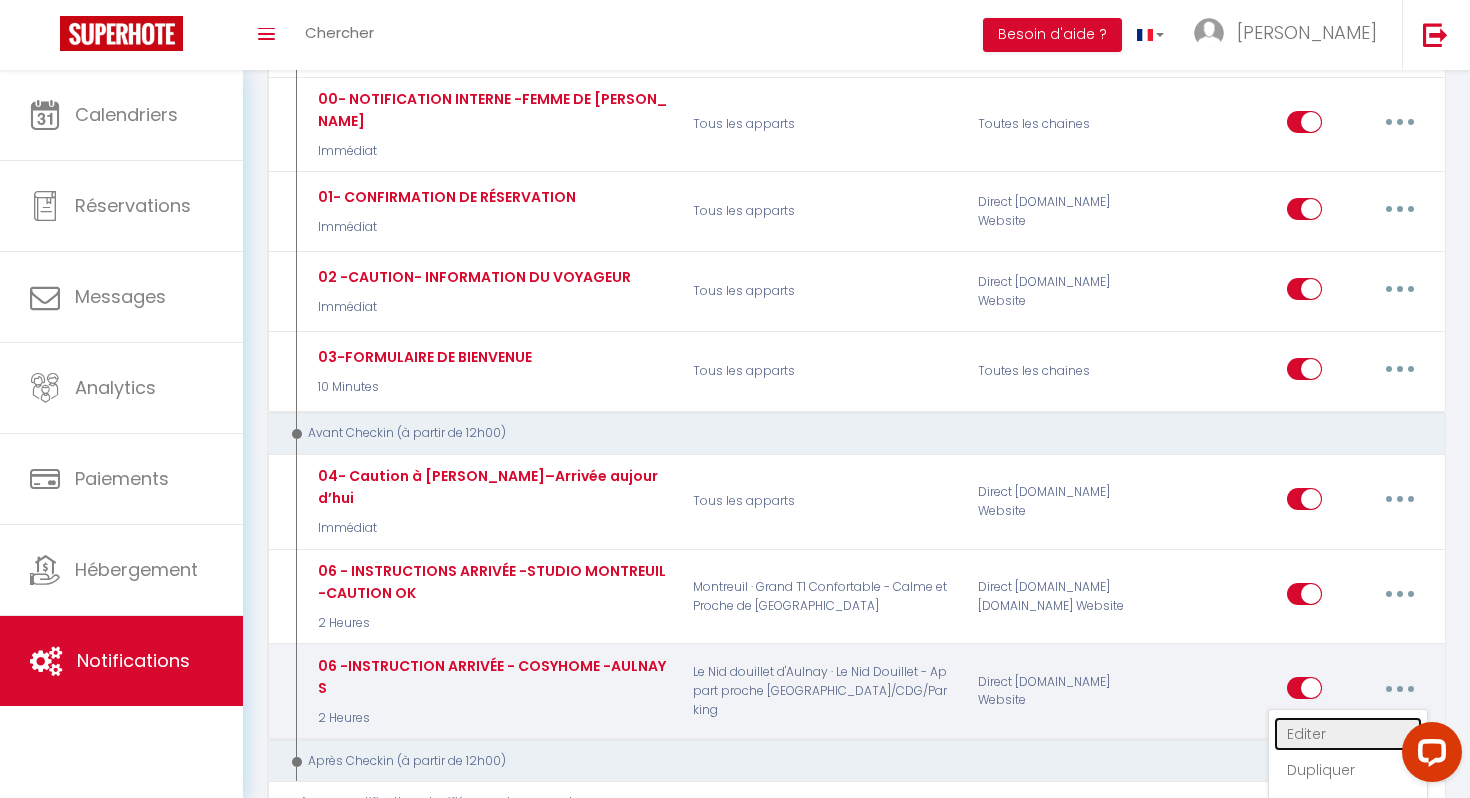 click on "Editer" at bounding box center [1348, 734] 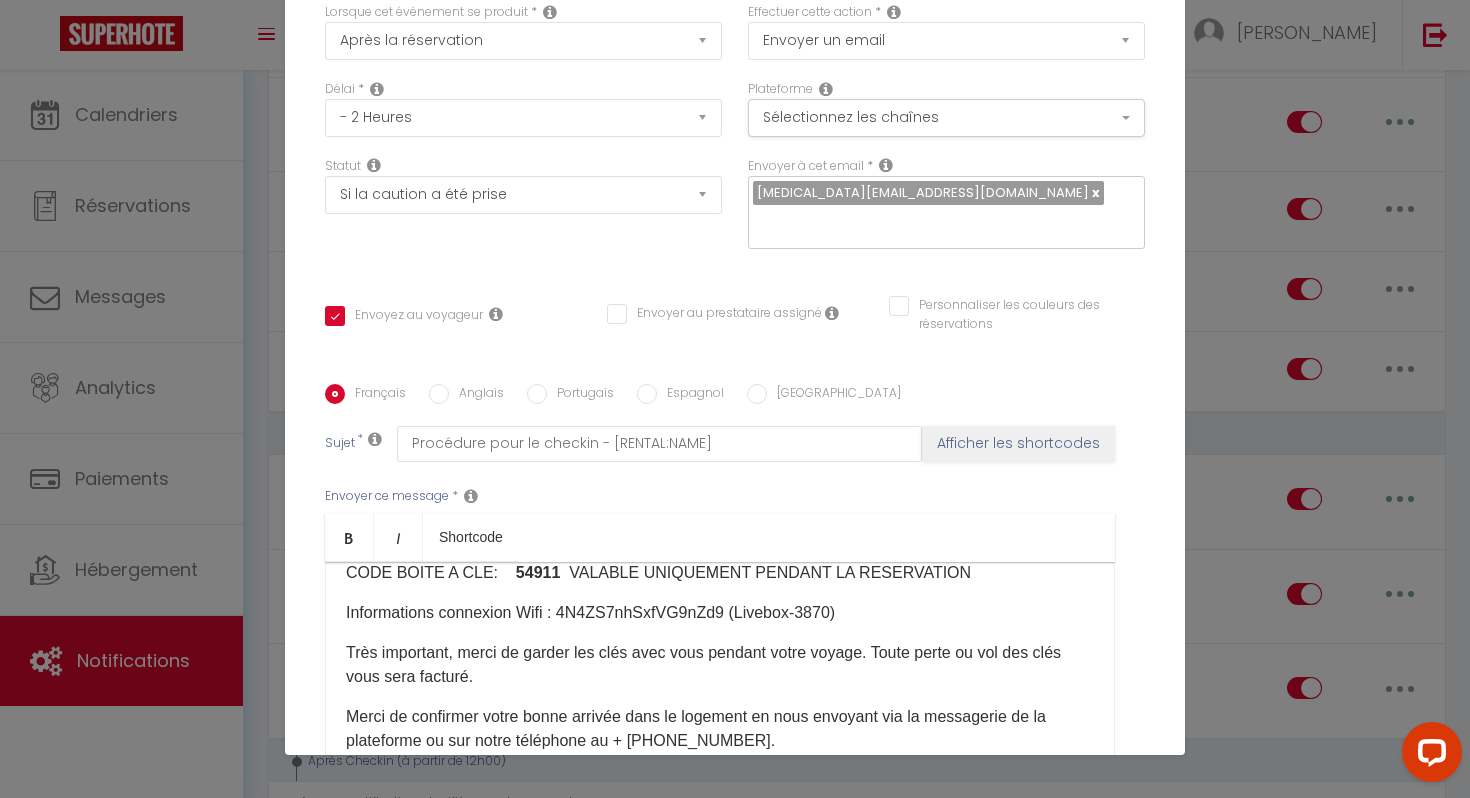 scroll, scrollTop: 0, scrollLeft: 0, axis: both 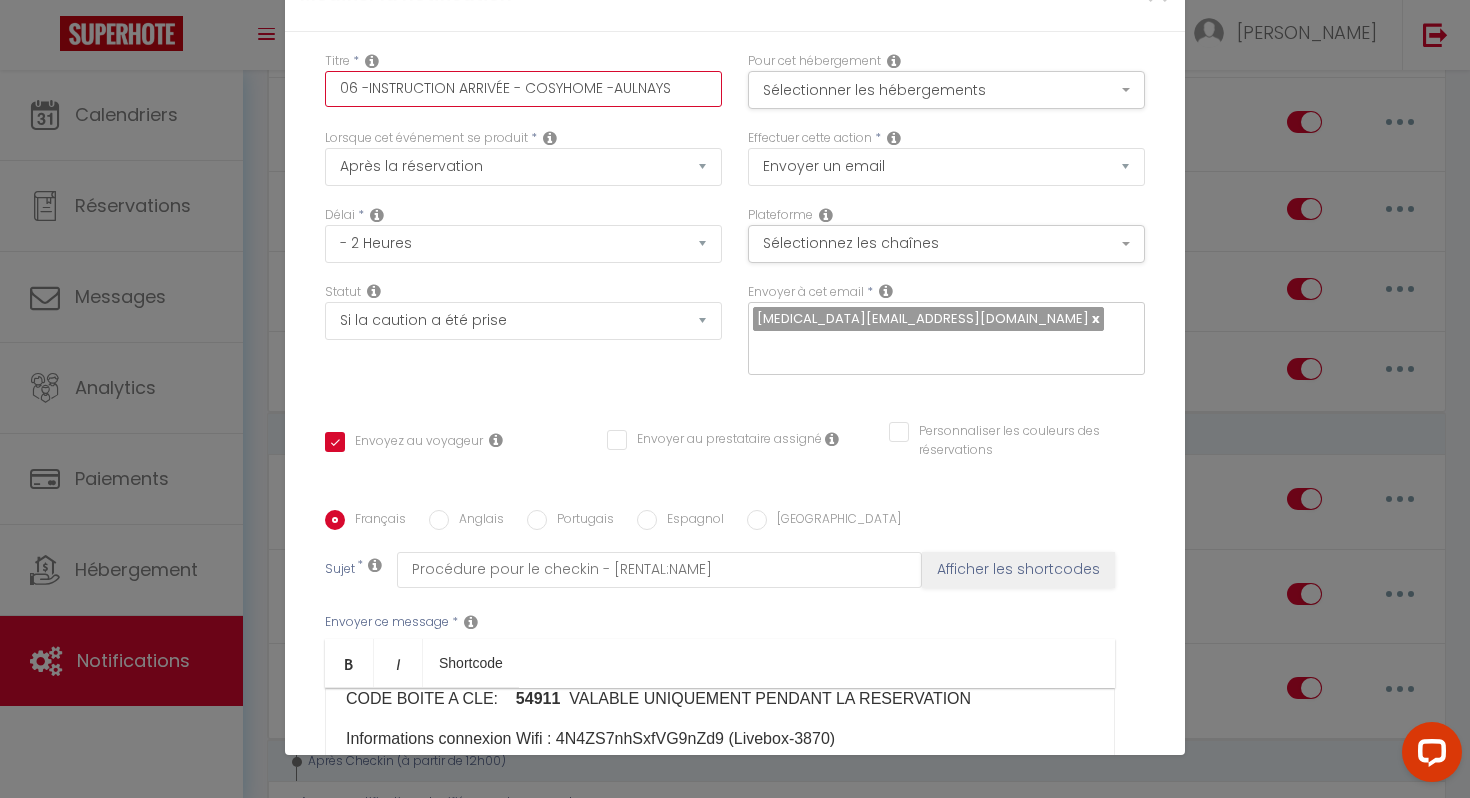 click on "06 -INSTRUCTION ARRIVÉE - COSYHOME -AULNAYS" at bounding box center (523, 89) 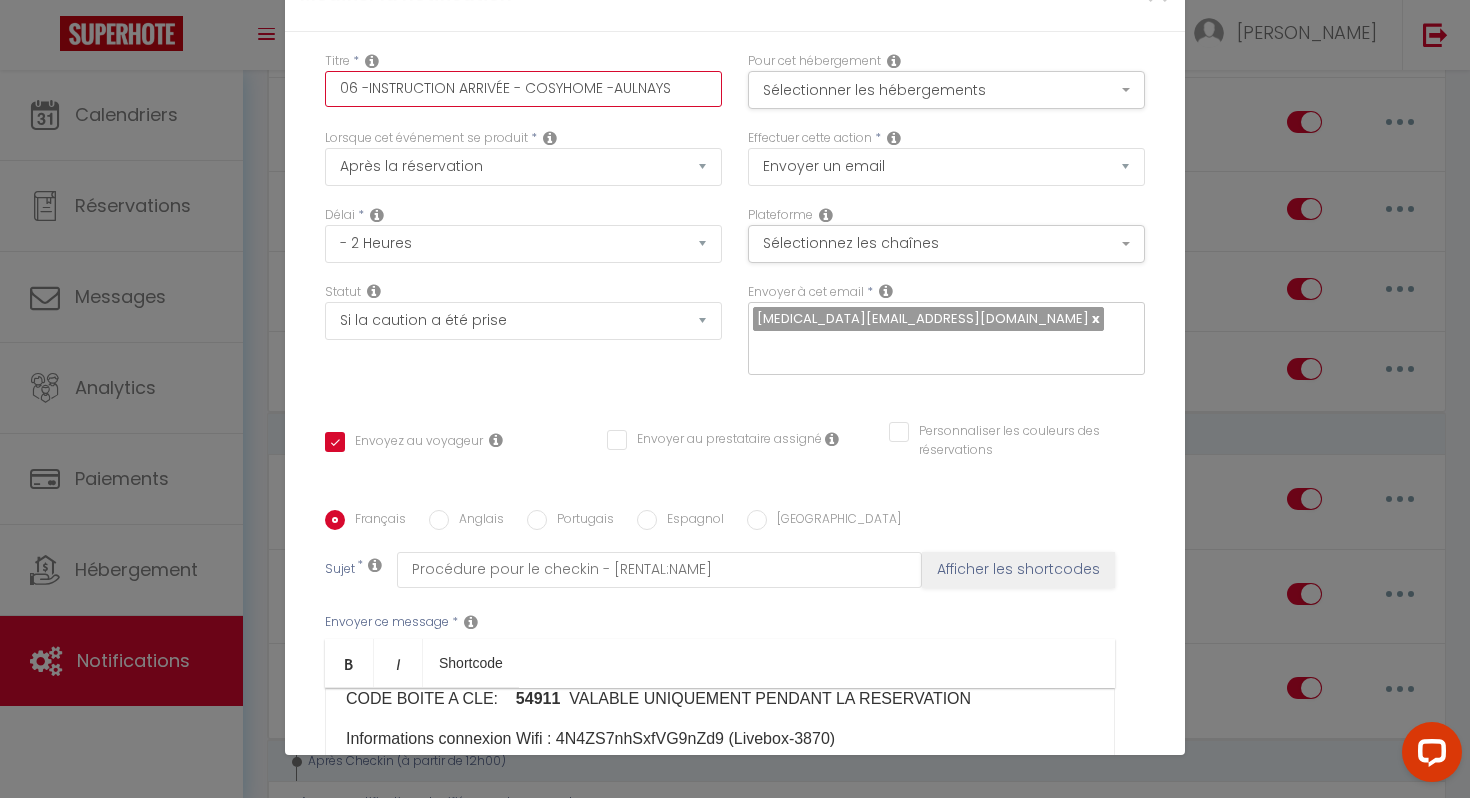 click on "06 -INSTRUCTION ARRIVÉE - COSYHOME -AULNAYS" at bounding box center (523, 89) 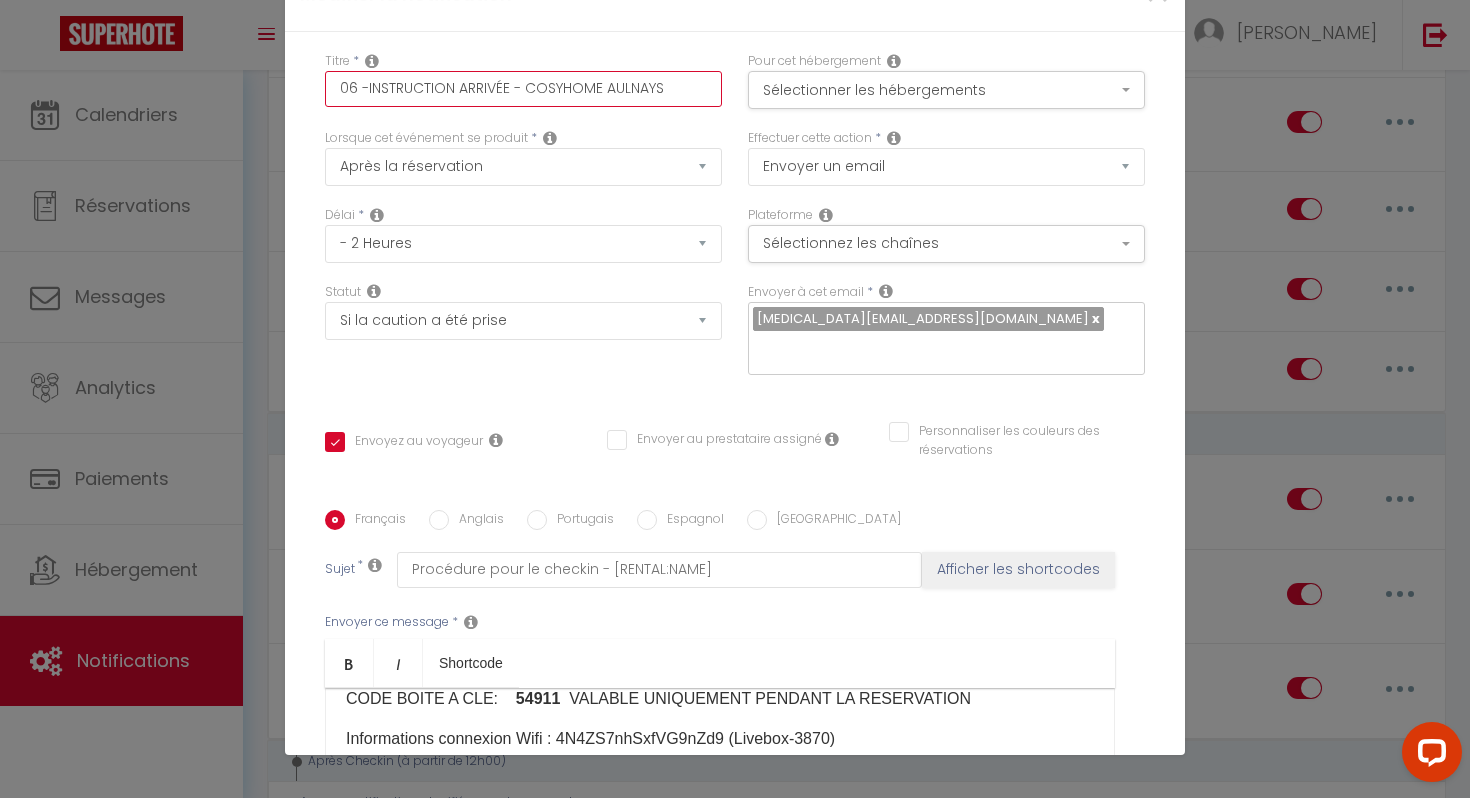 click on "06 -INSTRUCTION ARRIVÉE - COSYHOME AULNAYS" at bounding box center [523, 89] 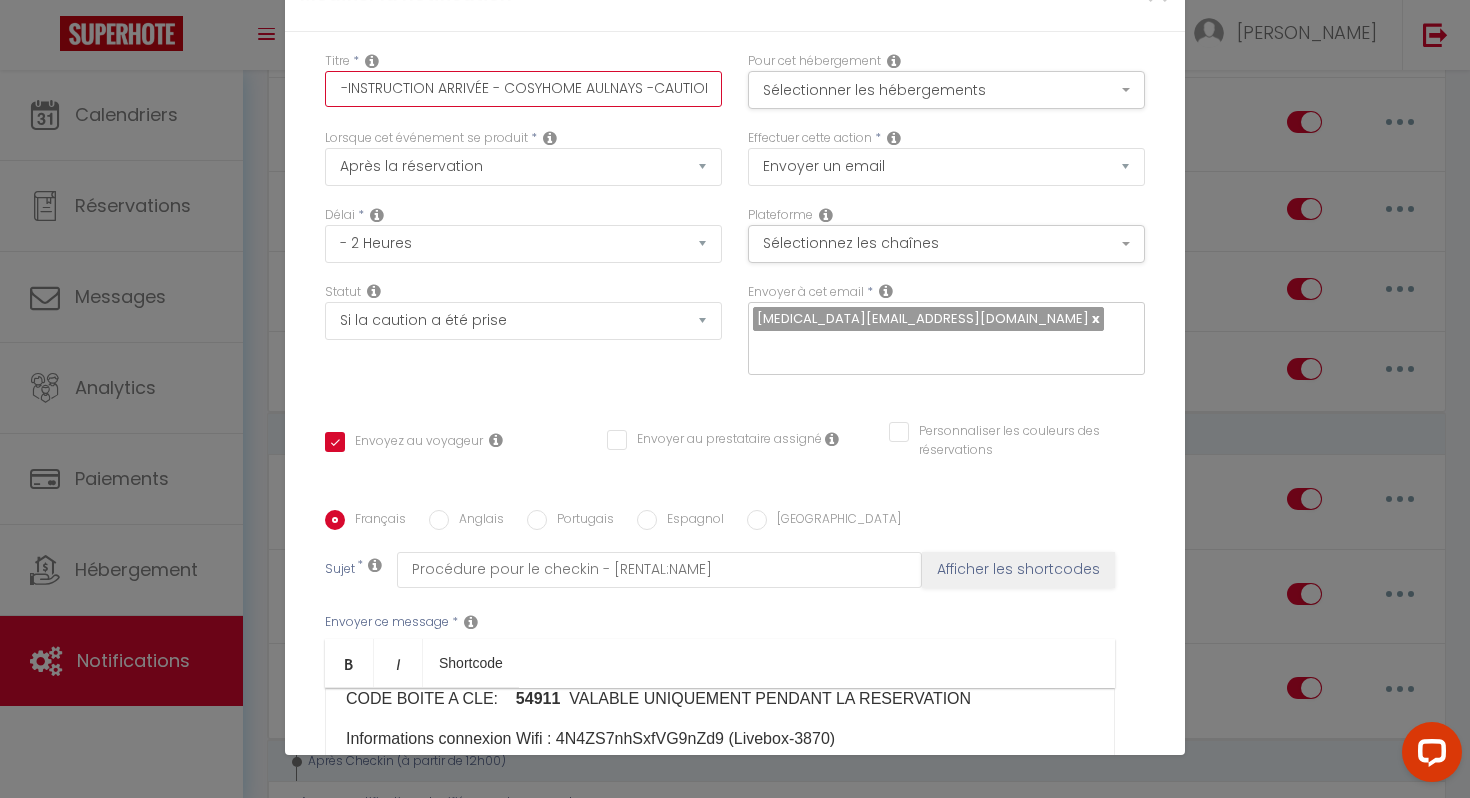 scroll, scrollTop: 0, scrollLeft: 31, axis: horizontal 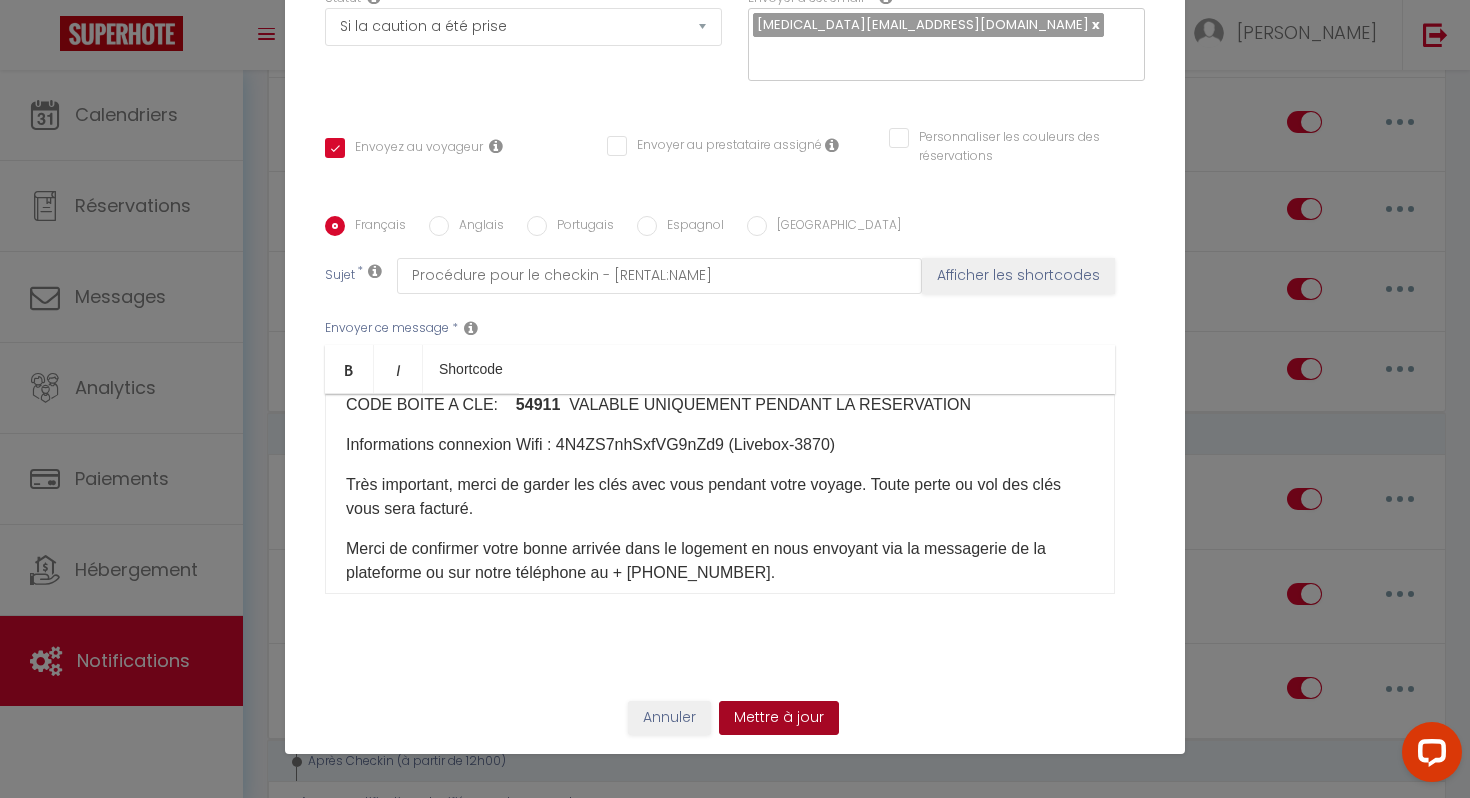 click on "Mettre à jour" at bounding box center [779, 718] 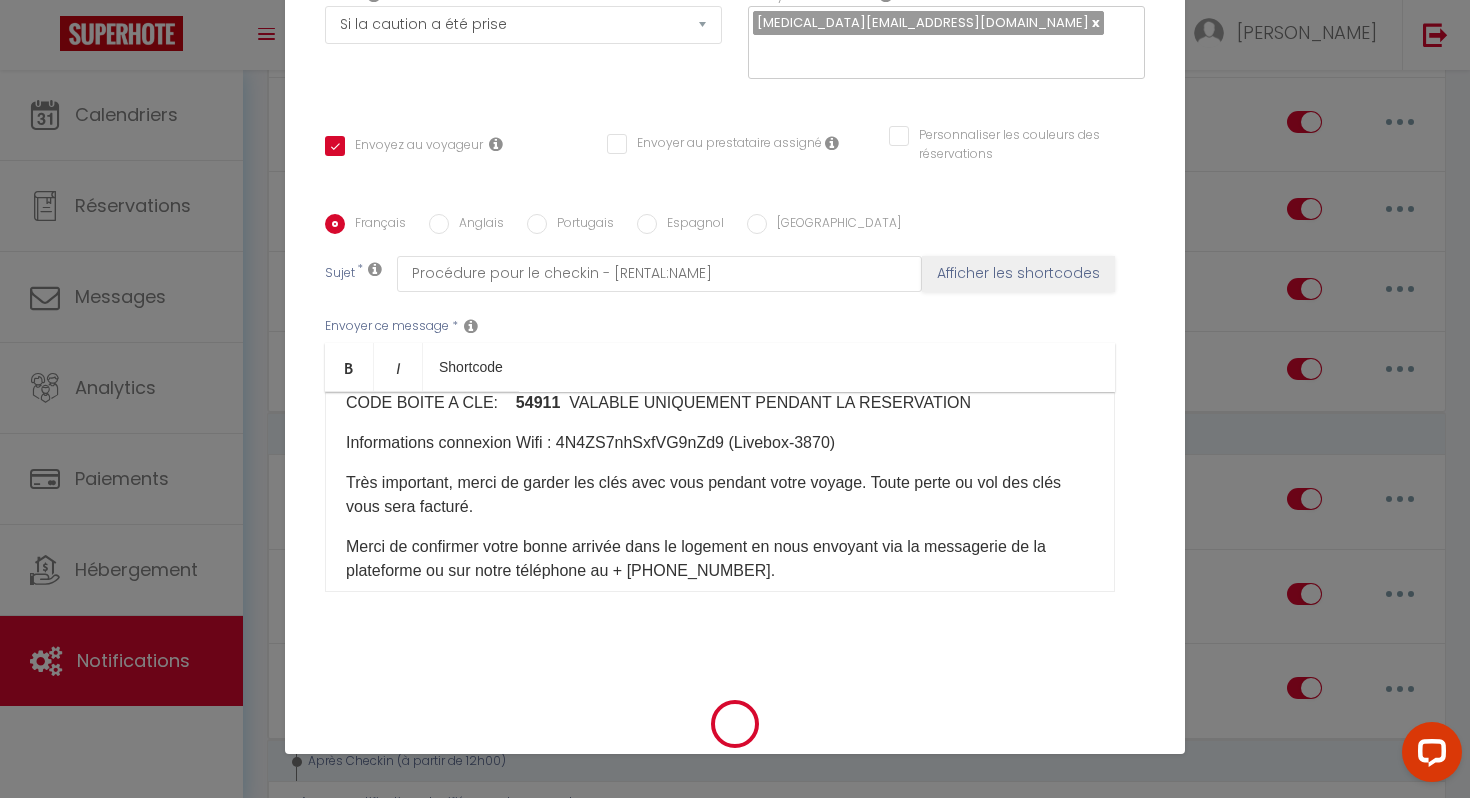 scroll, scrollTop: 0, scrollLeft: 0, axis: both 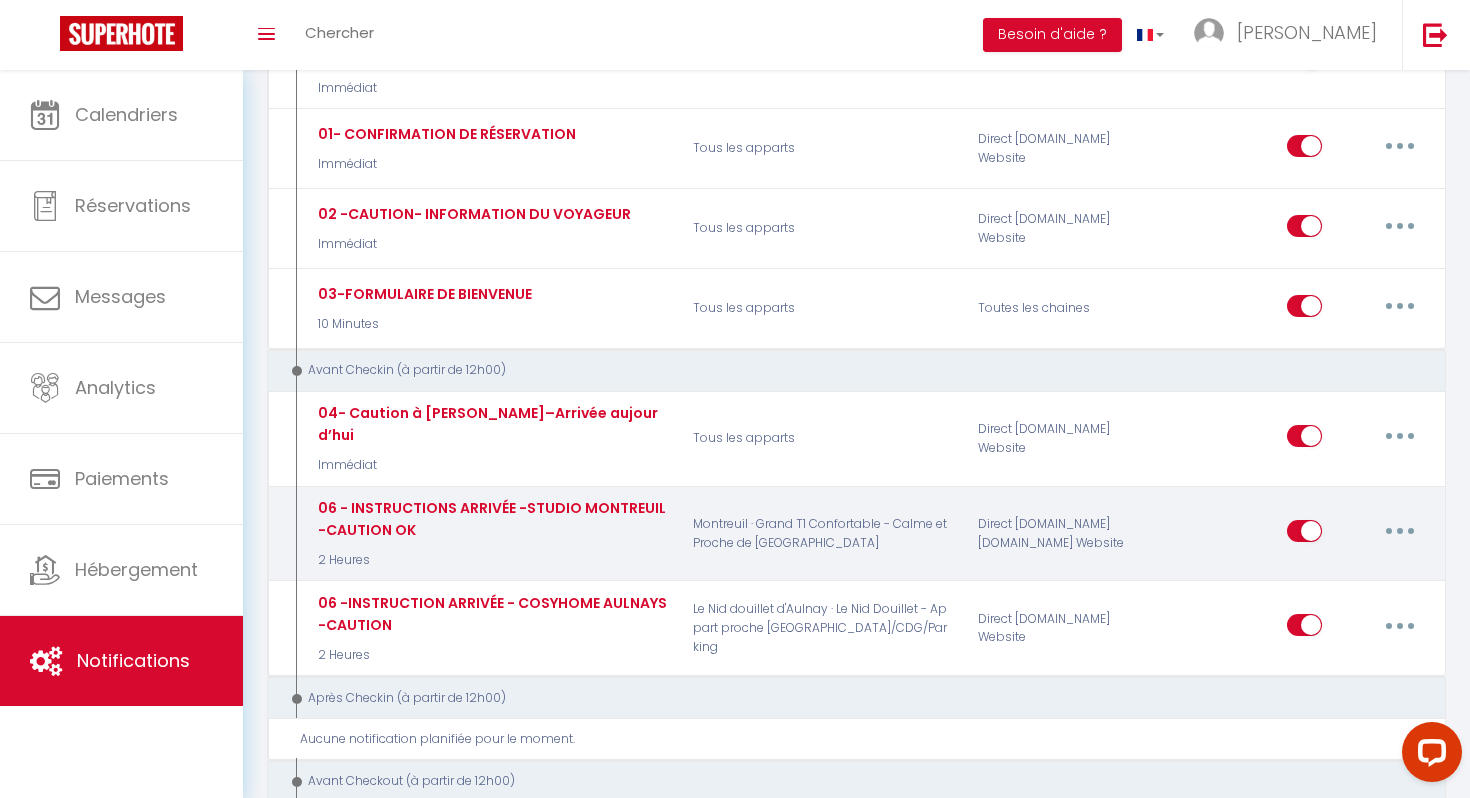 click at bounding box center (1400, 531) 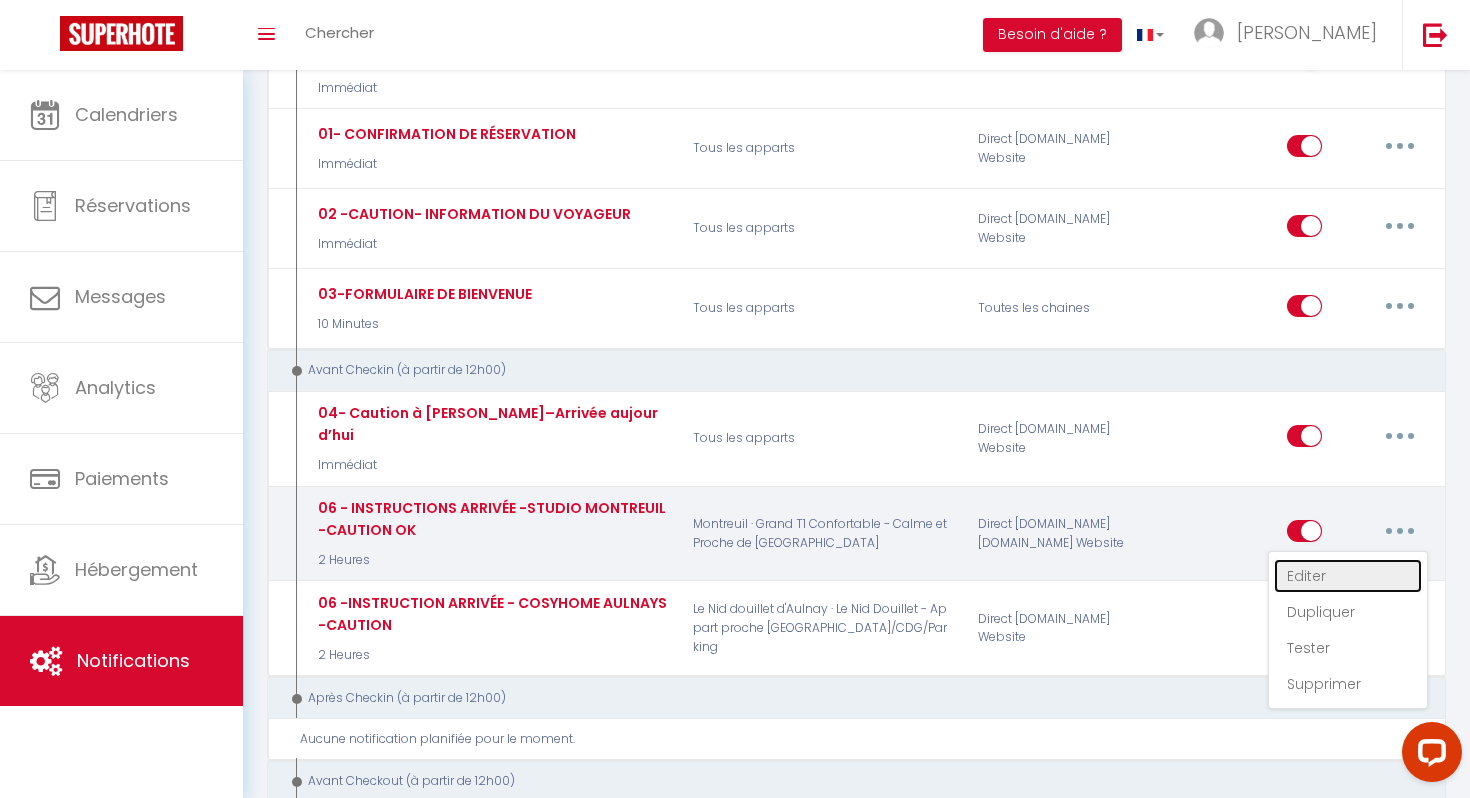 click on "Editer" at bounding box center [1348, 576] 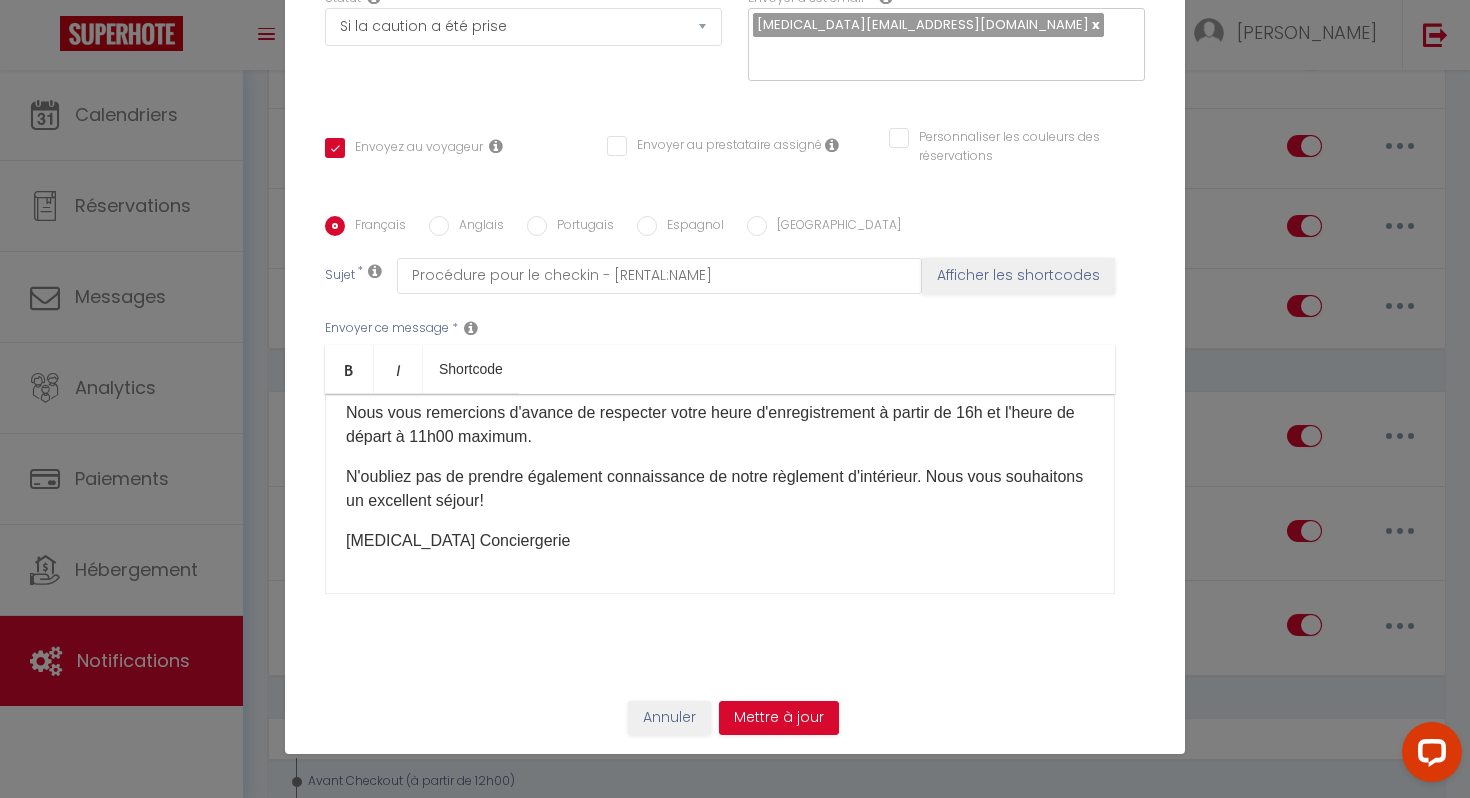 scroll, scrollTop: 0, scrollLeft: 0, axis: both 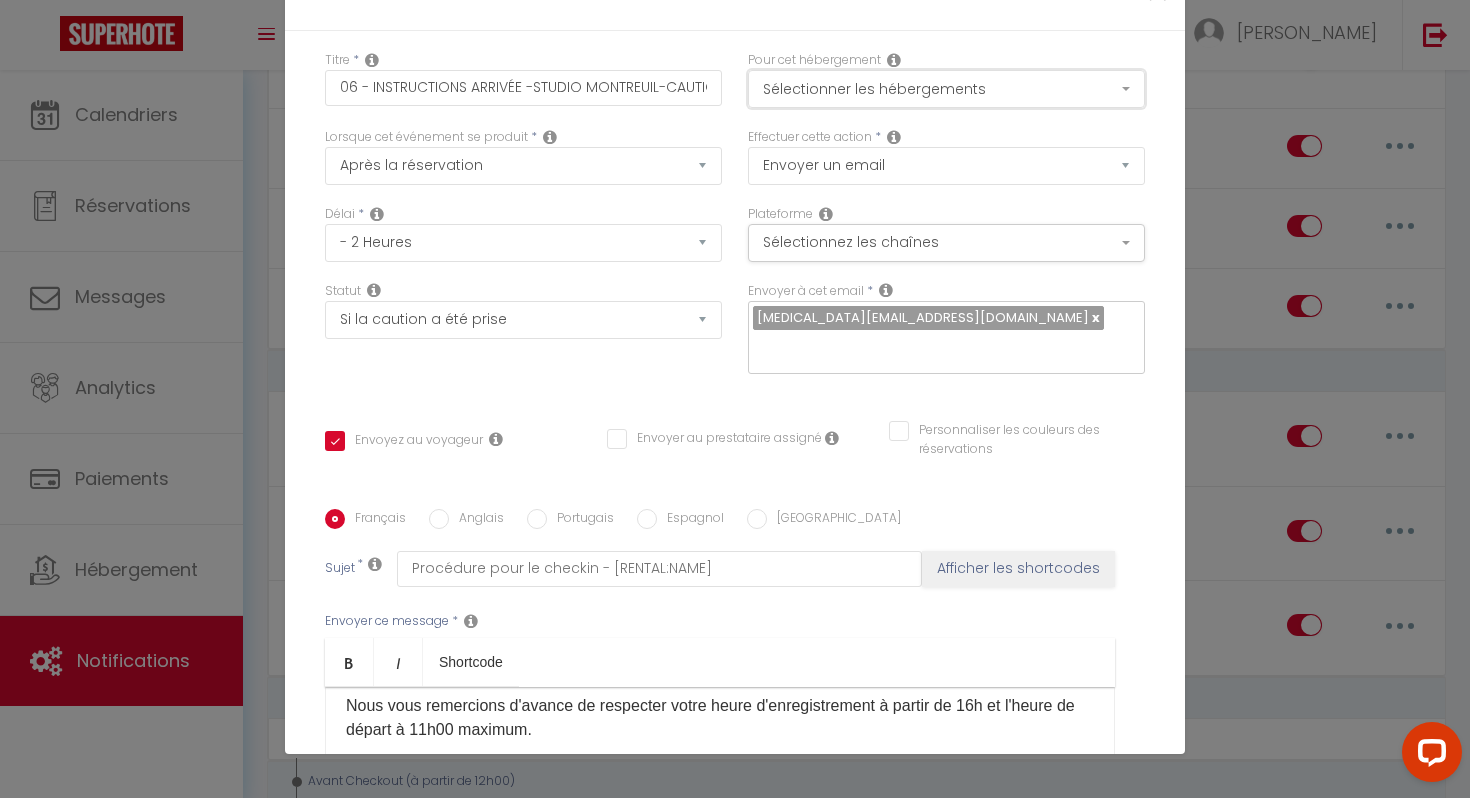 click on "Sélectionner les hébergements" at bounding box center [946, 89] 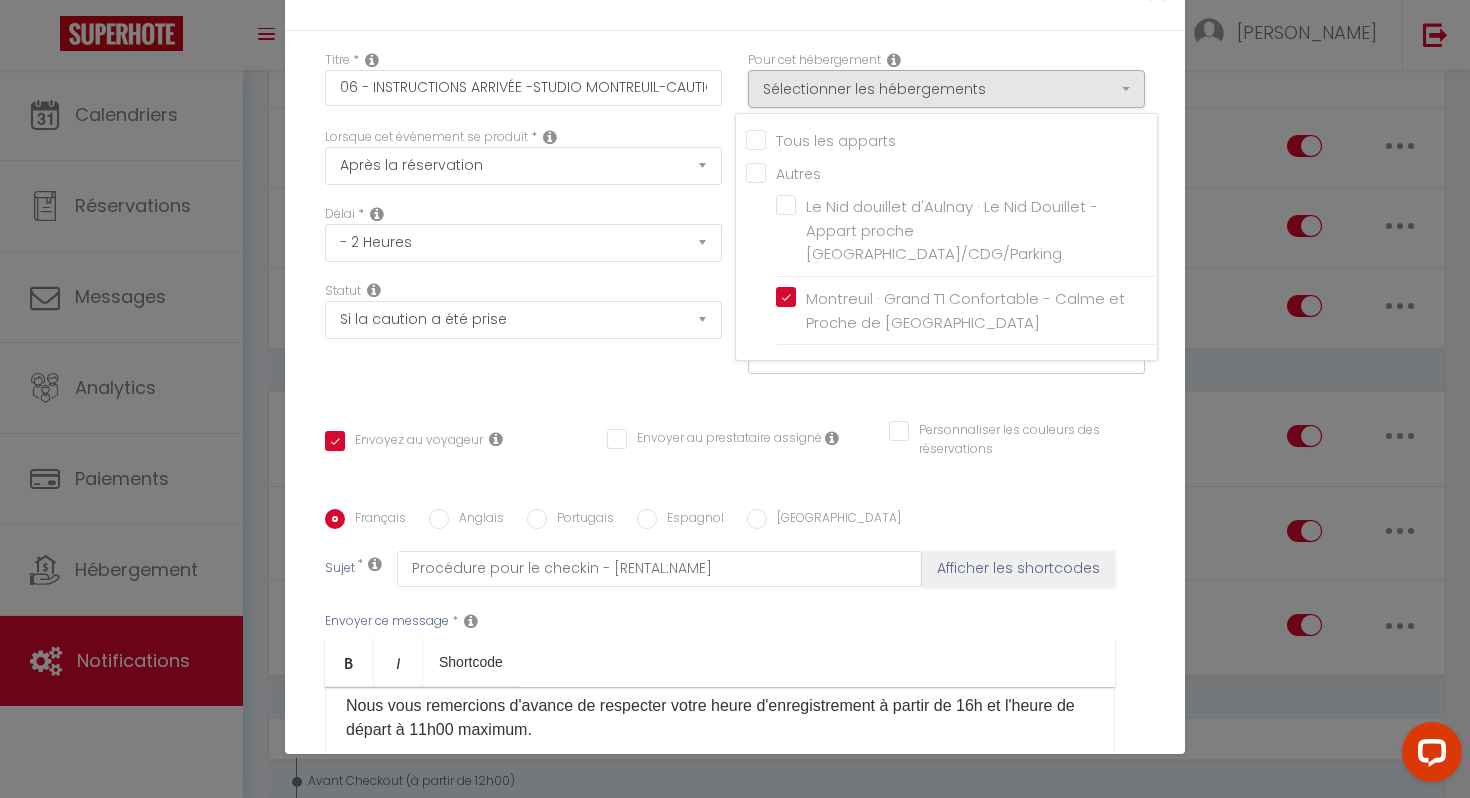 click on "Titre   *     06 - INSTRUCTIONS ARRIVÉE -STUDIO [GEOGRAPHIC_DATA]-CAUTION OK" at bounding box center [523, 89] 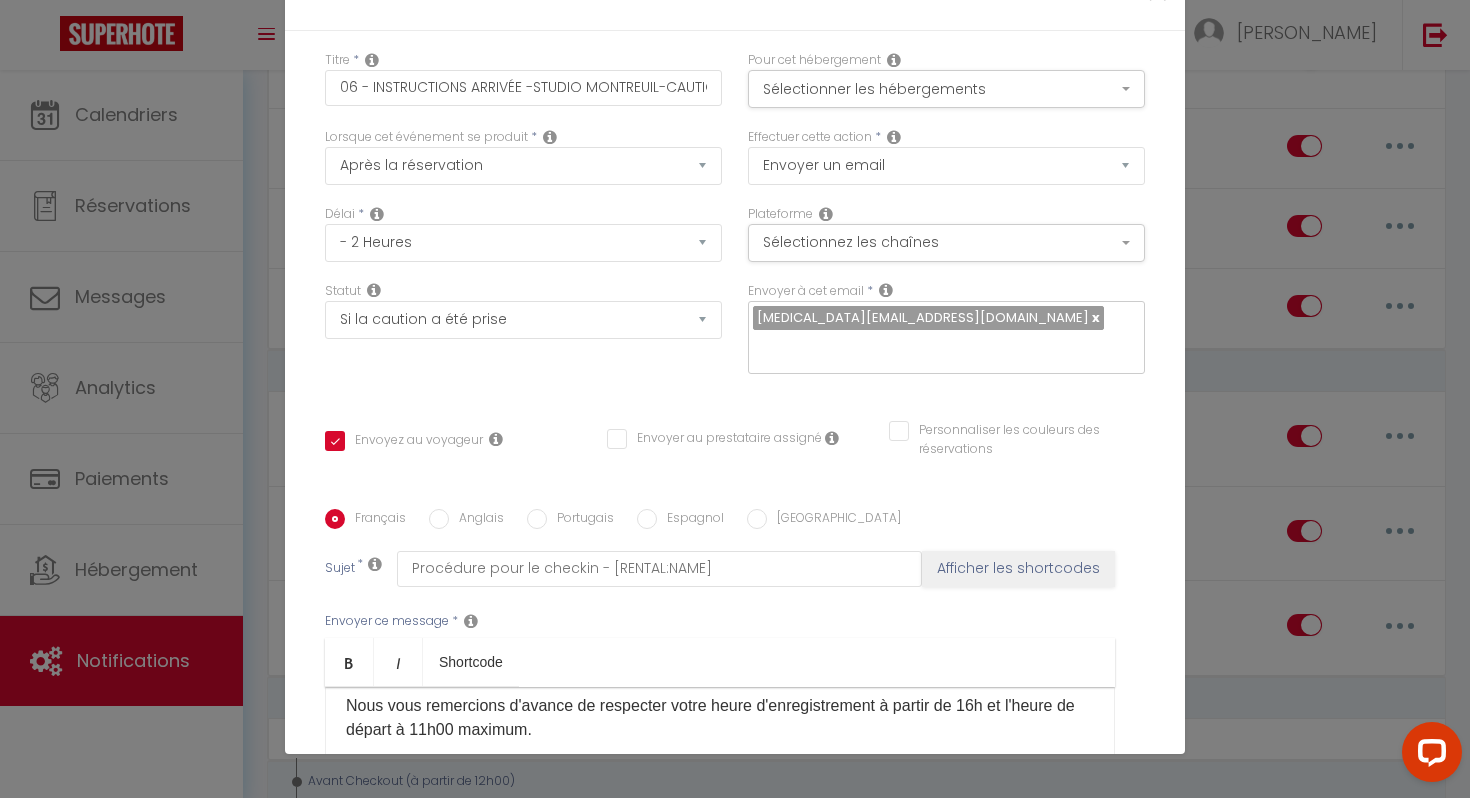 scroll, scrollTop: 0, scrollLeft: 0, axis: both 